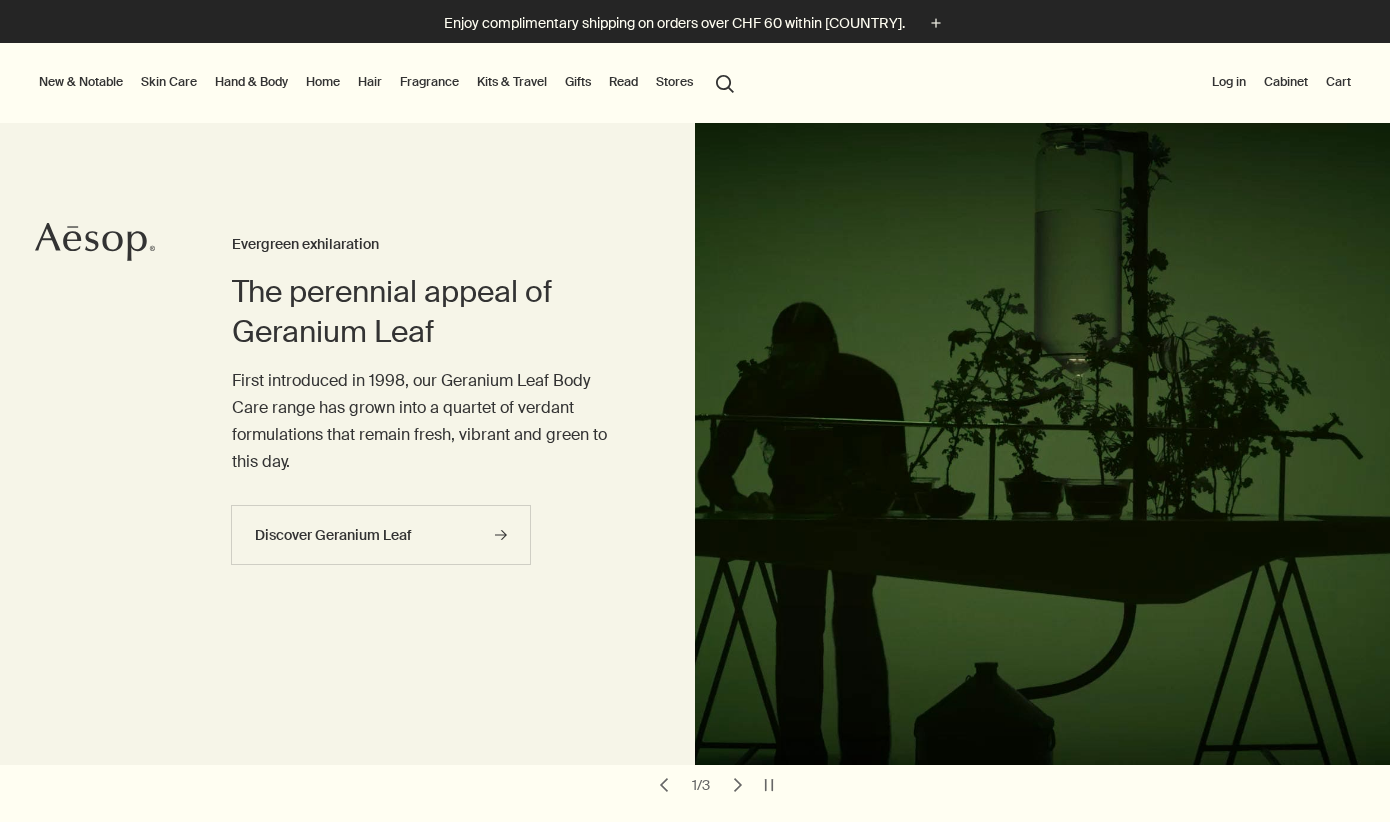 scroll, scrollTop: 0, scrollLeft: 0, axis: both 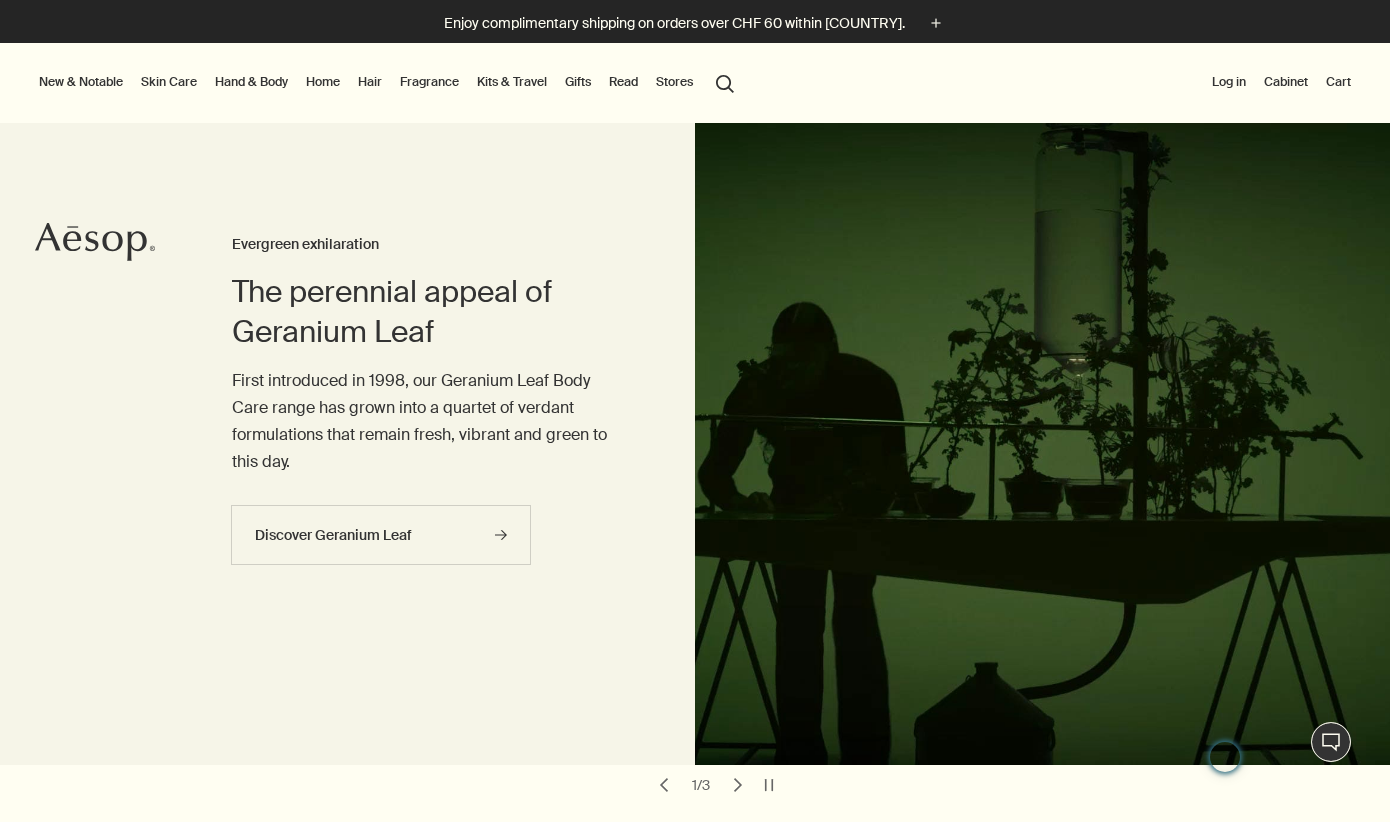 click on "Hand & Body" at bounding box center (251, 82) 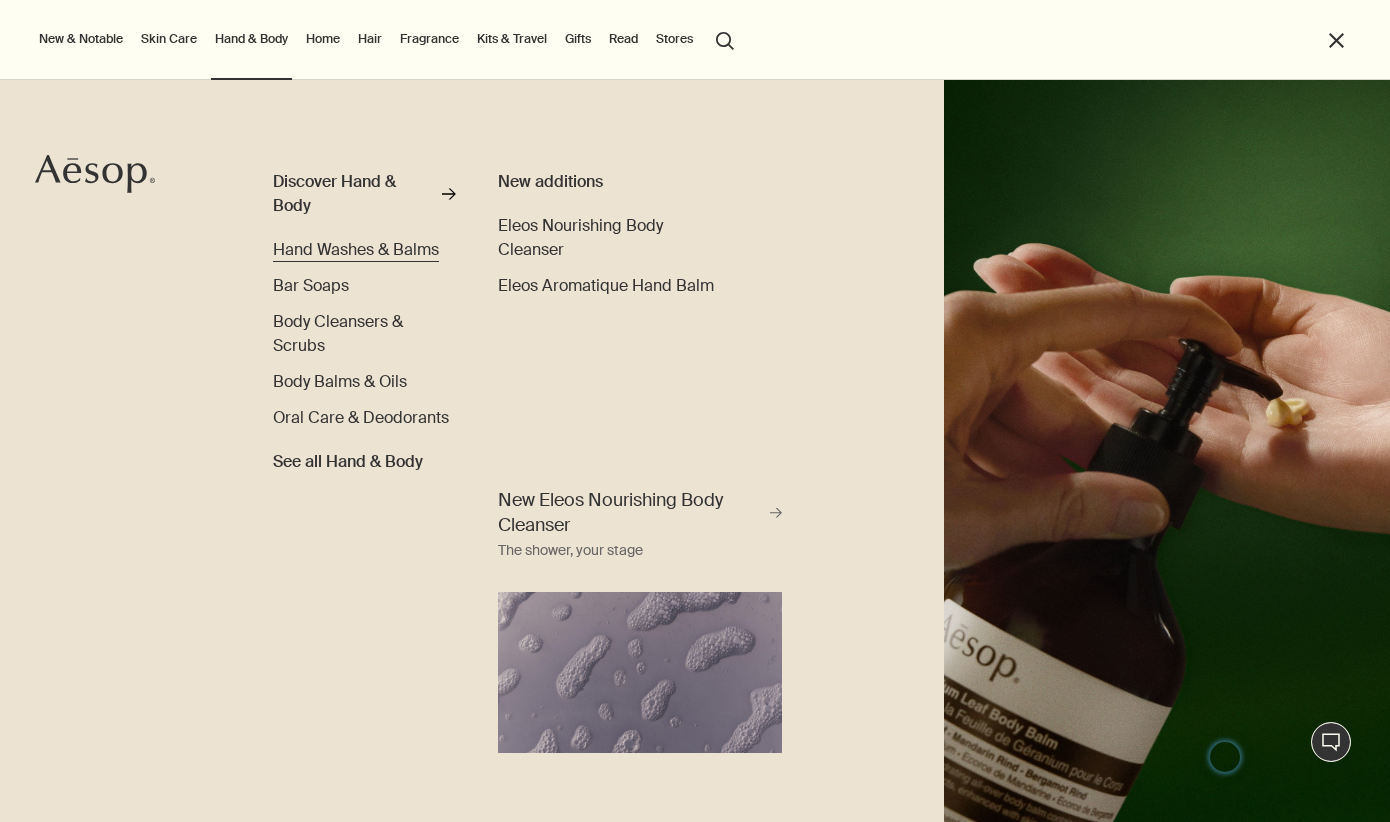 click on "Hand Washes & Balms" at bounding box center (356, 249) 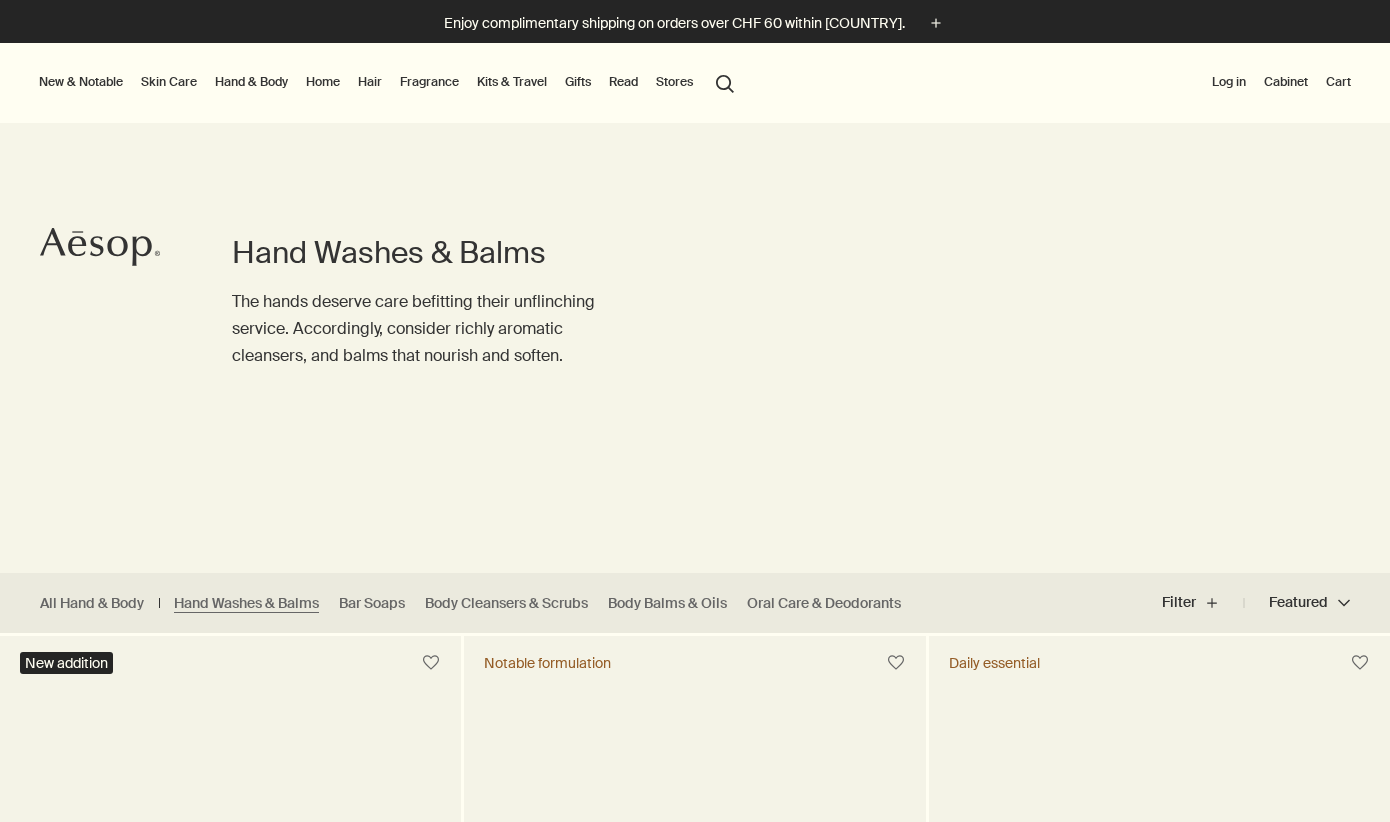 scroll, scrollTop: 0, scrollLeft: 0, axis: both 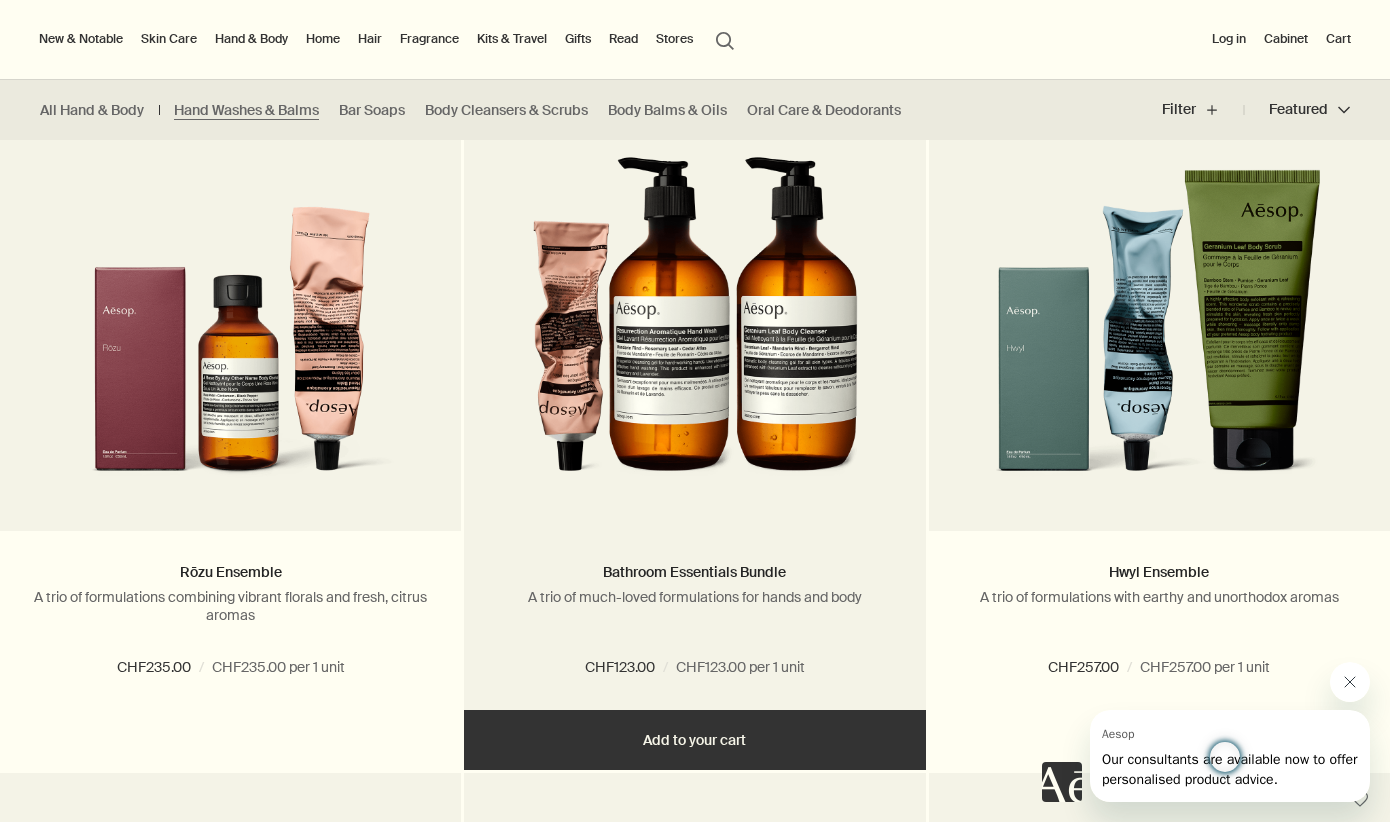 click at bounding box center [695, 316] 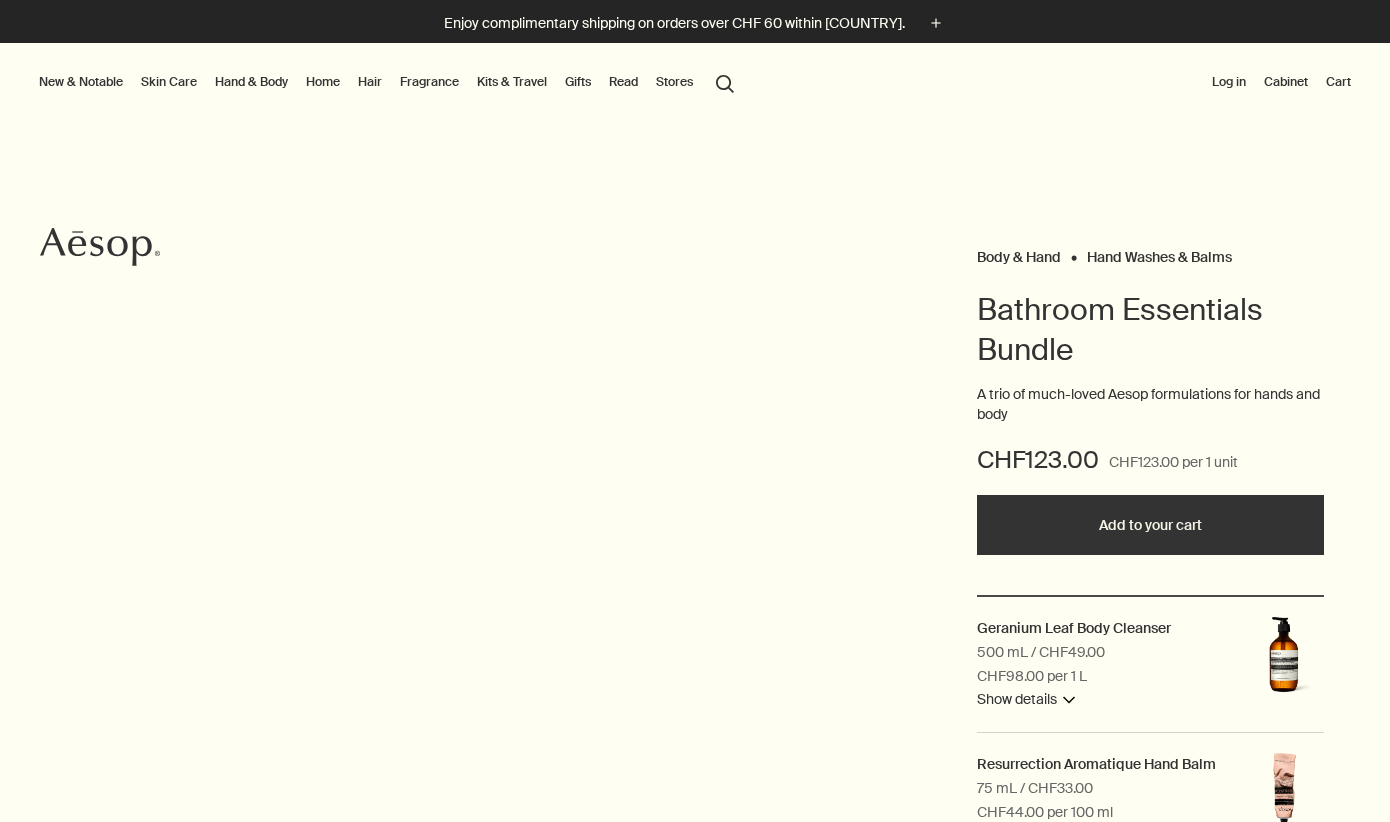 scroll, scrollTop: 0, scrollLeft: 0, axis: both 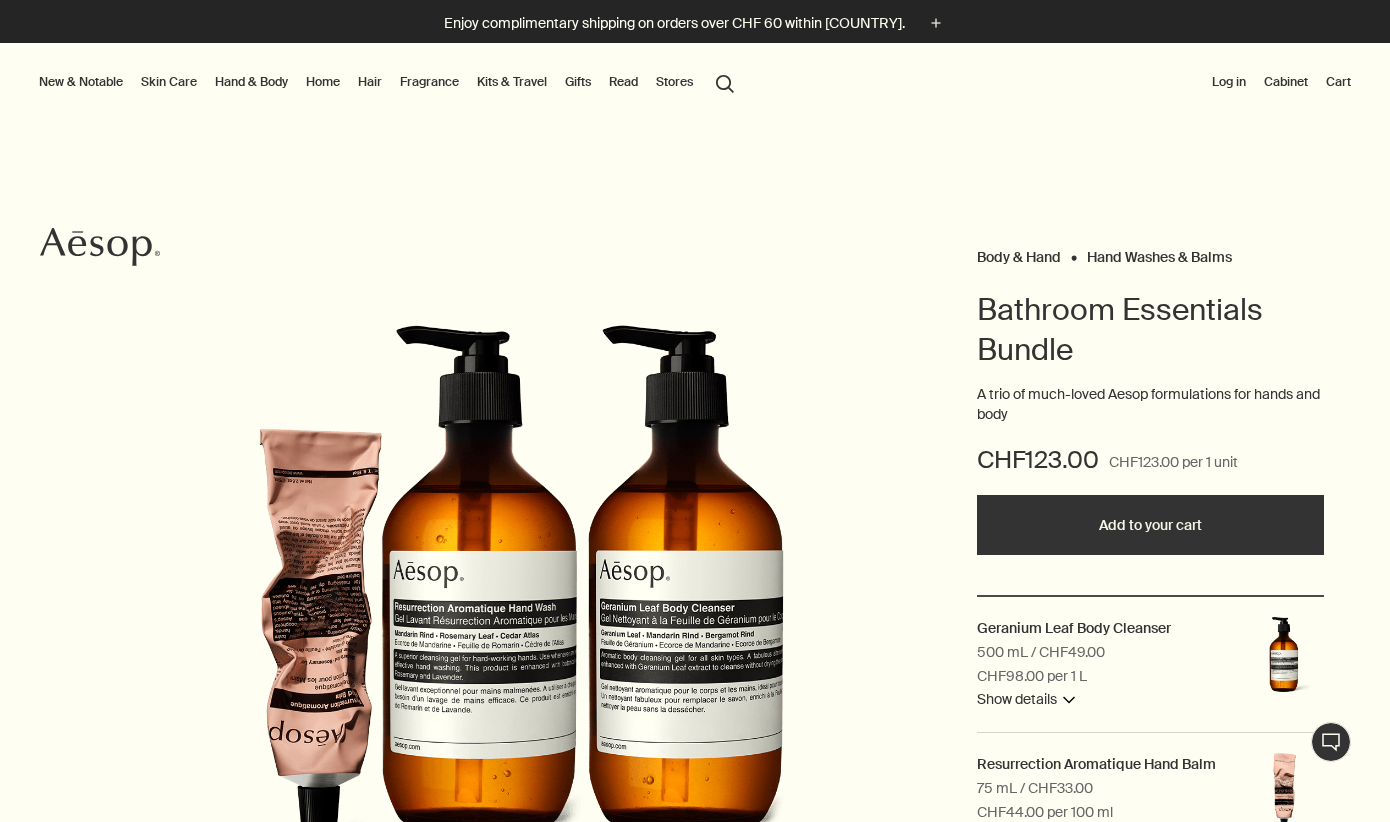 click on "search Search" at bounding box center [725, 82] 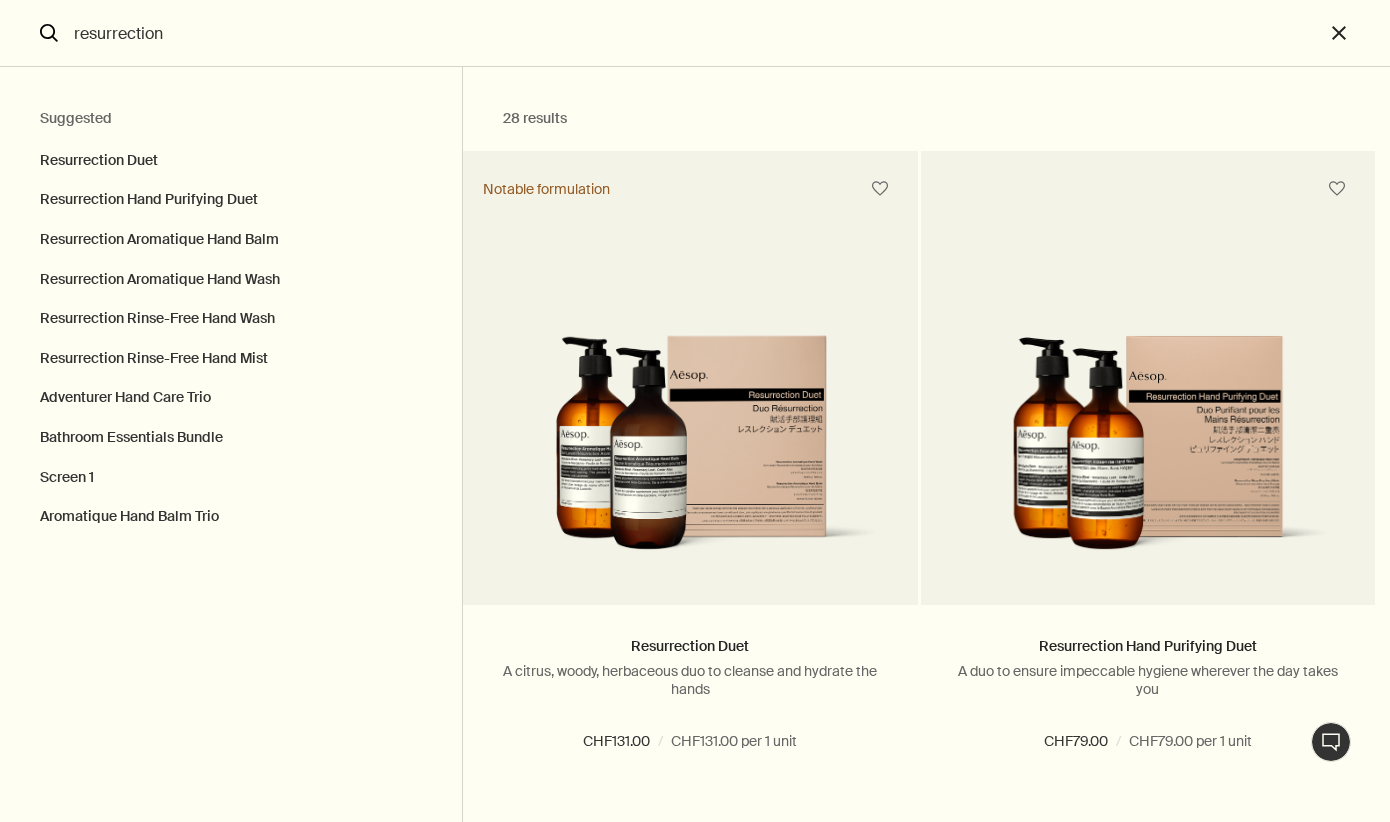 type on "resurrection" 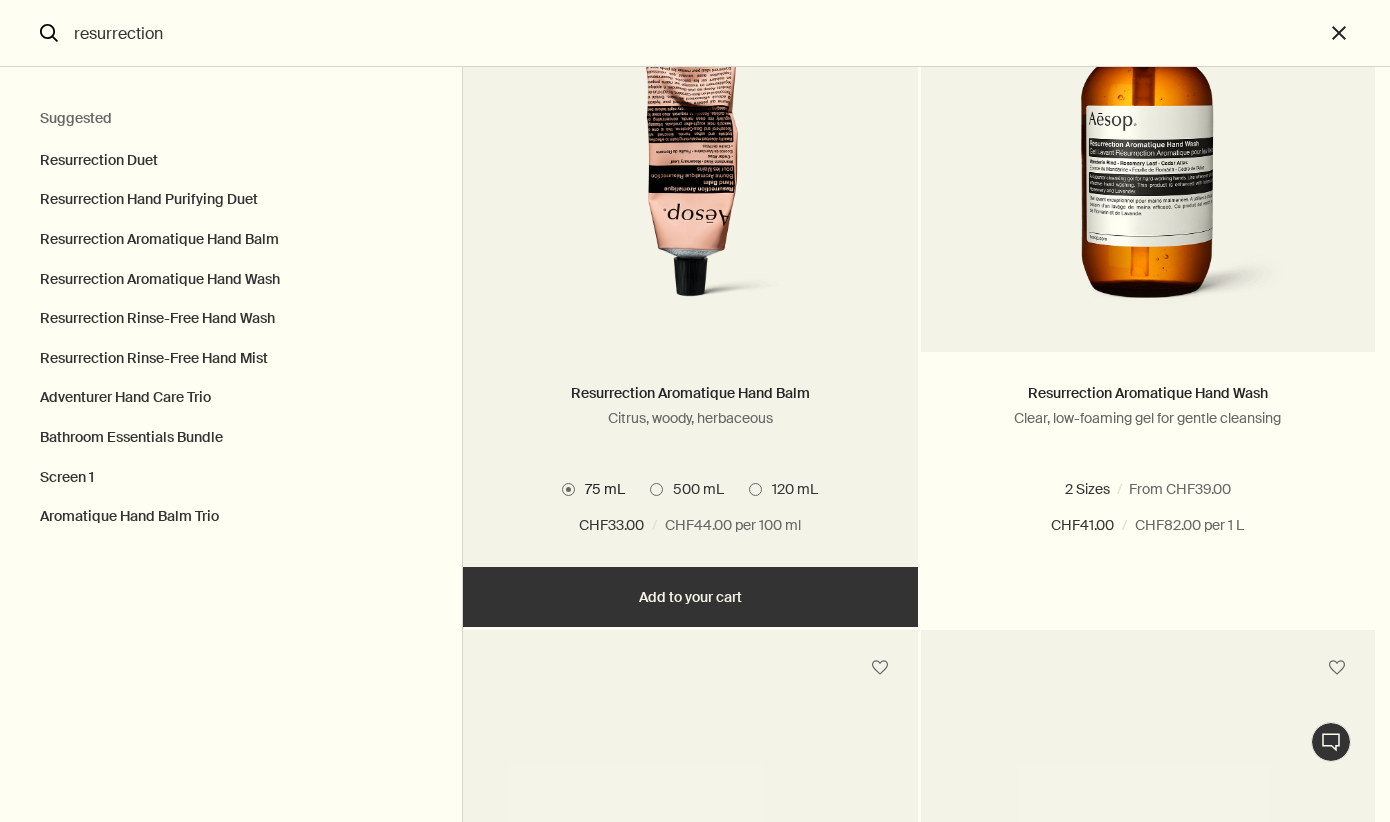 scroll, scrollTop: 951, scrollLeft: 0, axis: vertical 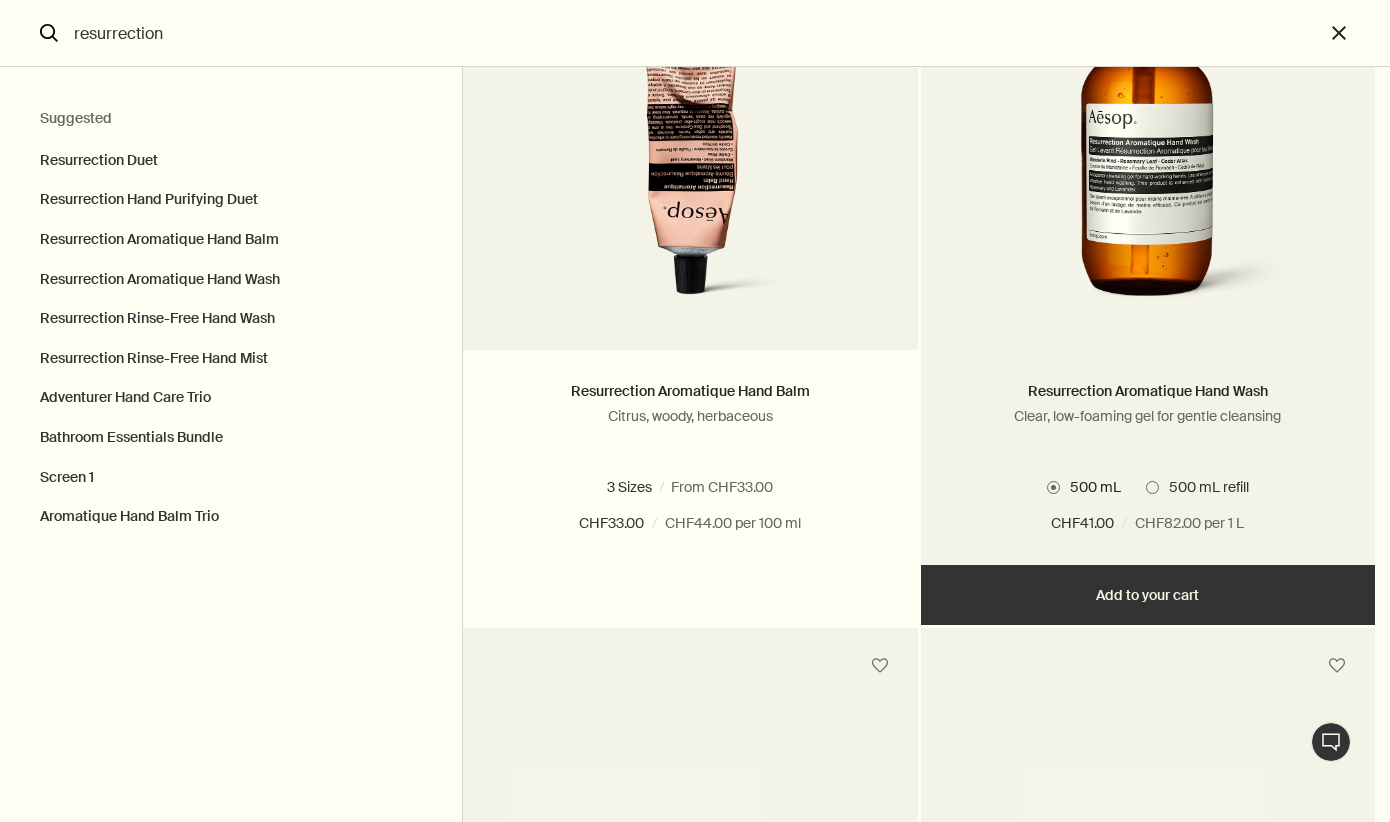 click on "Add Add to your cart" at bounding box center [1148, 595] 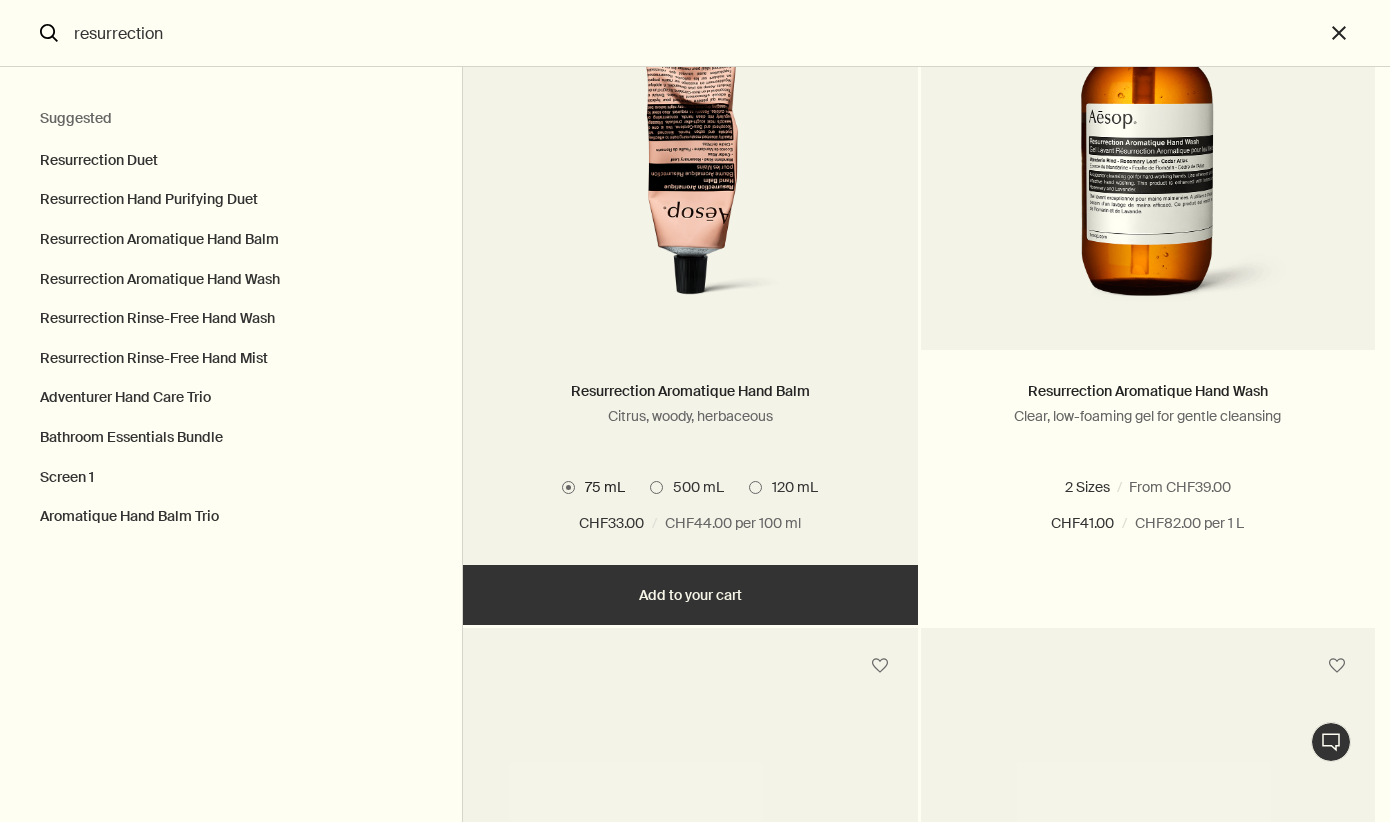 click on "Add Add to your cart" at bounding box center (690, 595) 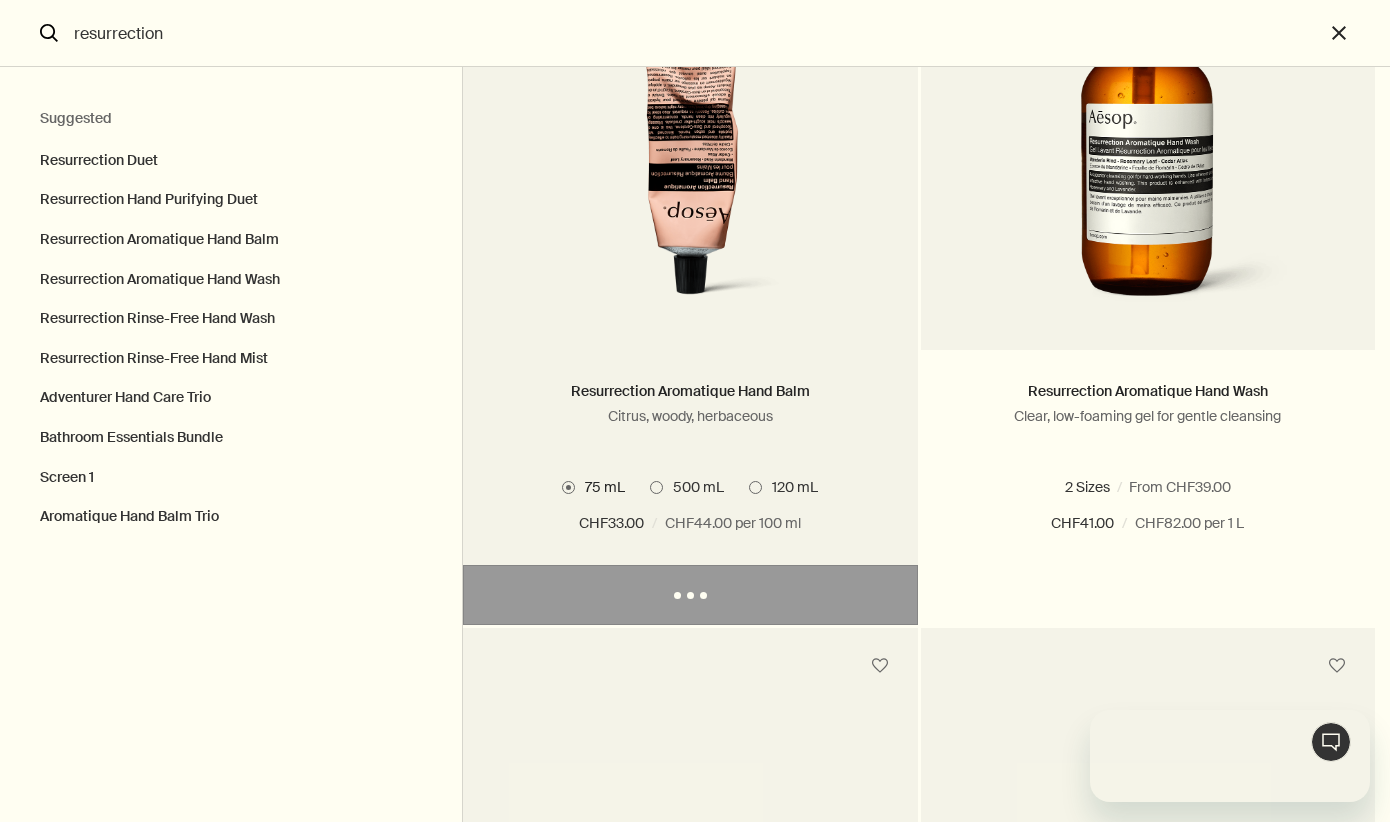 scroll, scrollTop: 0, scrollLeft: 0, axis: both 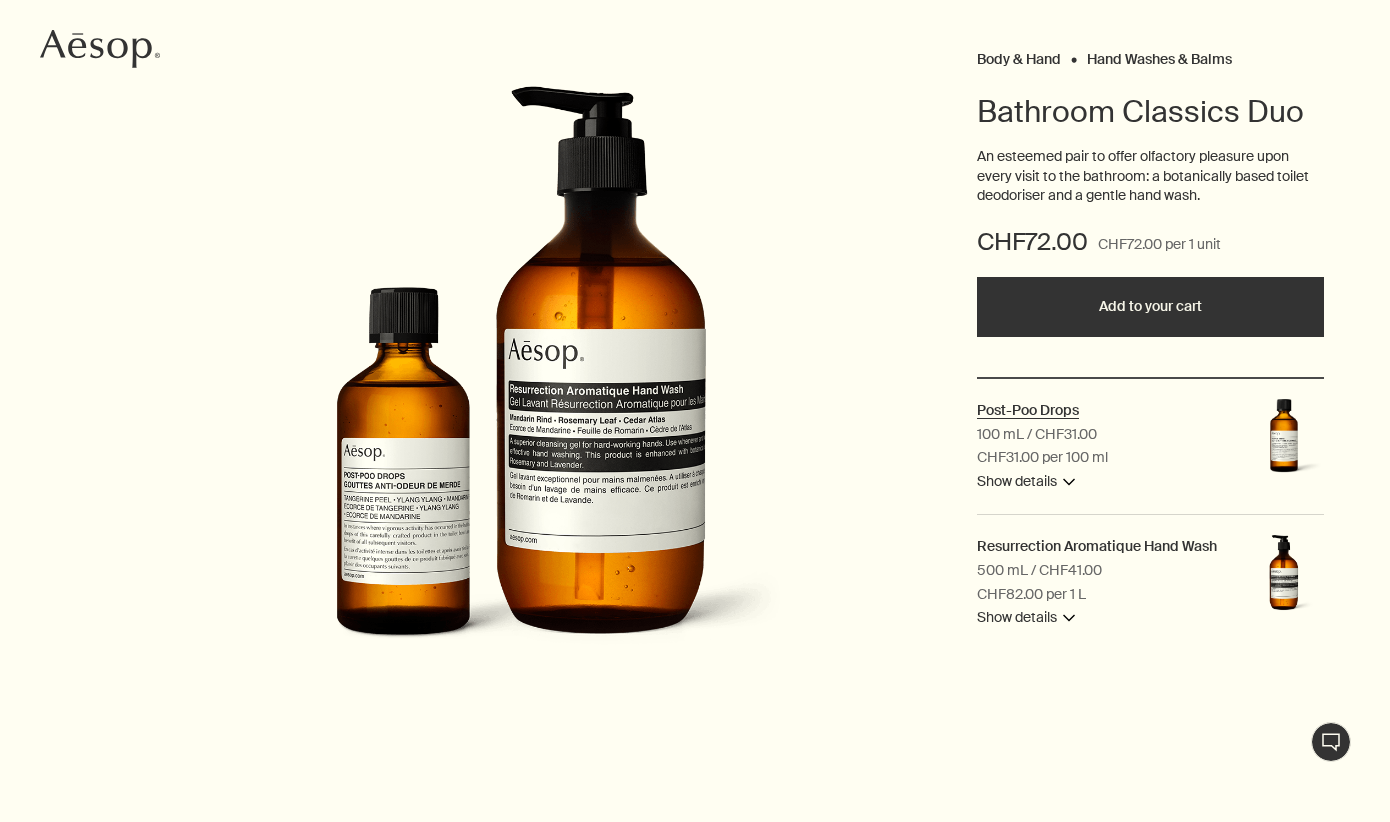 click on "Post-Poo Drops" at bounding box center (1028, 410) 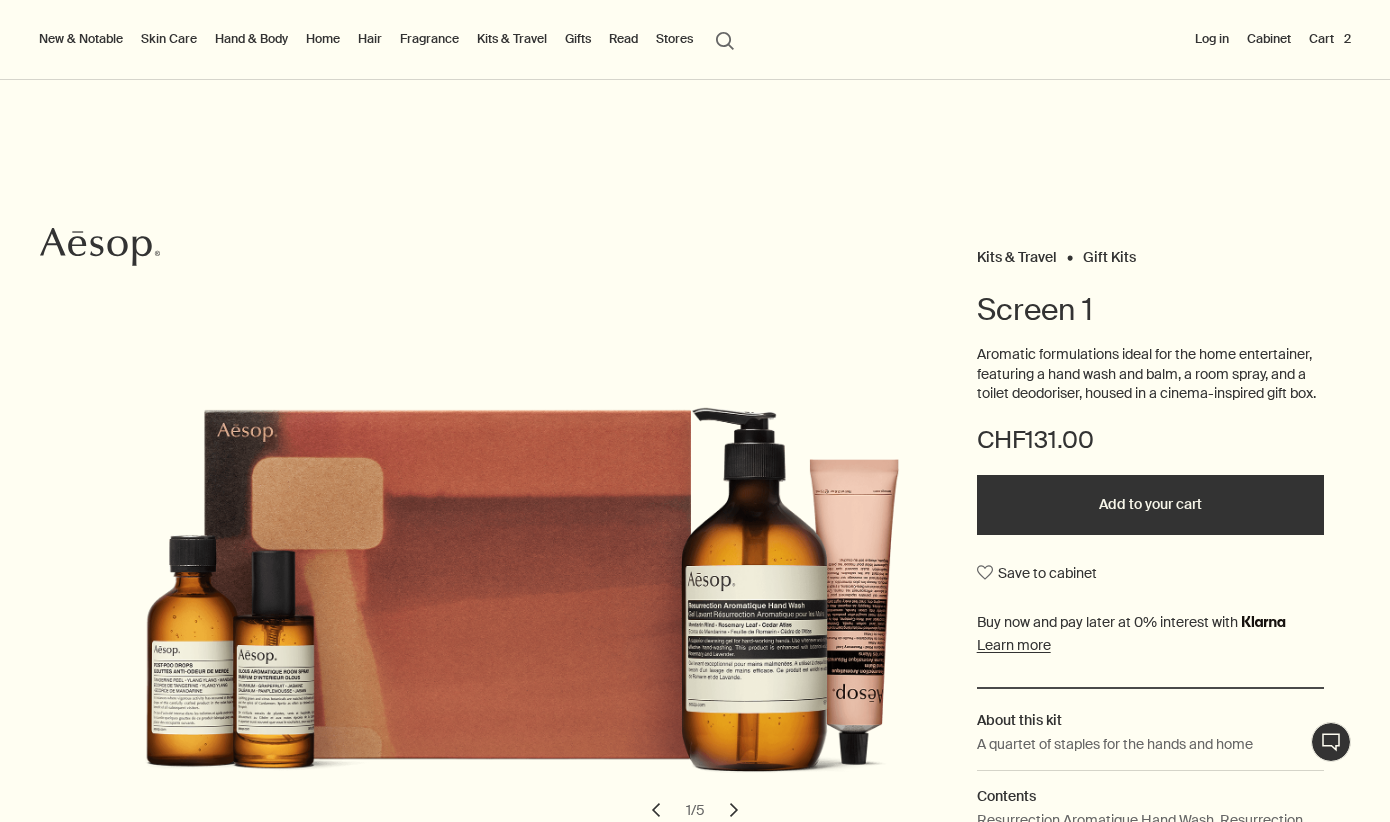 scroll, scrollTop: 0, scrollLeft: 0, axis: both 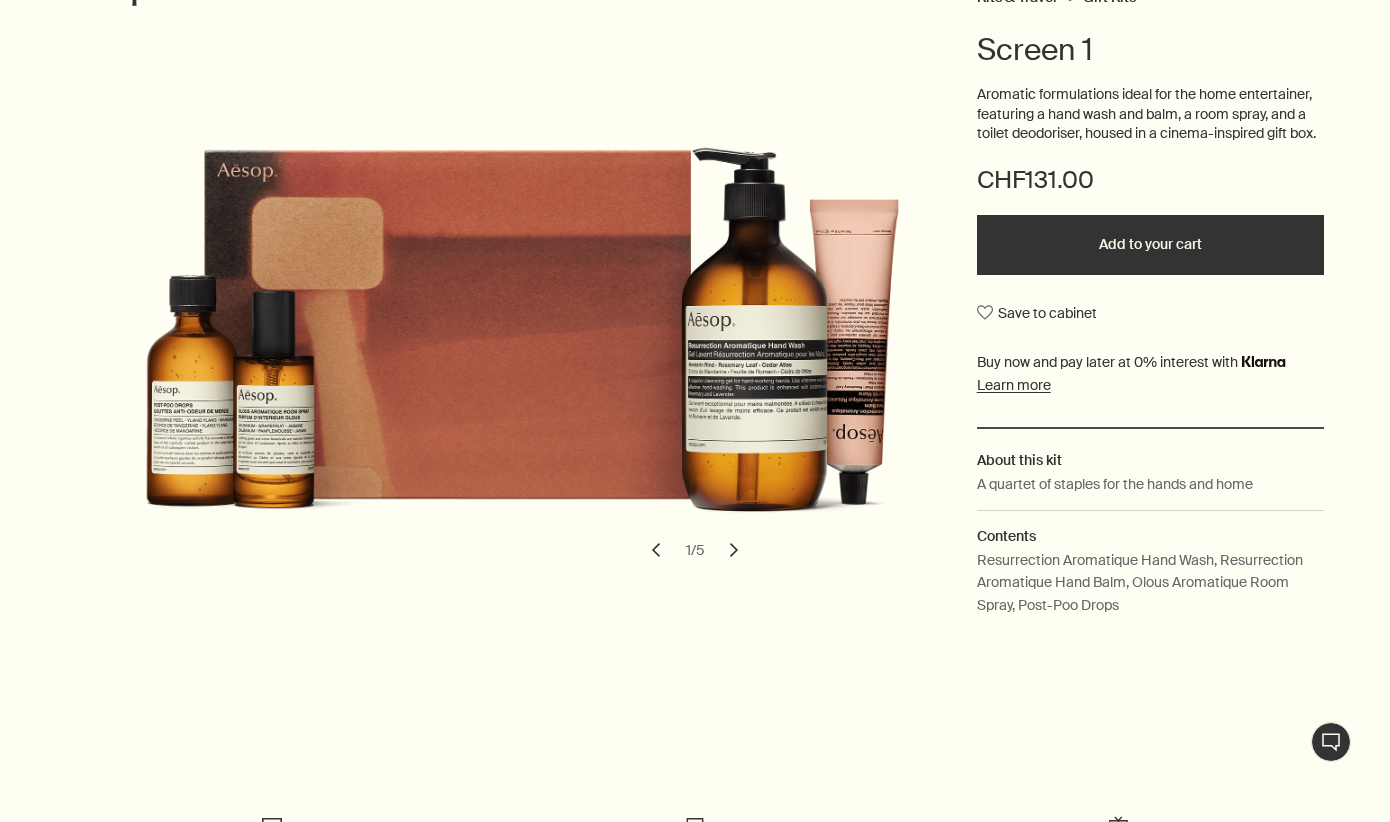 click on "chevron" at bounding box center (734, 550) 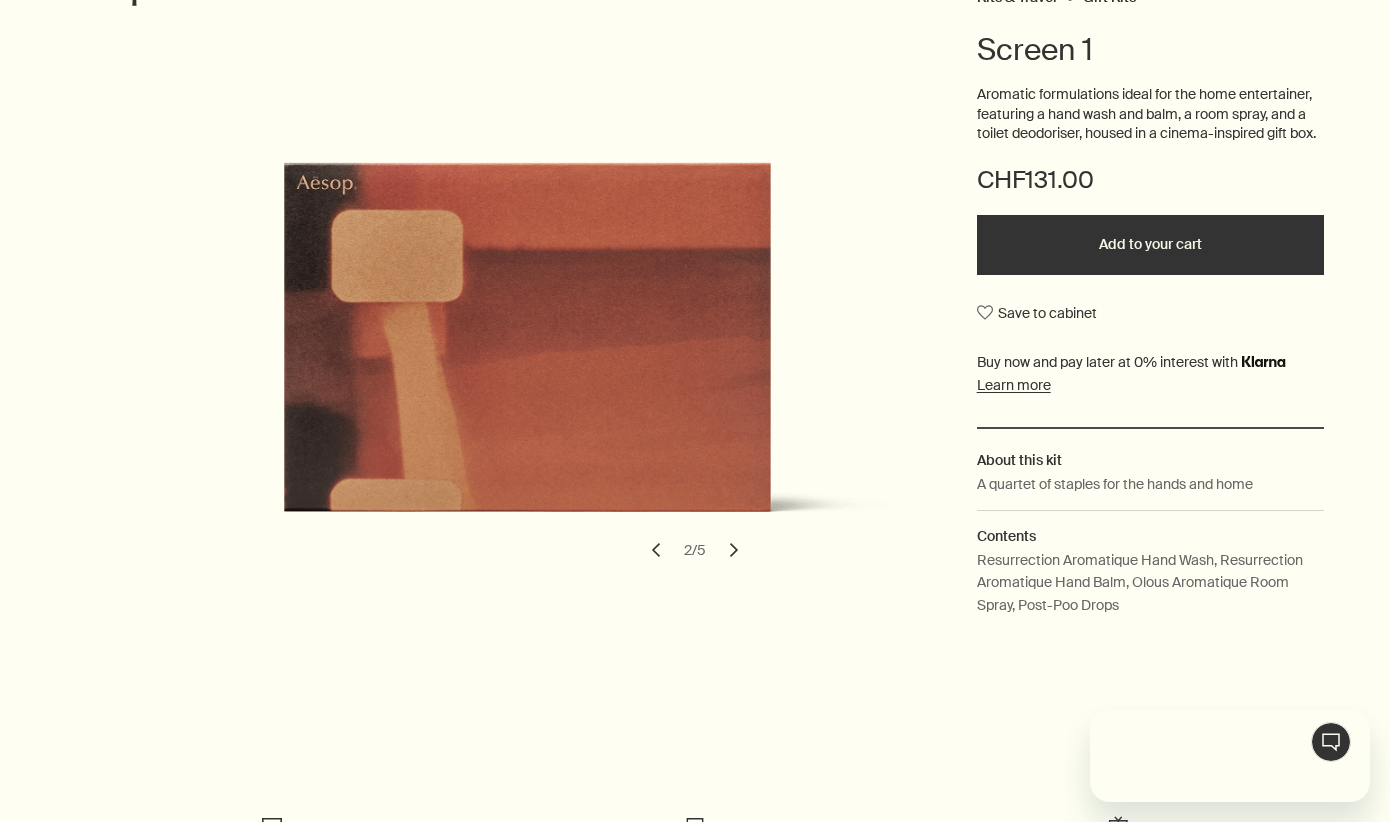 scroll, scrollTop: 0, scrollLeft: 0, axis: both 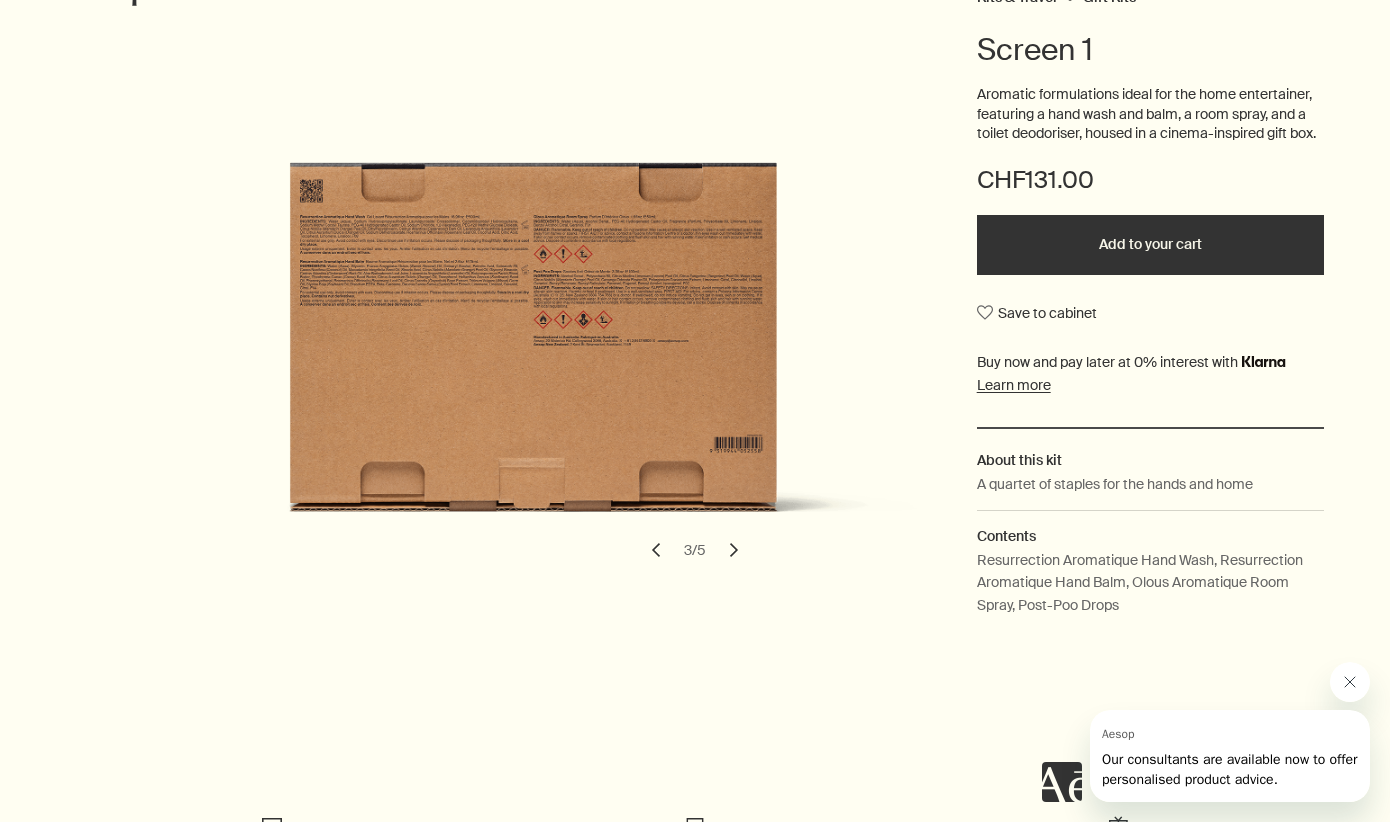 click on "chevron" at bounding box center [734, 550] 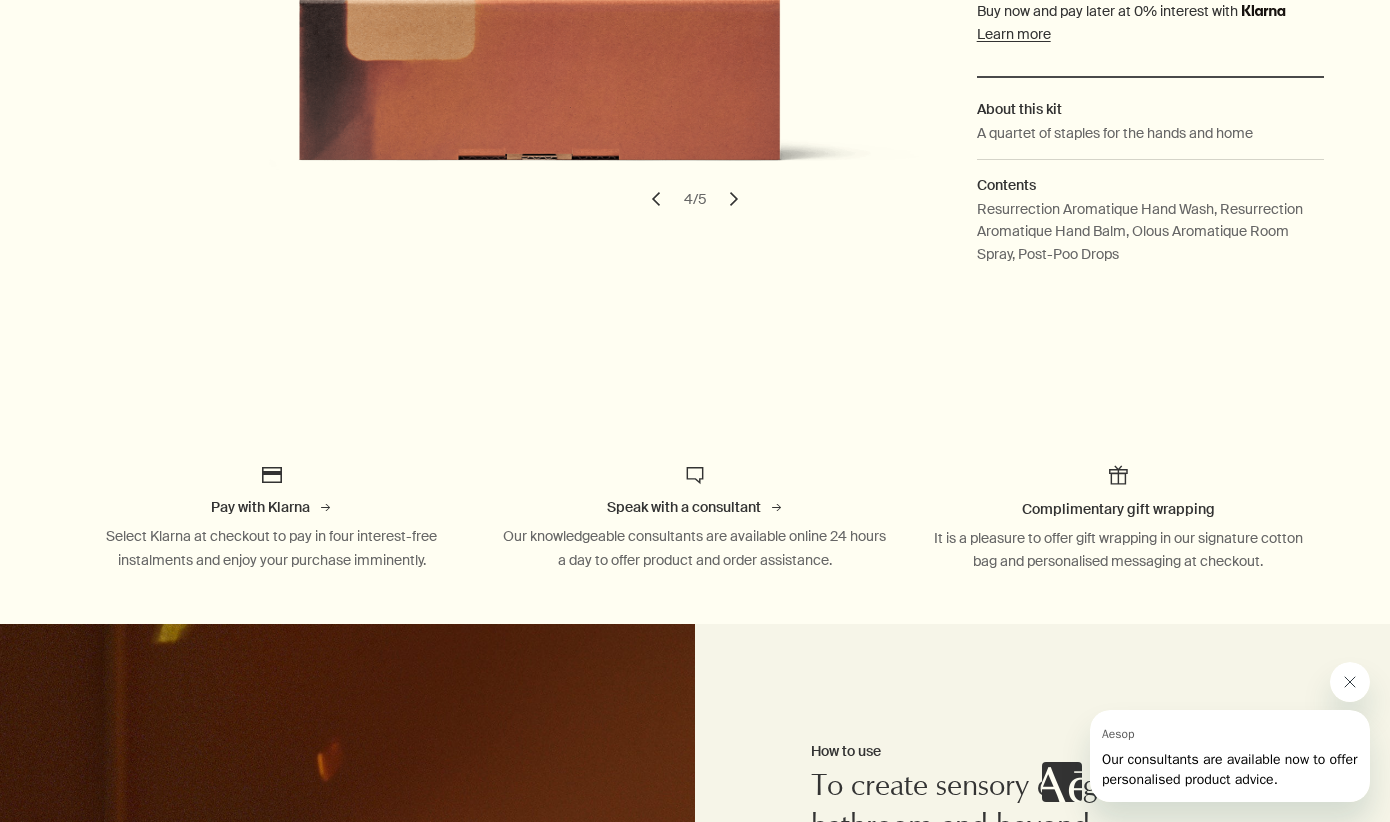 scroll, scrollTop: 0, scrollLeft: 0, axis: both 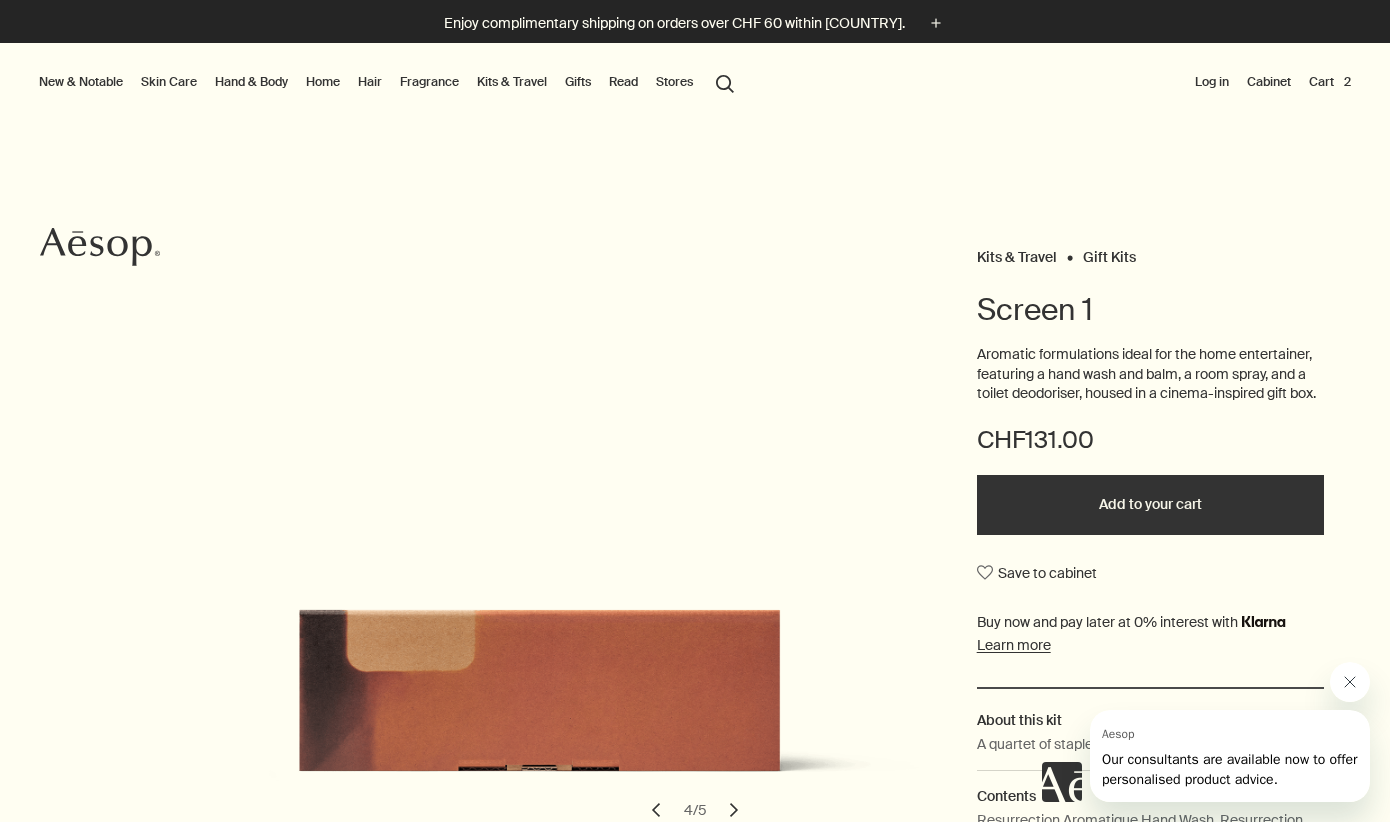 click on "Add to your cart" at bounding box center [1151, 505] 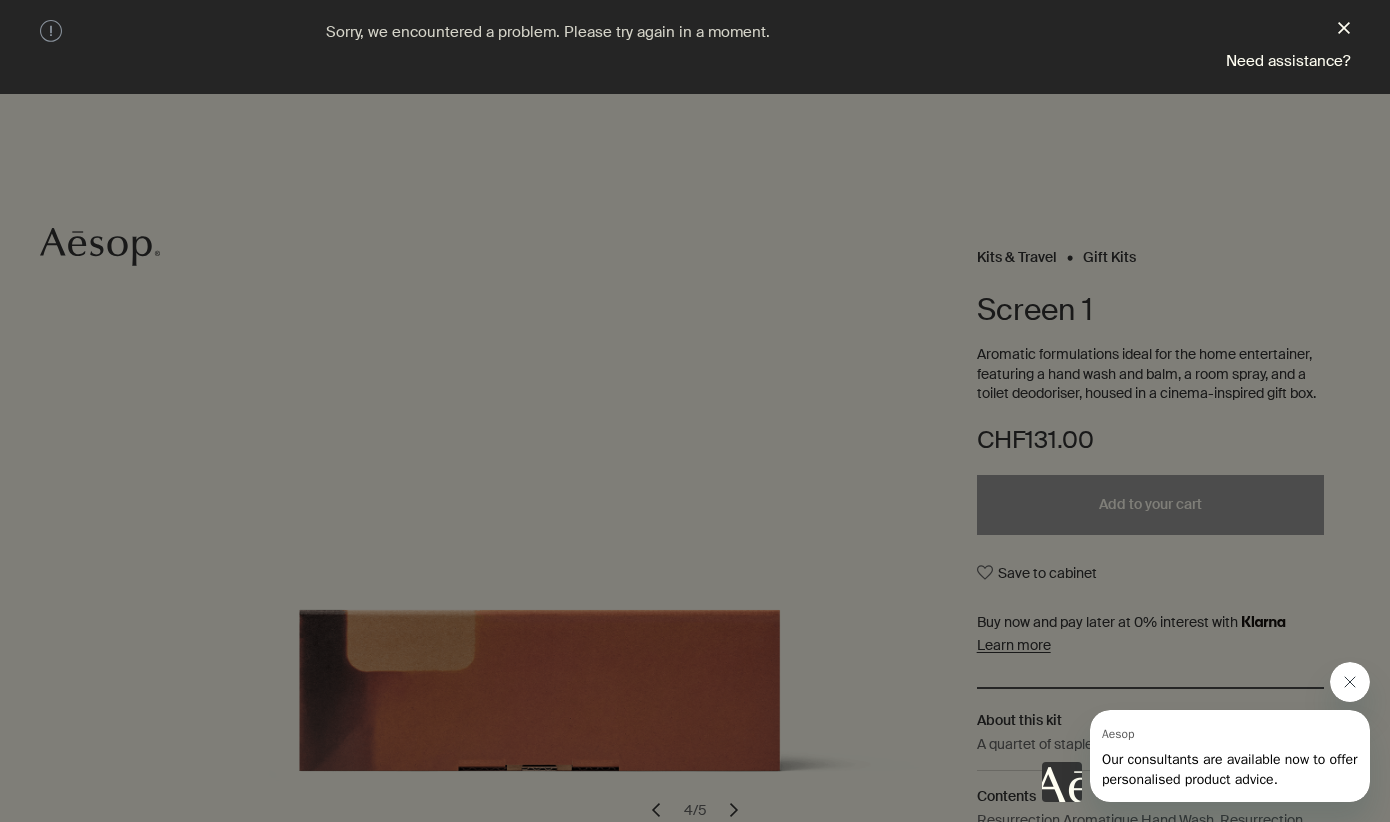 click on "close" at bounding box center (1344, 30) 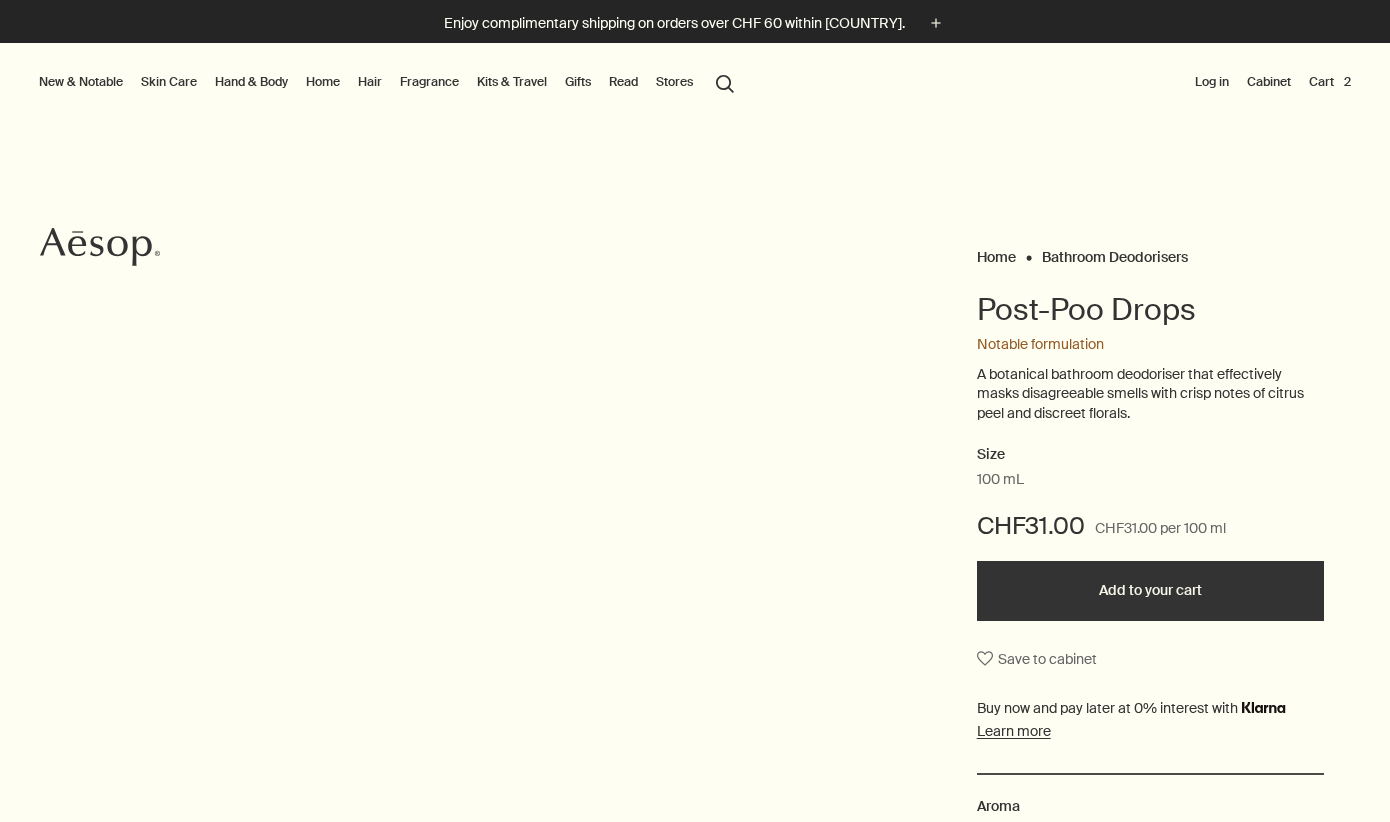 scroll, scrollTop: 0, scrollLeft: 0, axis: both 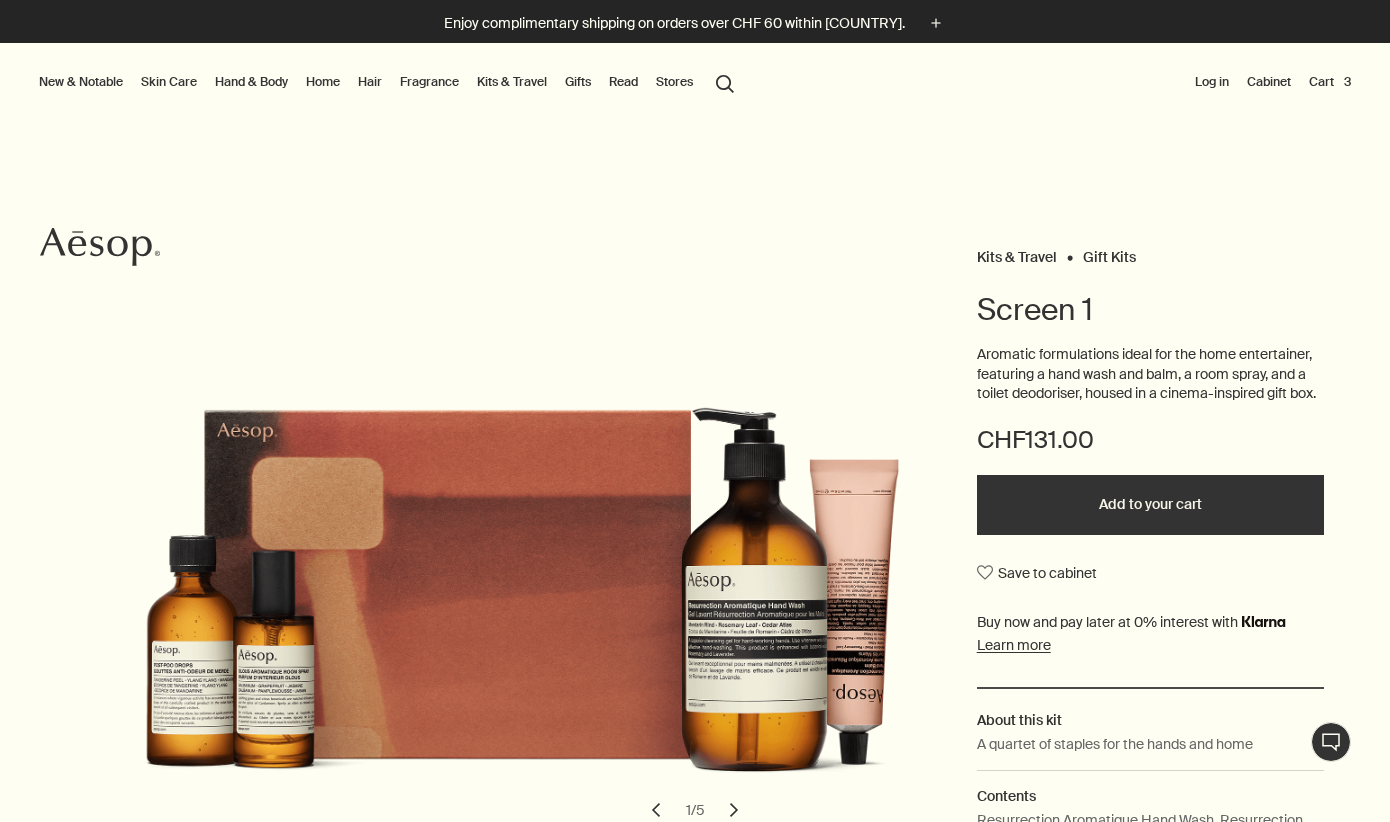 click on "Cart 3" at bounding box center [1330, 82] 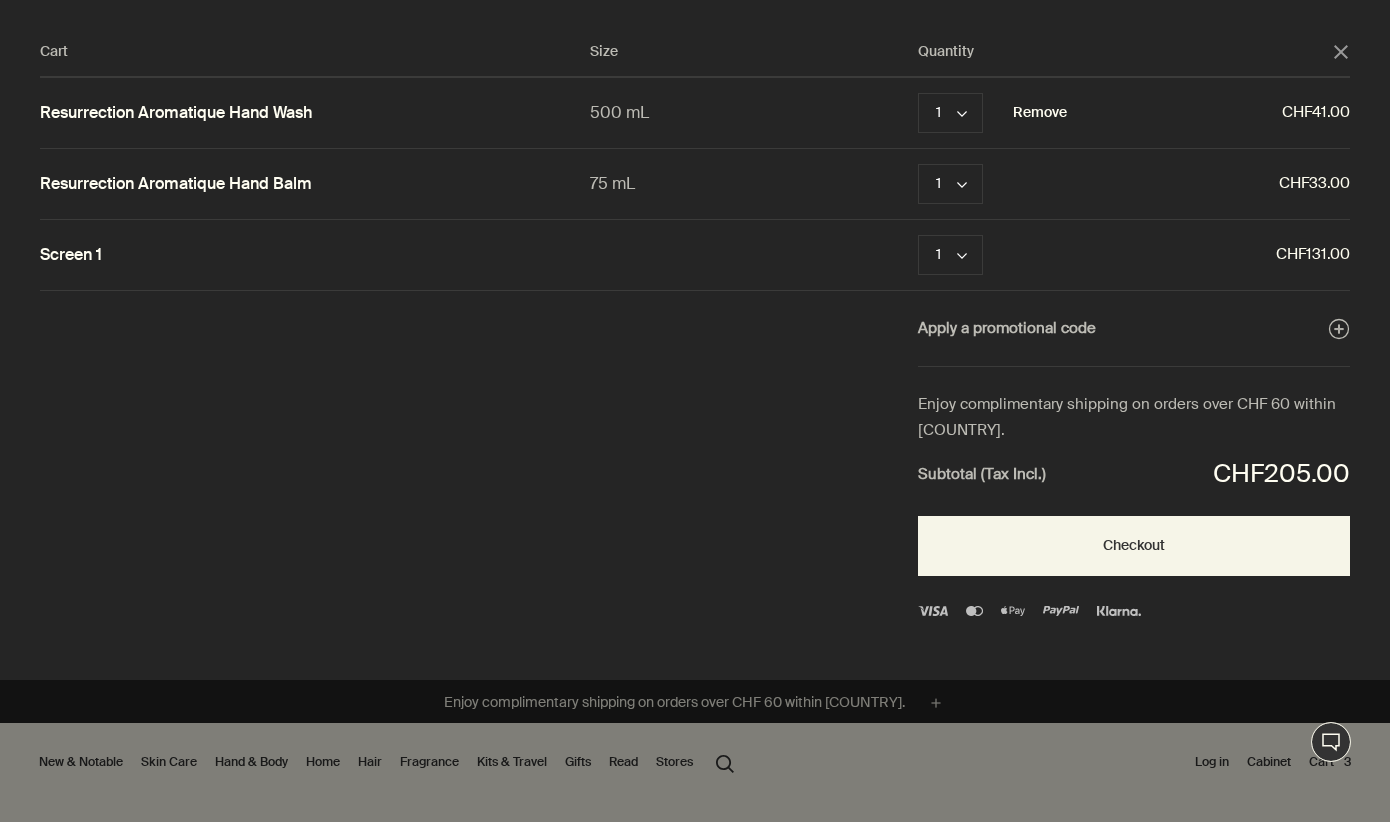 click on "Remove" at bounding box center (1040, 113) 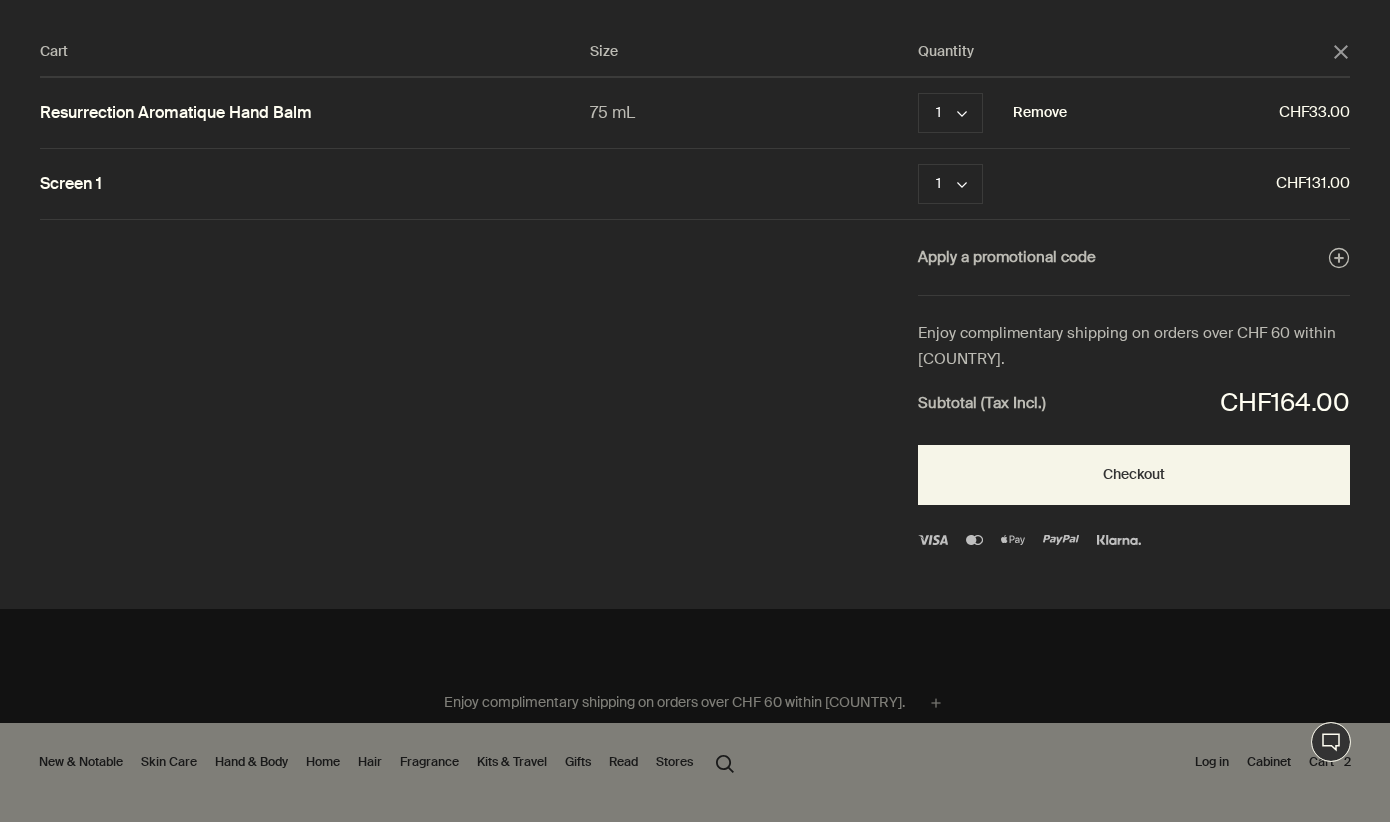 click on "Remove" at bounding box center (1040, 113) 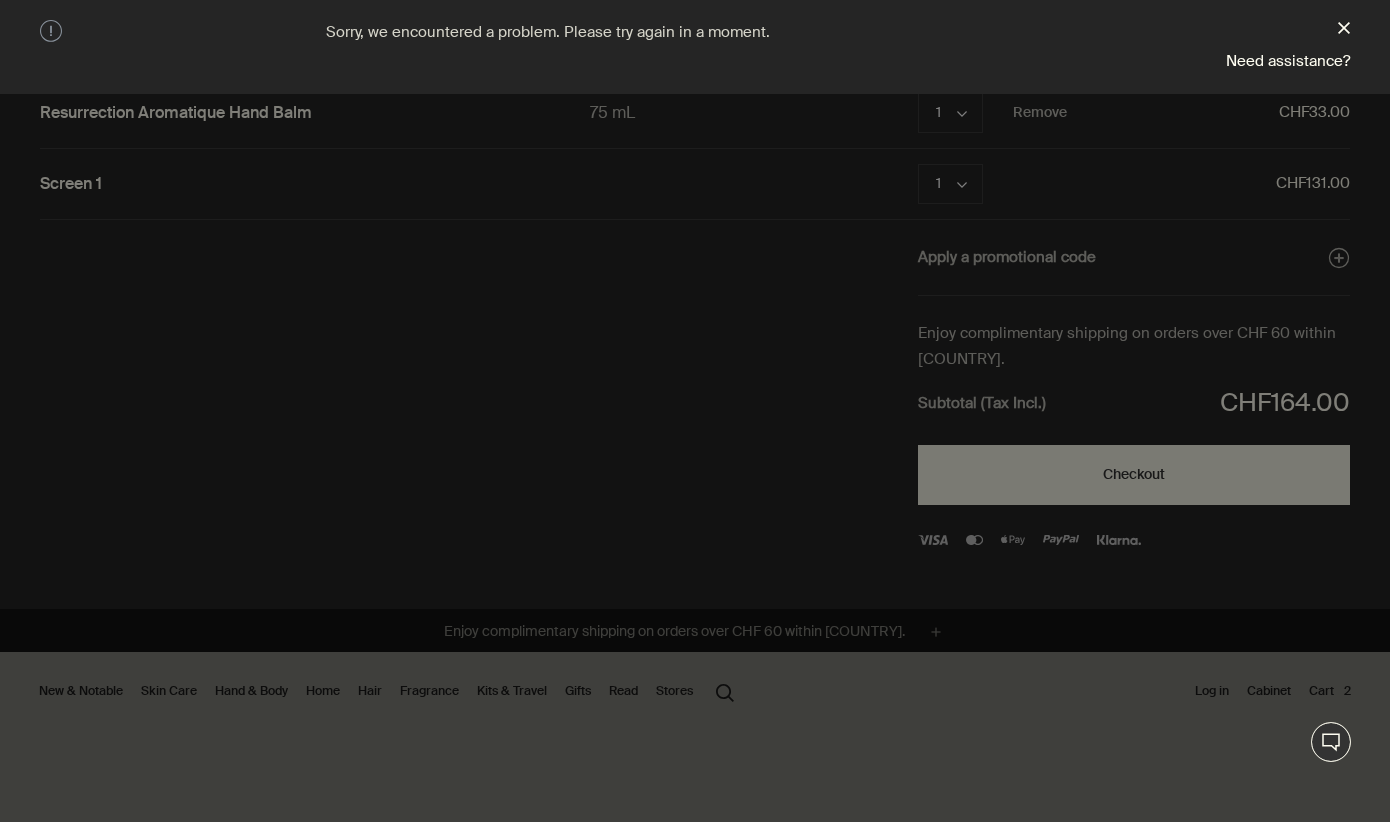 click on "close" at bounding box center [1344, 30] 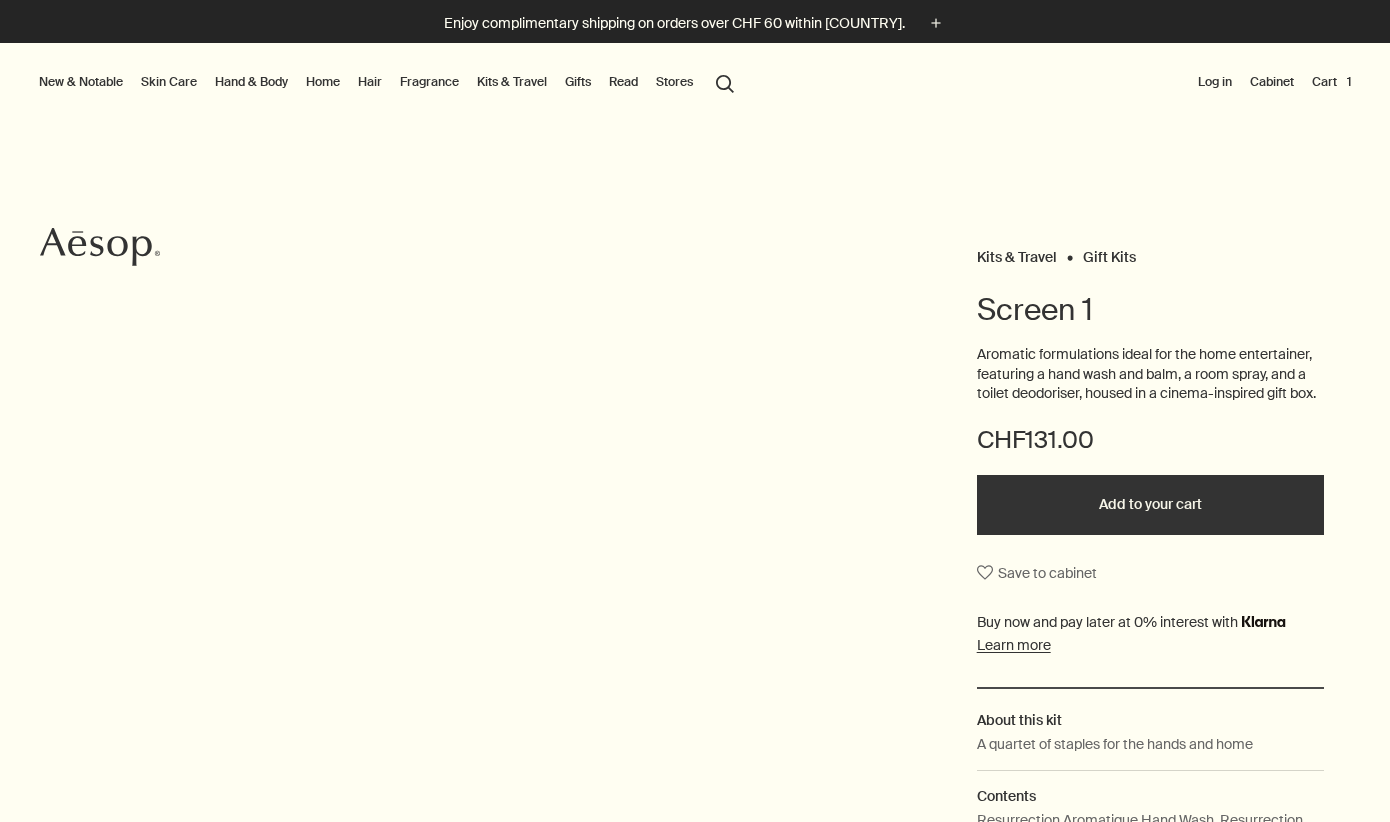 scroll, scrollTop: 0, scrollLeft: 0, axis: both 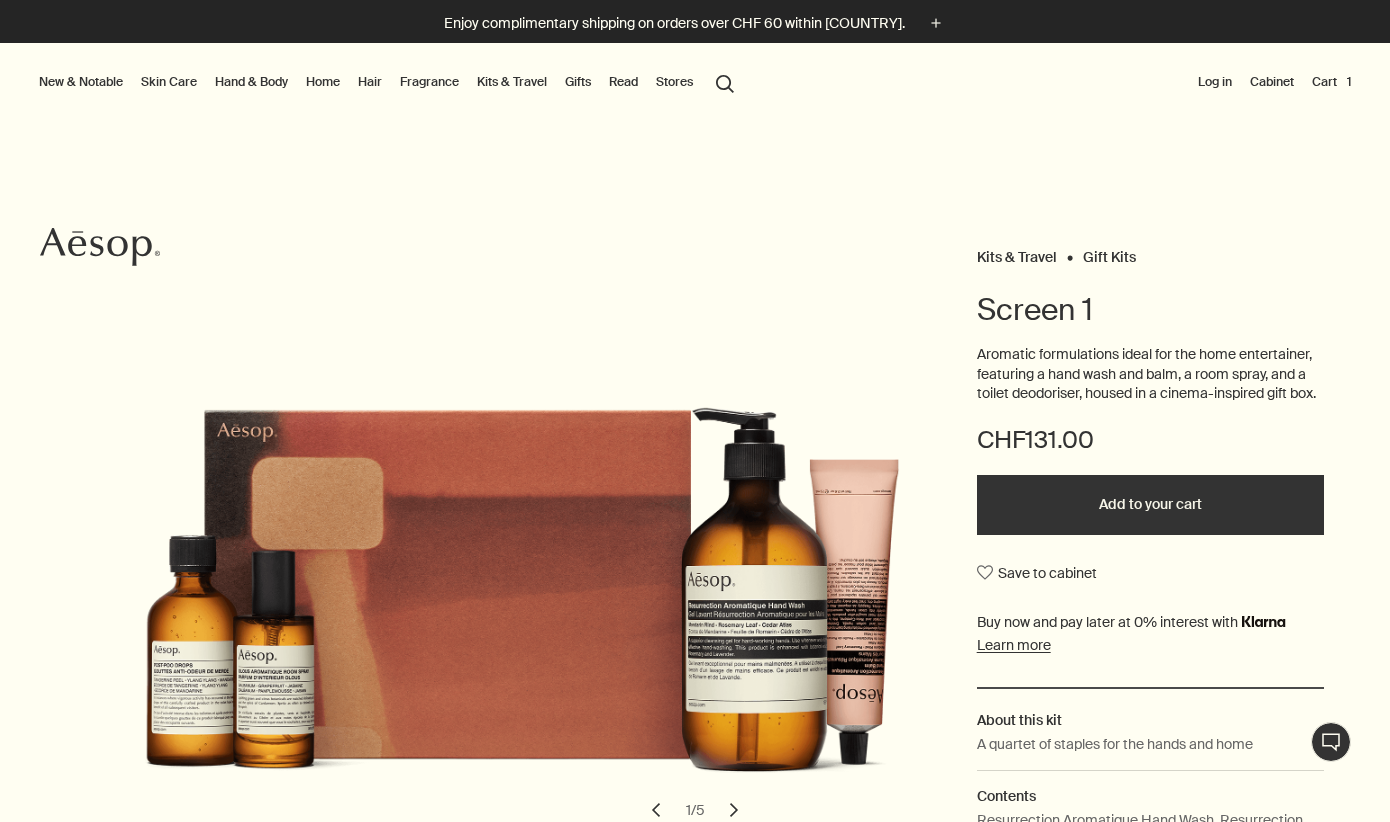 click on "Cart 1" at bounding box center [1331, 82] 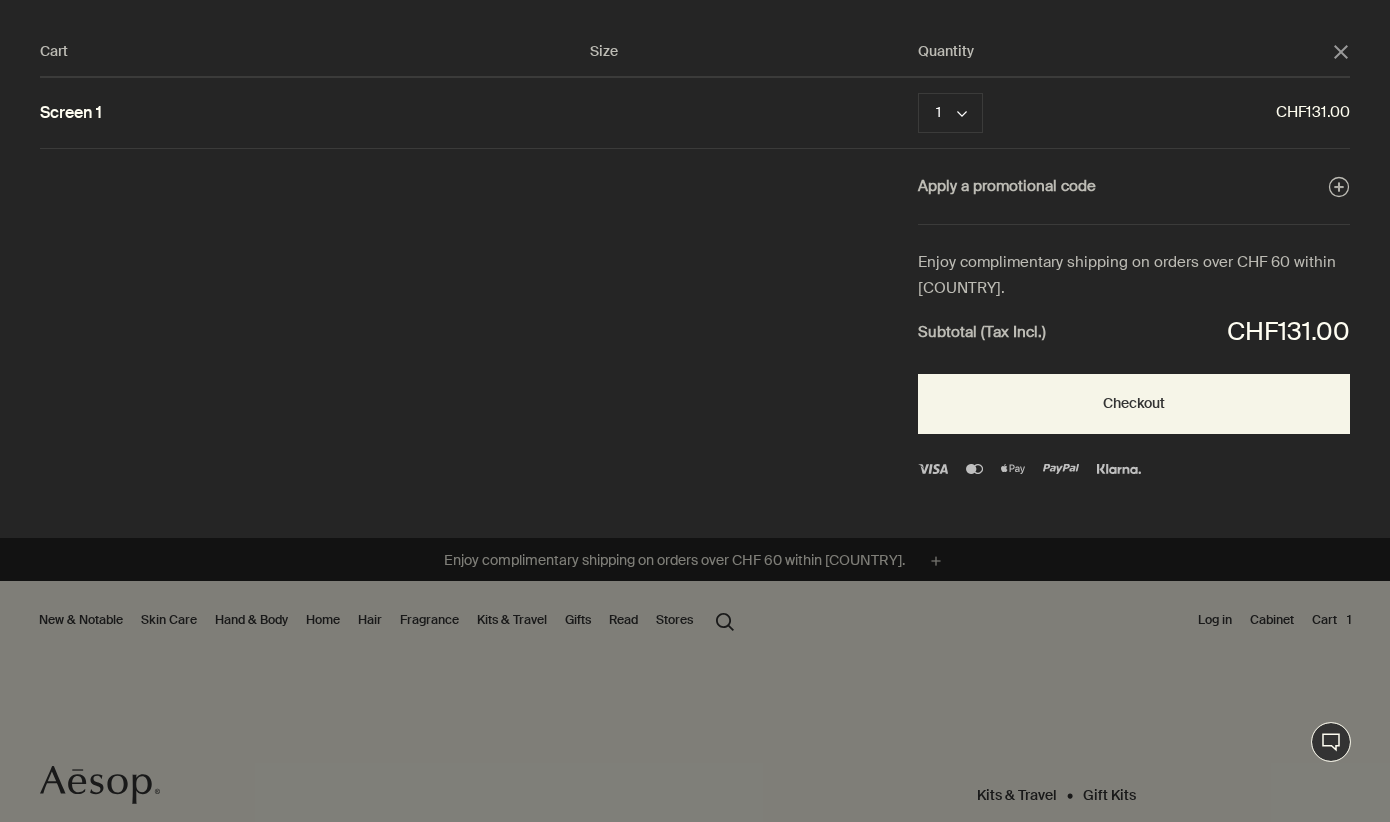 click 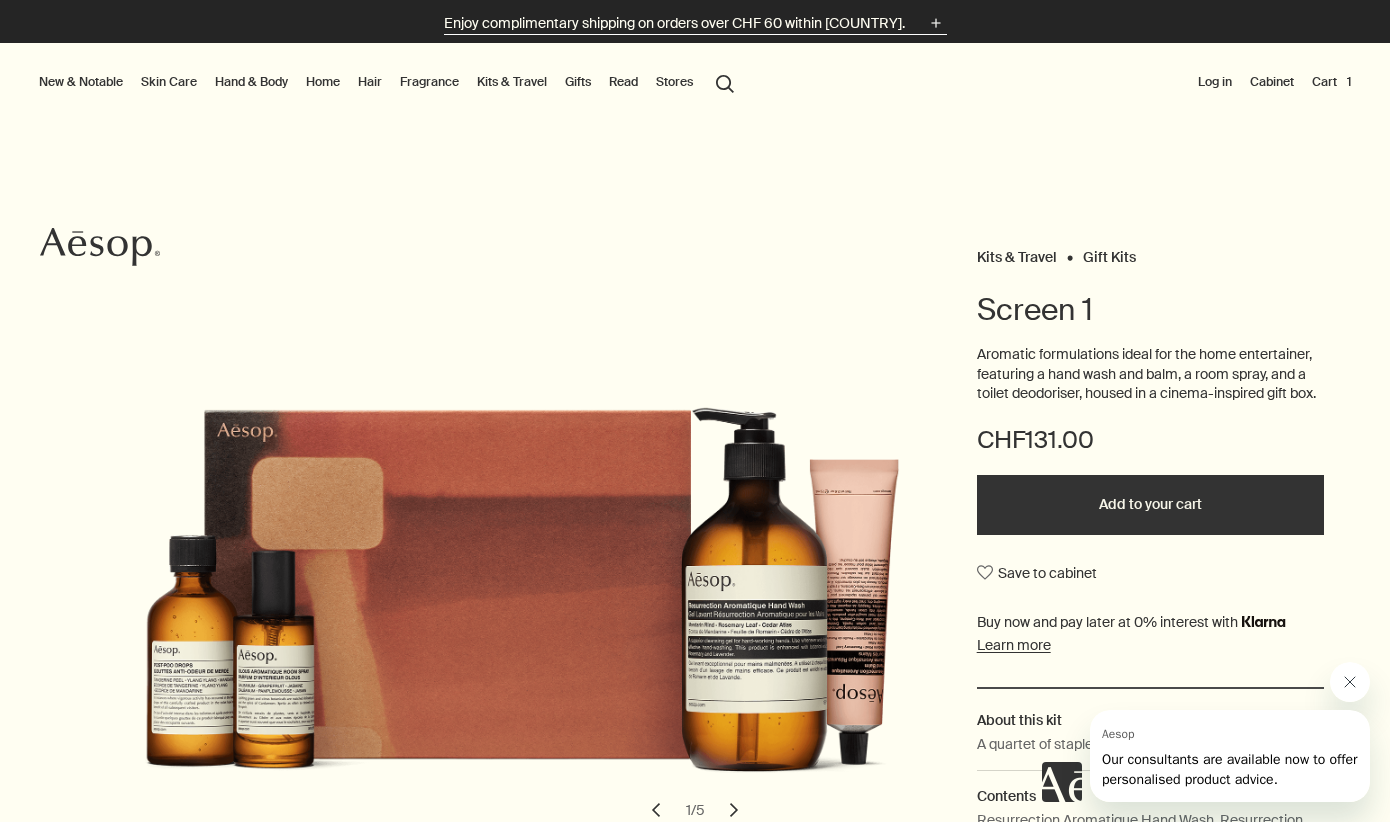 scroll, scrollTop: 0, scrollLeft: 0, axis: both 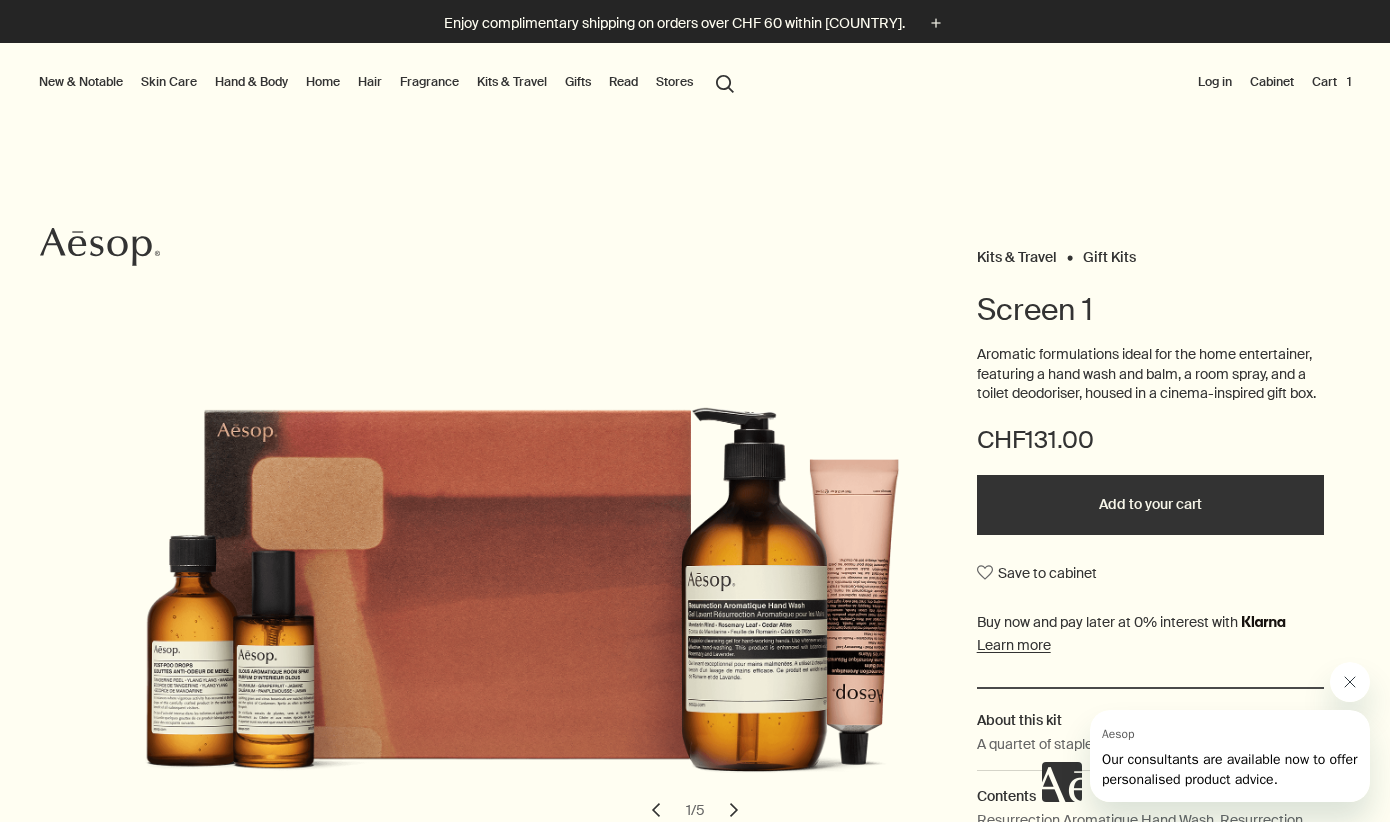click on "Cart 1" at bounding box center (1331, 82) 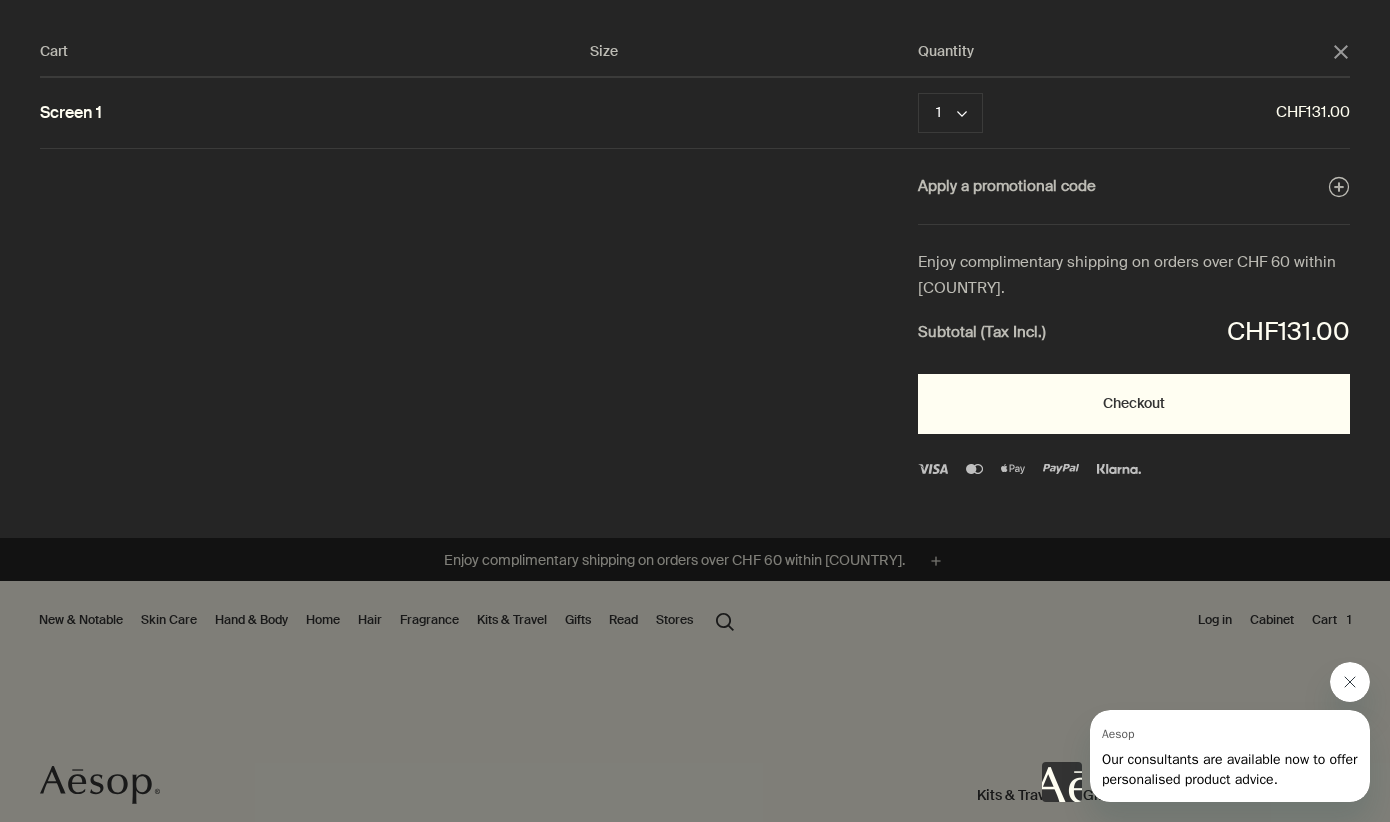 click on "Checkout" at bounding box center (1134, 404) 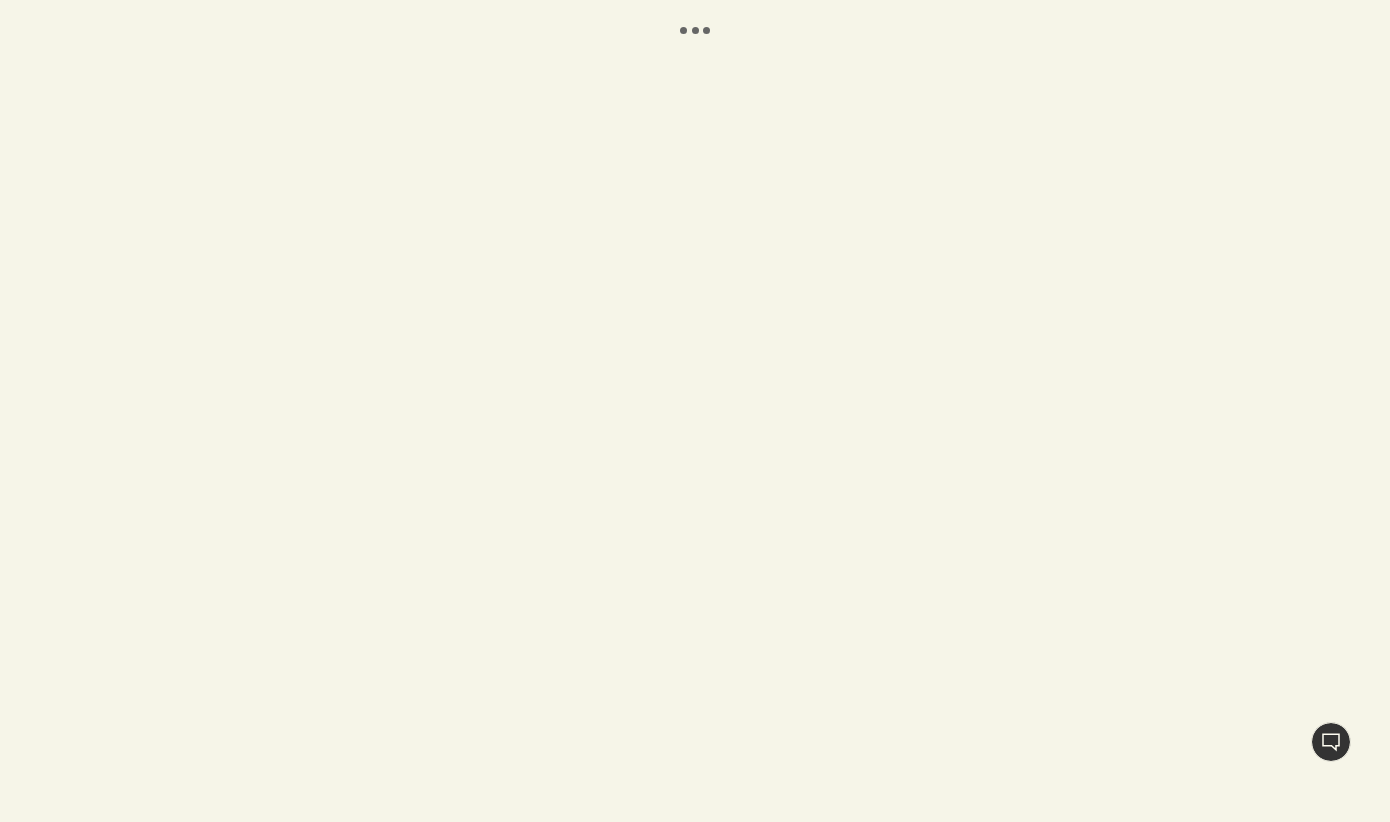 scroll, scrollTop: 0, scrollLeft: 0, axis: both 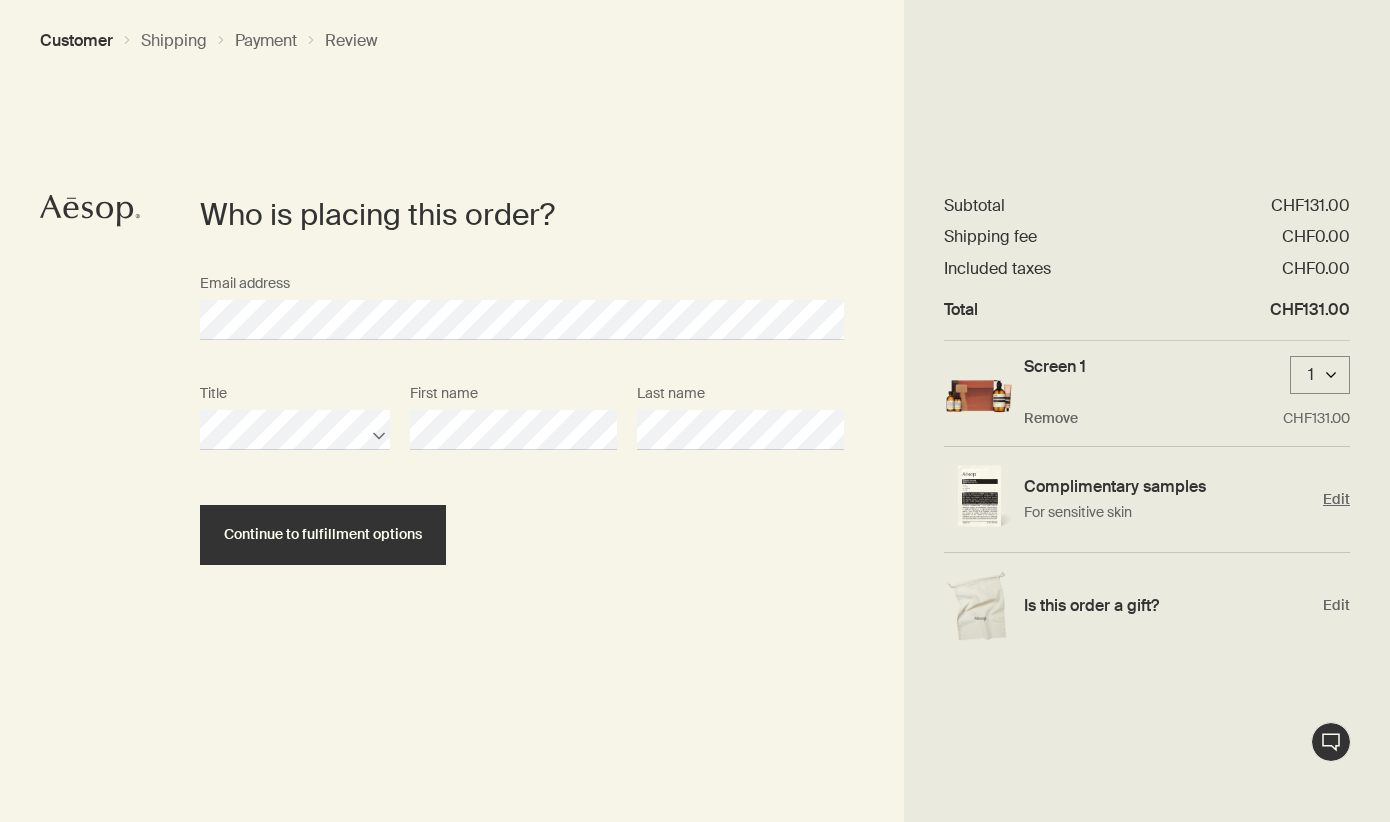 click on "Edit" at bounding box center [1336, 499] 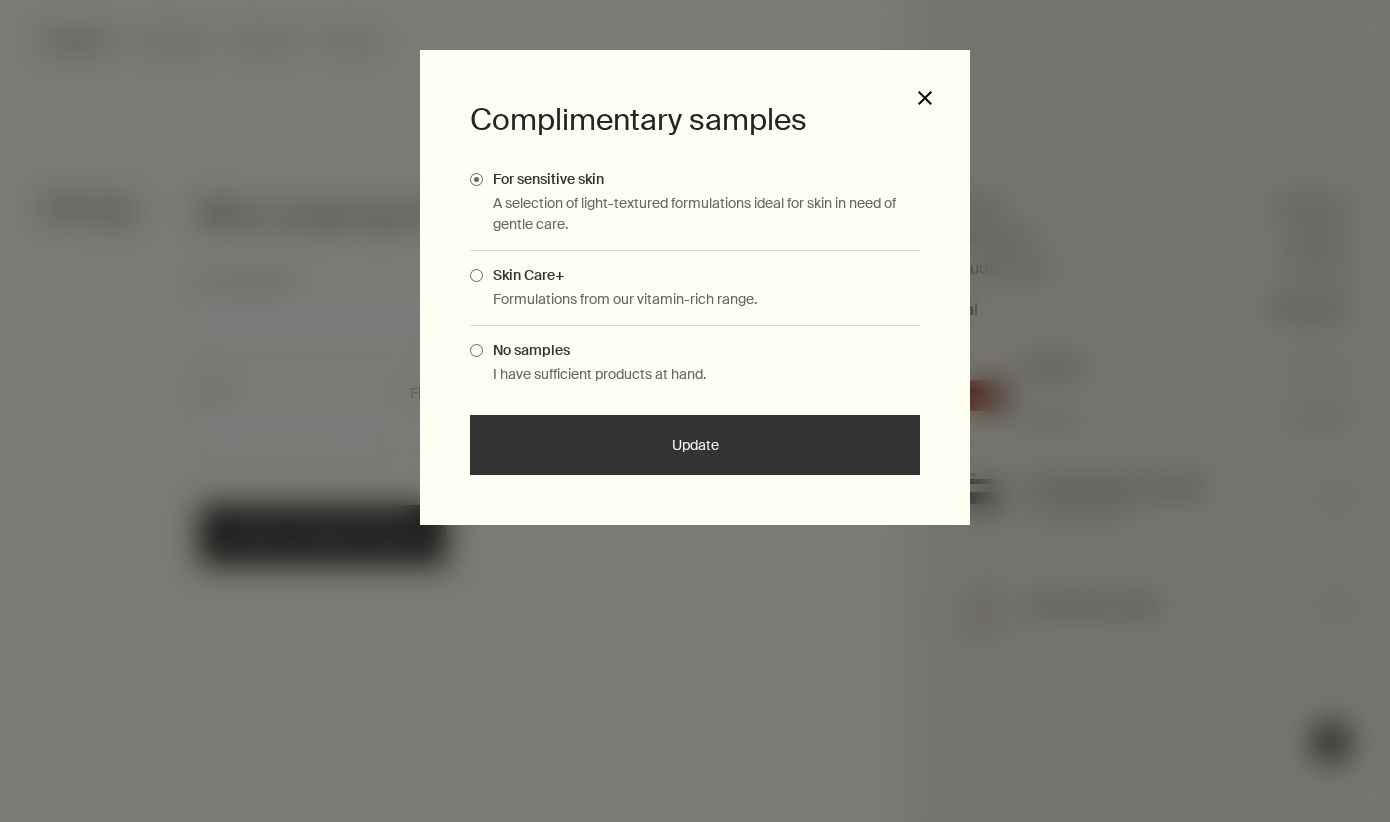 click on "close" at bounding box center [925, 98] 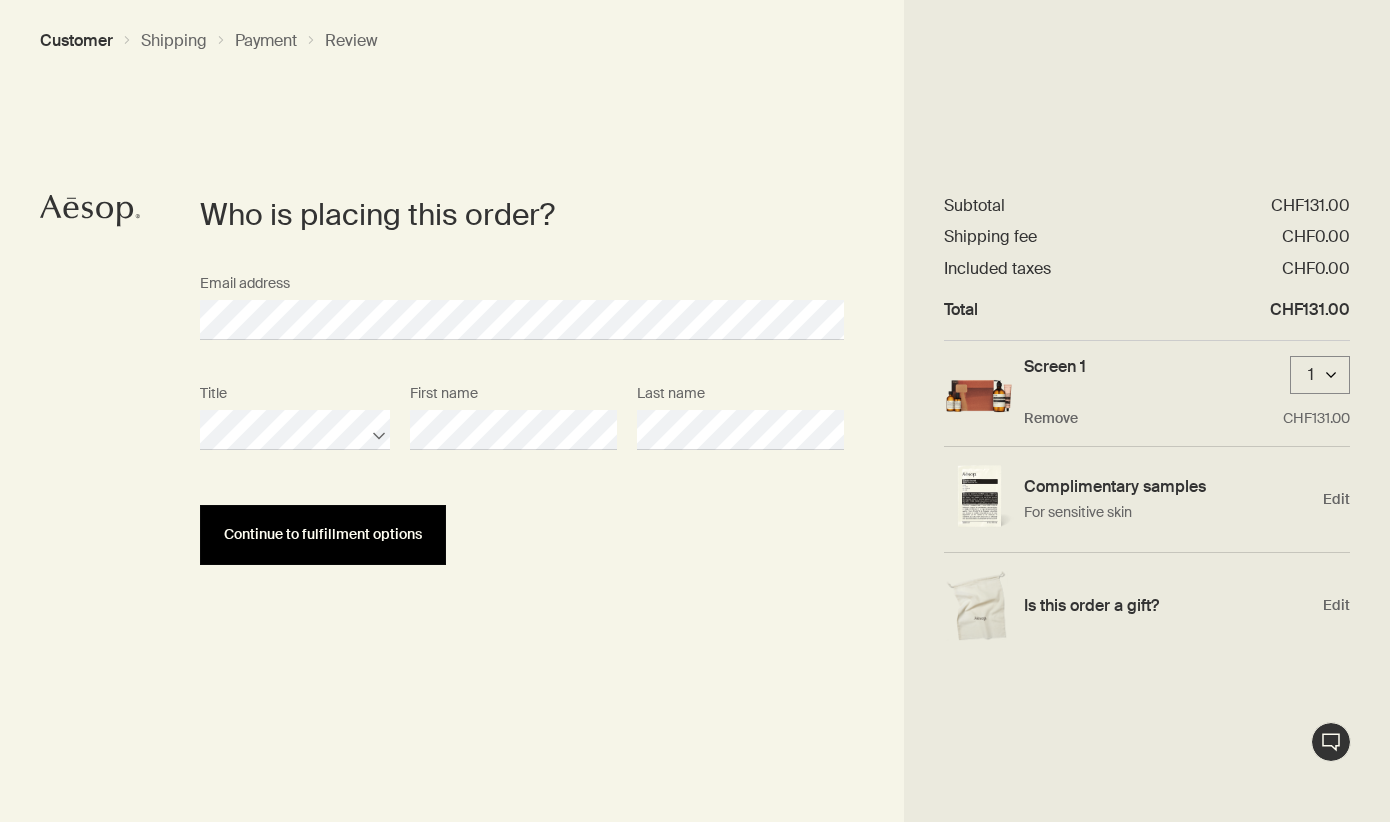 click on "Continue to fulfillment options" at bounding box center [323, 534] 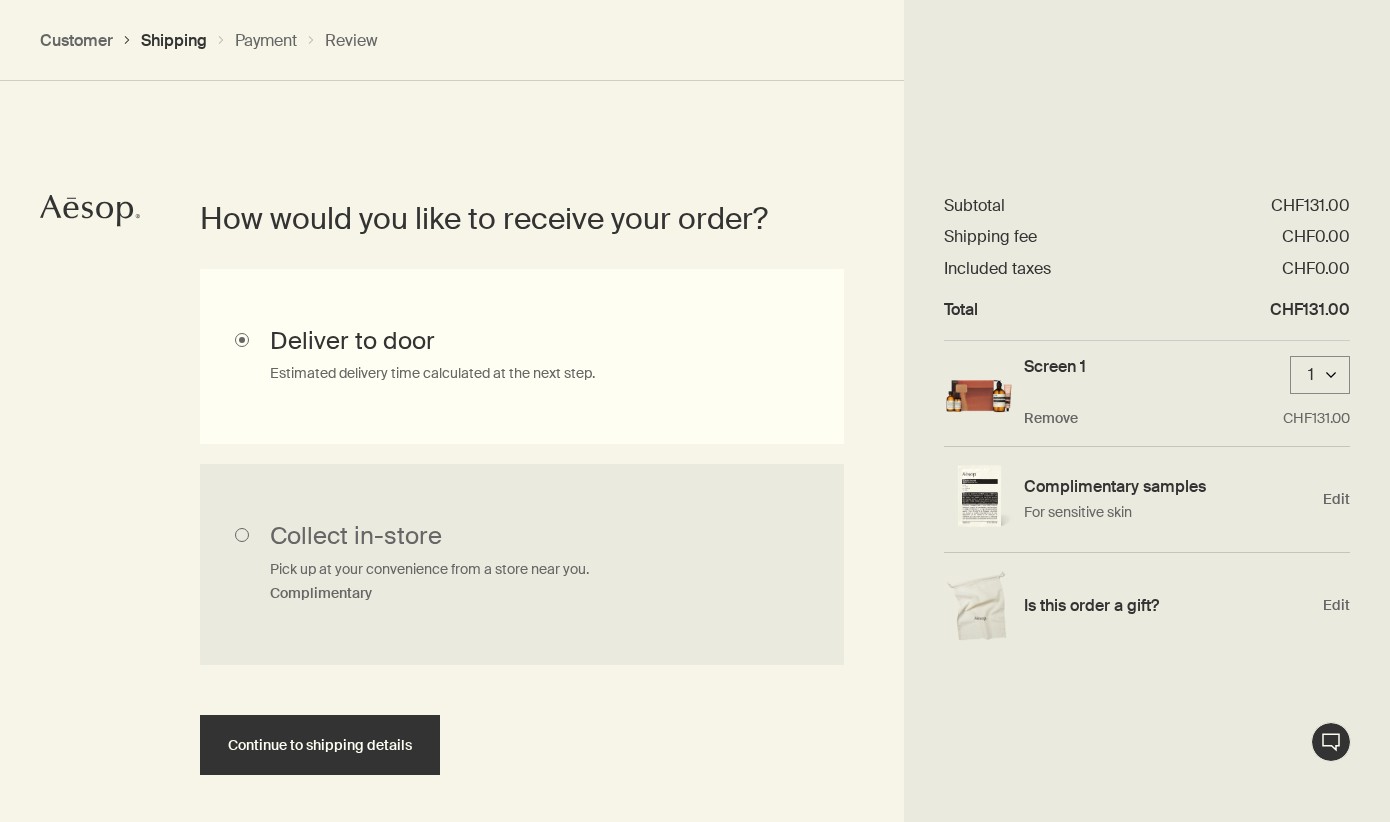scroll, scrollTop: 448, scrollLeft: 0, axis: vertical 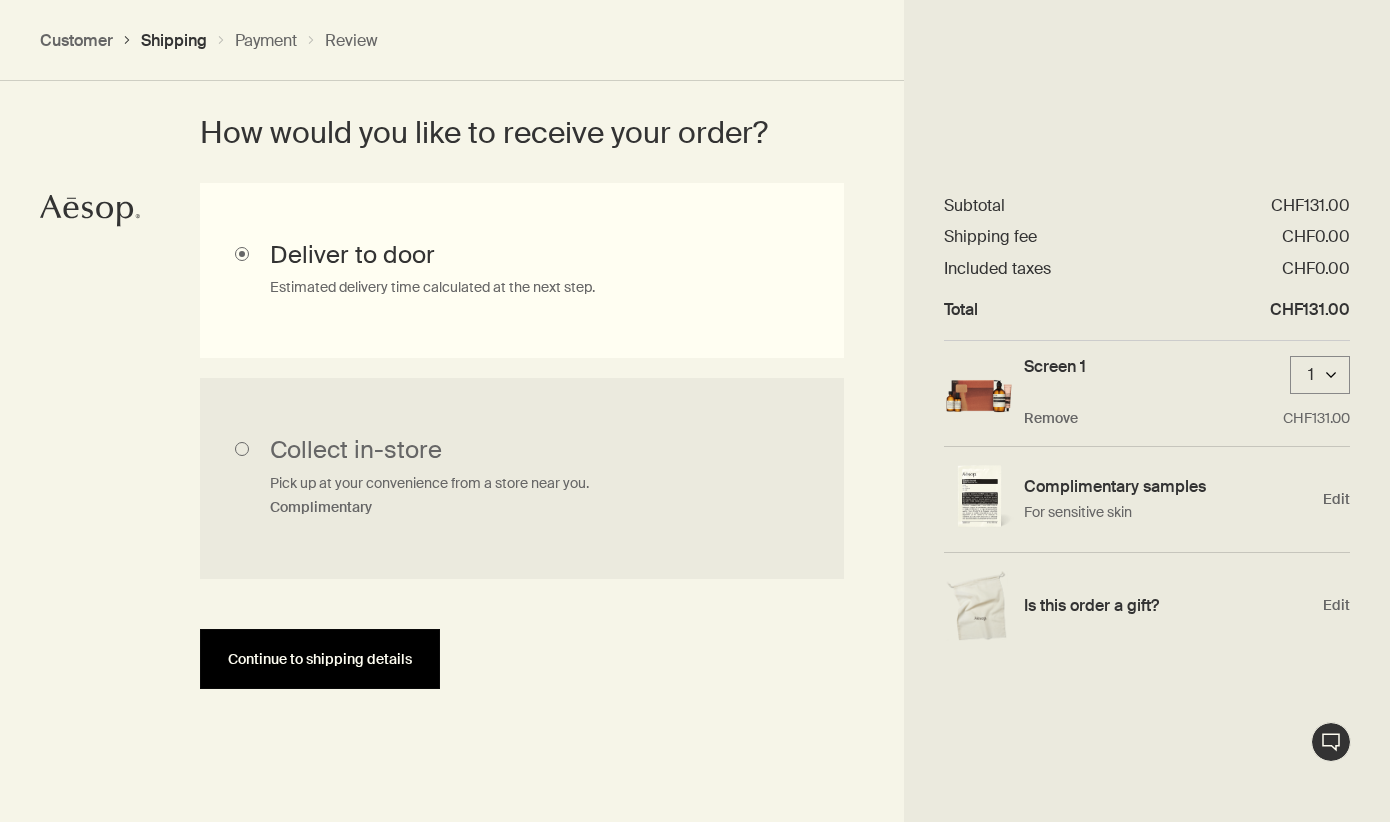 click on "Continue to shipping details" at bounding box center (320, 659) 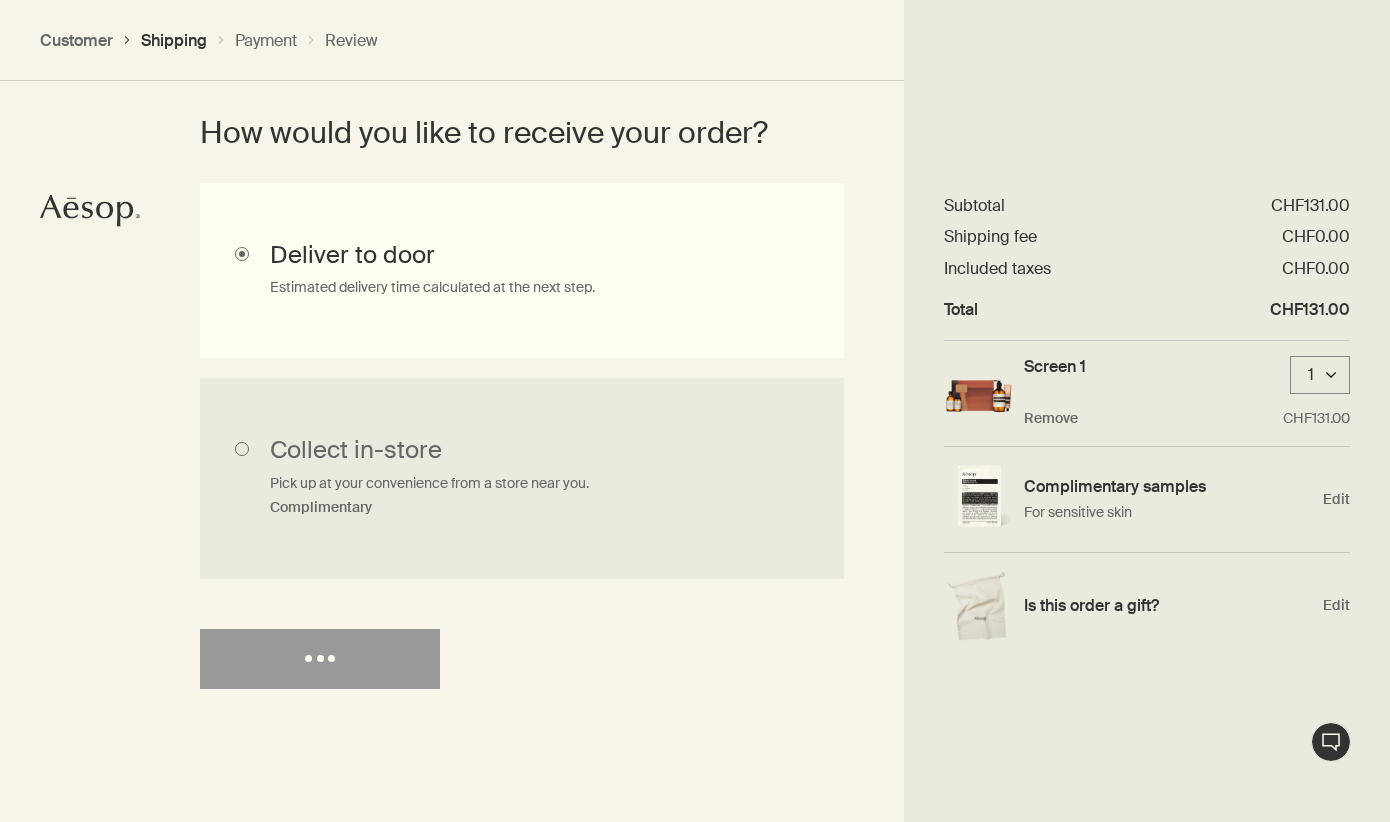 select on "CH" 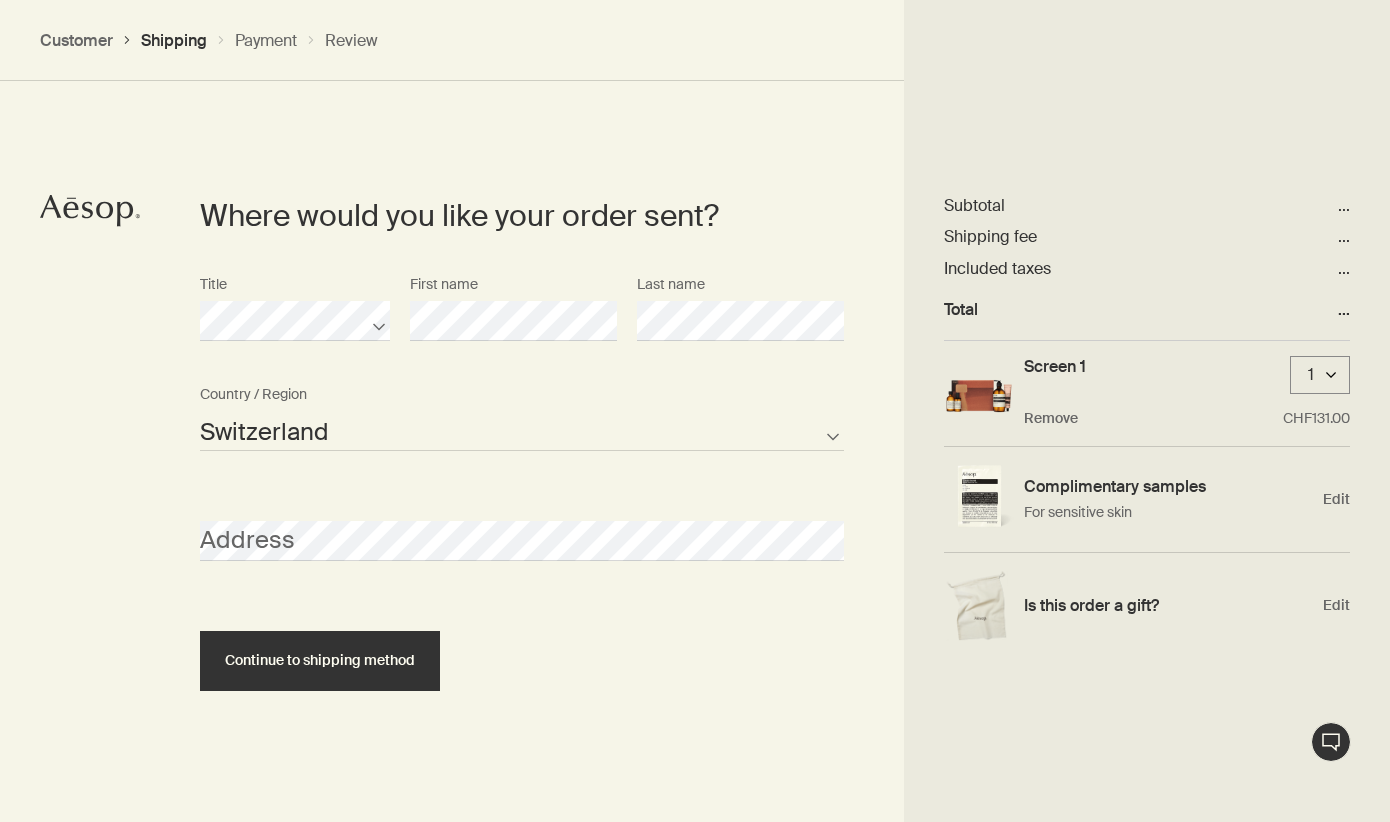 scroll, scrollTop: 865, scrollLeft: 0, axis: vertical 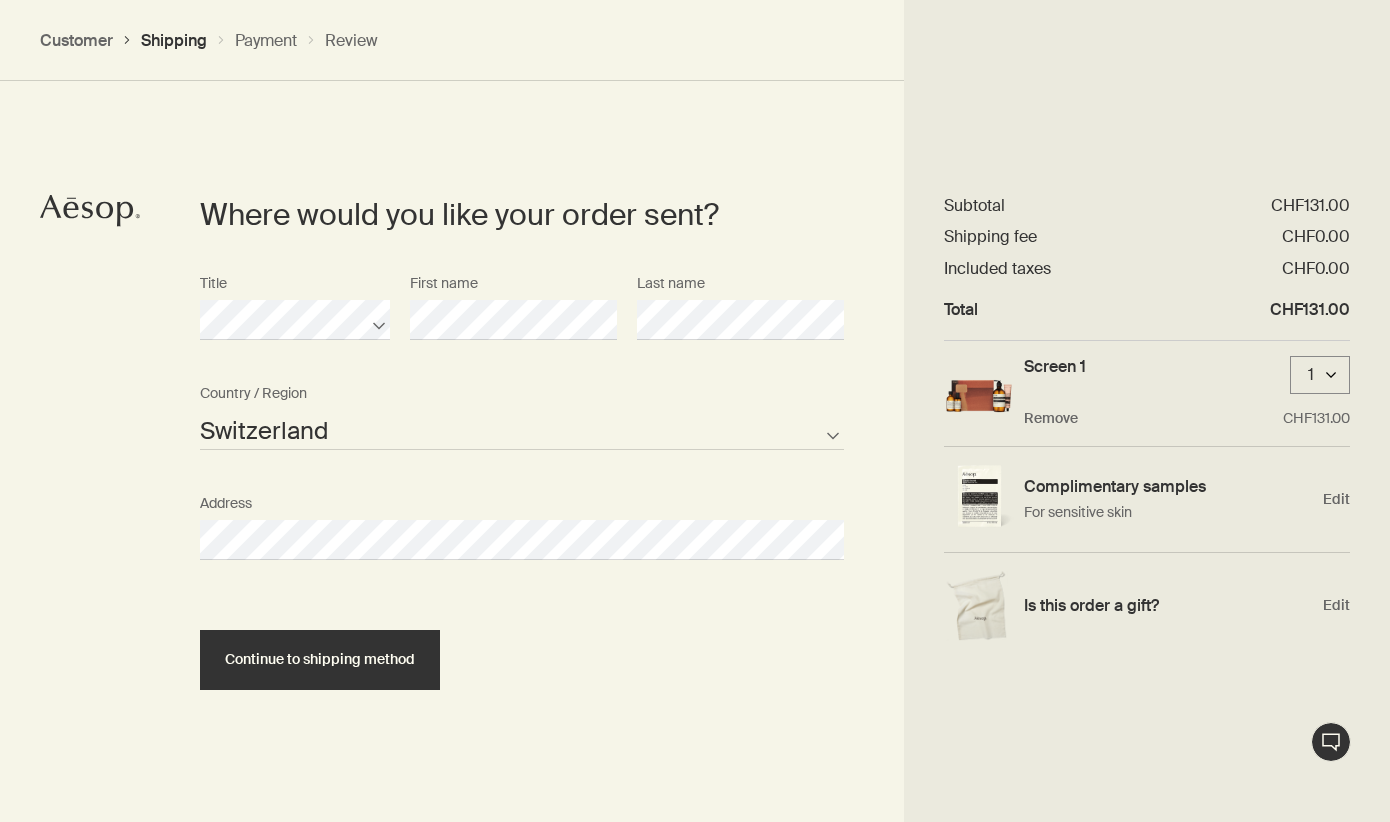 select on "CH" 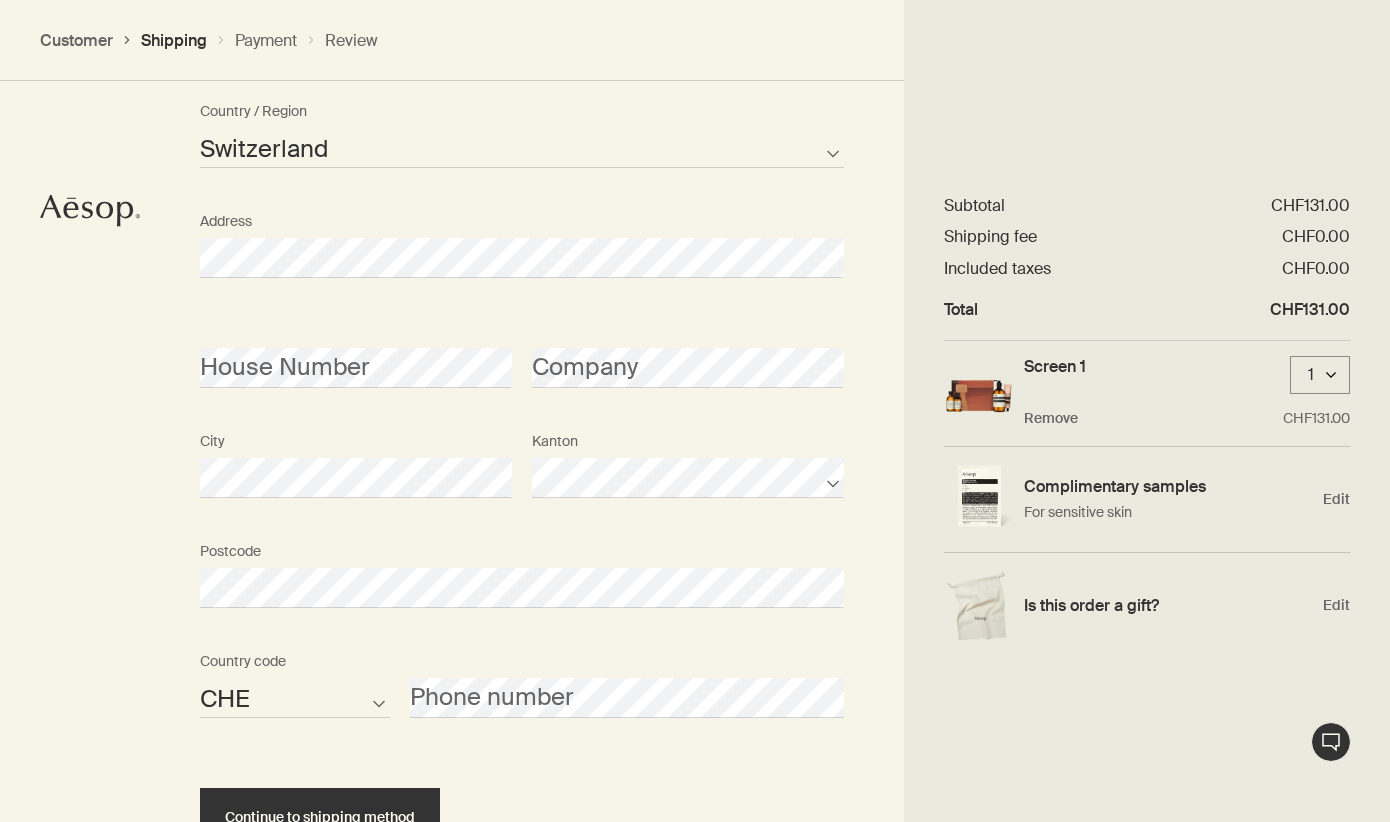 scroll, scrollTop: 1164, scrollLeft: 0, axis: vertical 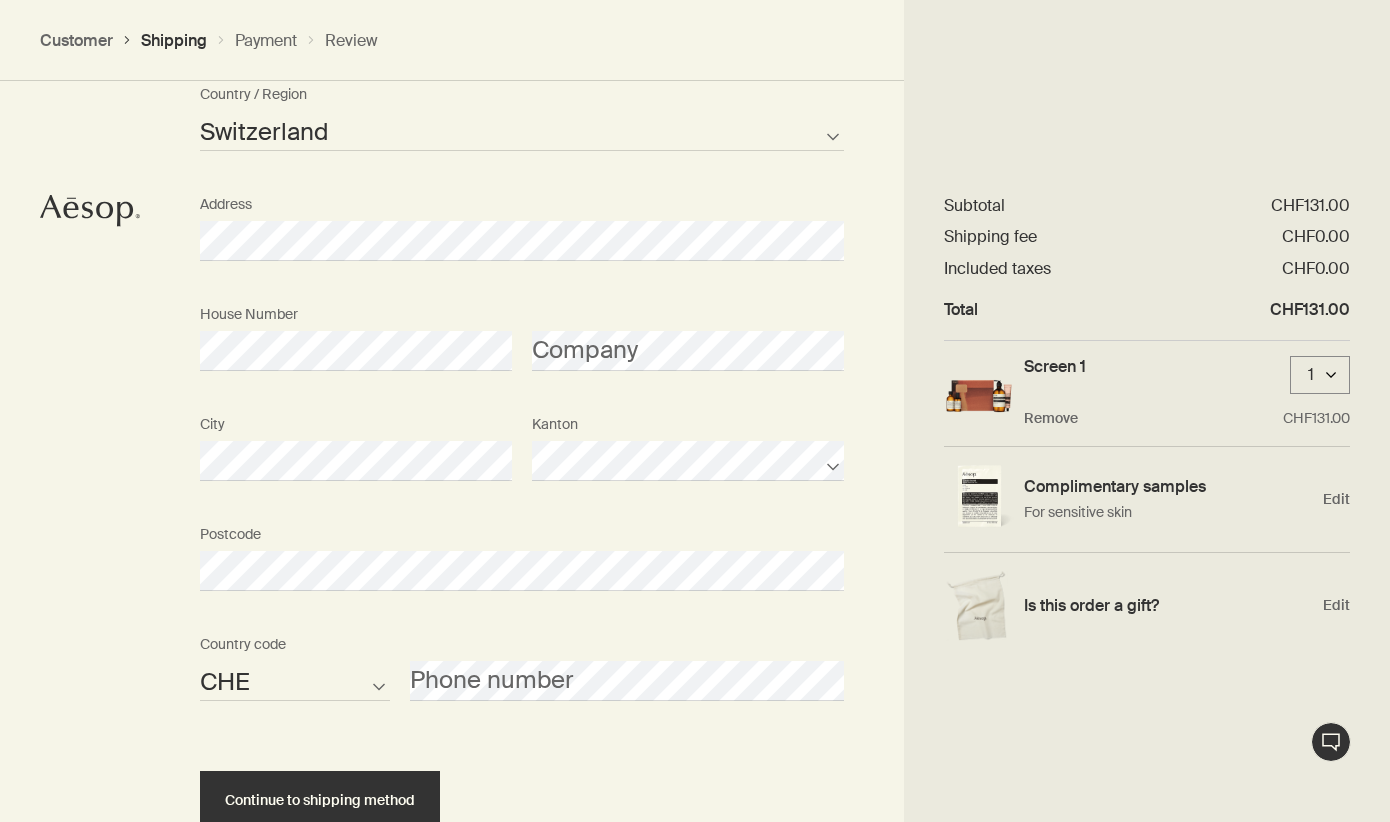 click on "Where would you like your order sent? Title First name Last name Liechtenstein Switzerland Not listed Country / Region Address House Number Company City Kanton Postcode AFG ALB DZA ASM AND AGO AIA ATA ATG ARG ARM ABW AUS AUT AZE BHS BHR BGD BRB BLR BEL BLZ BEN BMU BTN BOL BIH BWA BRA IOT VGB BRN BGR BFA BDI KHM CMR CAN CPV CYM CAF TCD CHL CHN CXR CCK COL COM COK CRI HRV CUB CUW CYP CZE COD DNK DJI DMA DOM TLS ECU EGY SLV GNQ ERI EST ETH FLK FRO FJI FIN FRA PYF GAB GMB GEO DEU GHA GIB GRC GRL GRD GUM GTM GGY GIN GNB GUY HTI HND HKG HUN ISL IND IDN IRN IRQ IRL IMN ISR ITA CIV JAM JPN JEY JOR KAZ KEN KIR XKX KWT KGZ LAO LVA LBN LSO LBR LBY LIE LTU LUX MAC MKD MDG MWI MYS MDV MLI MLT MHL MRT MUS MYT MEX FSM MDA MCO MNG MNE MSR MAR MOZ MMR NAM NRU NPL NLD ANT NCL NZL NIC NER NGA NIU PRK MNP NOR OMN PAK PLW PSE PAN PNG PRY PER PHL PCN POL PRT PRI QAT COG REU ROU RUS RWA BLM SHN KNA LCA MAF SPM VCT WSM SMR STP SAU SEN SRB SYC SLE SGP SXM SVK SVN SLB SOM KOR ZAF SSD ESP LKA SDN SUR SJM SWZ SWE CHE SYR TWN TJK TZA THA" at bounding box center (522, 363) 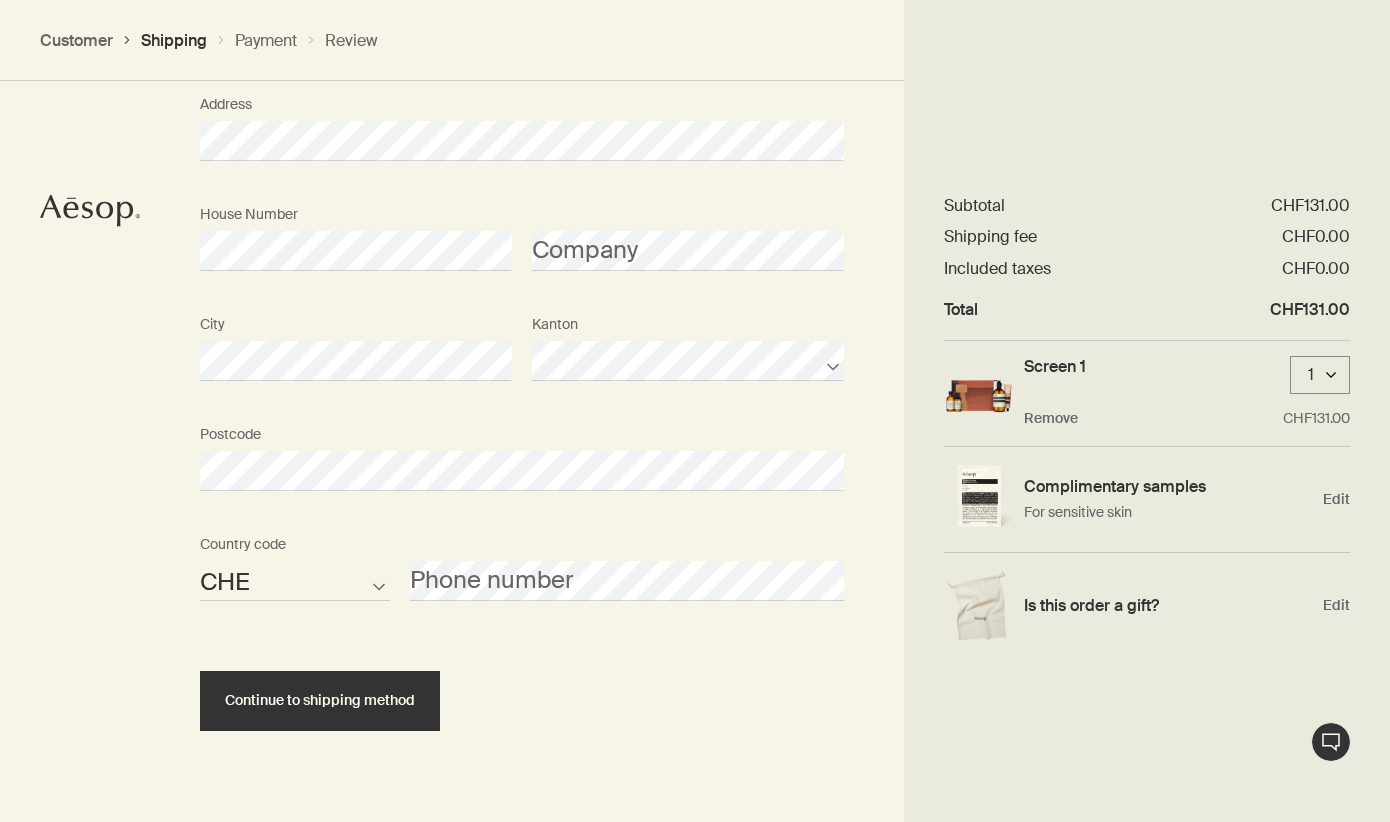 scroll, scrollTop: 1275, scrollLeft: 0, axis: vertical 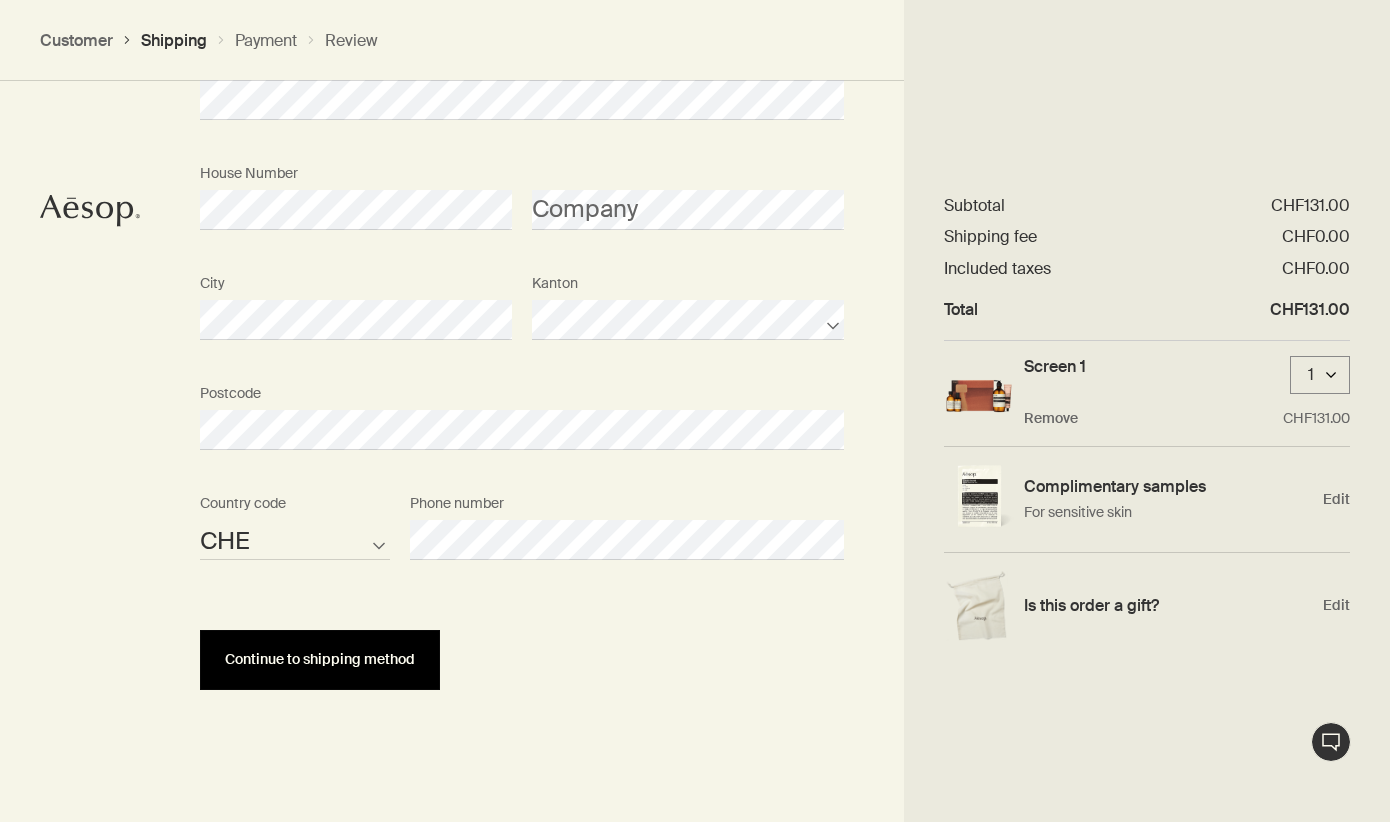 click on "Continue to shipping method" at bounding box center [320, 659] 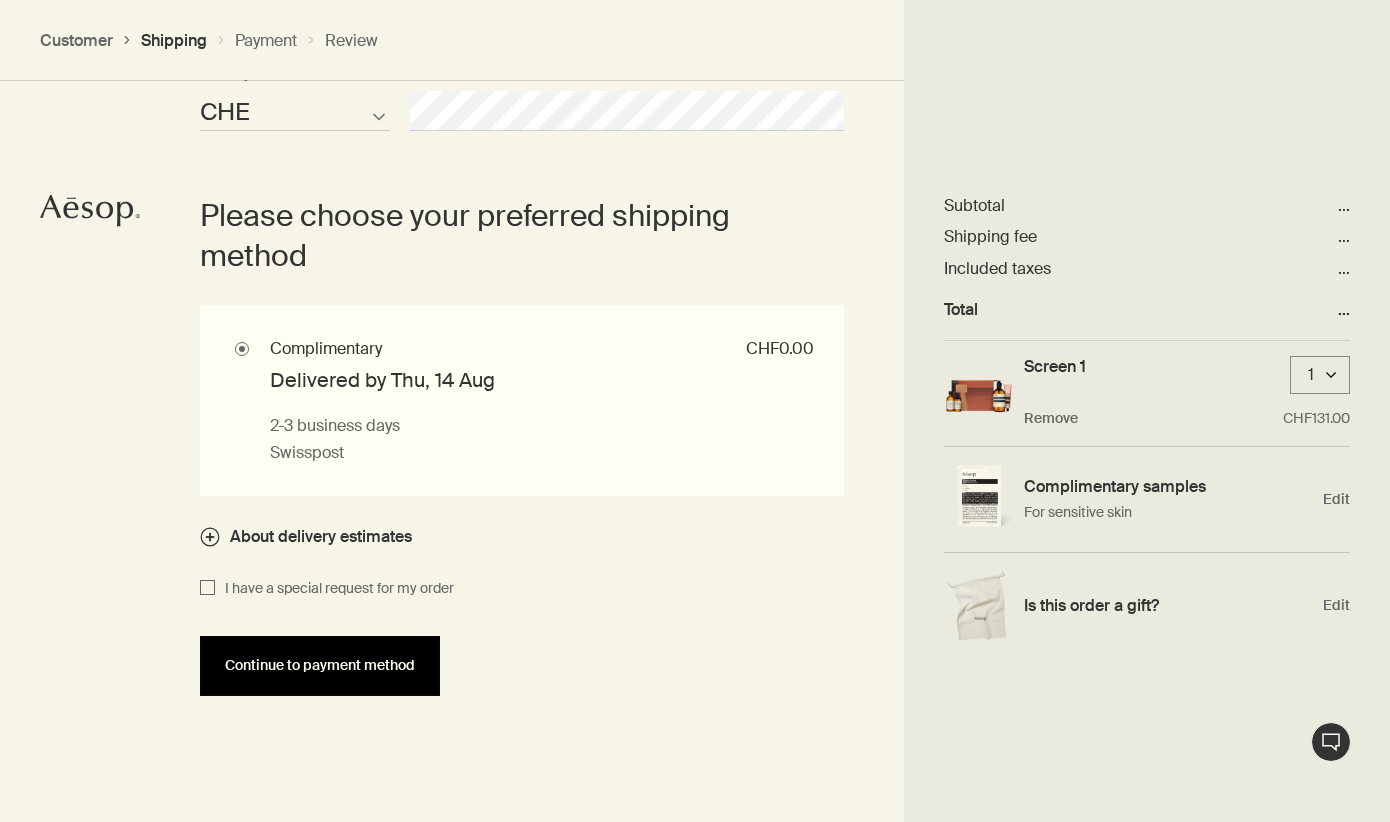 scroll, scrollTop: 1742, scrollLeft: 0, axis: vertical 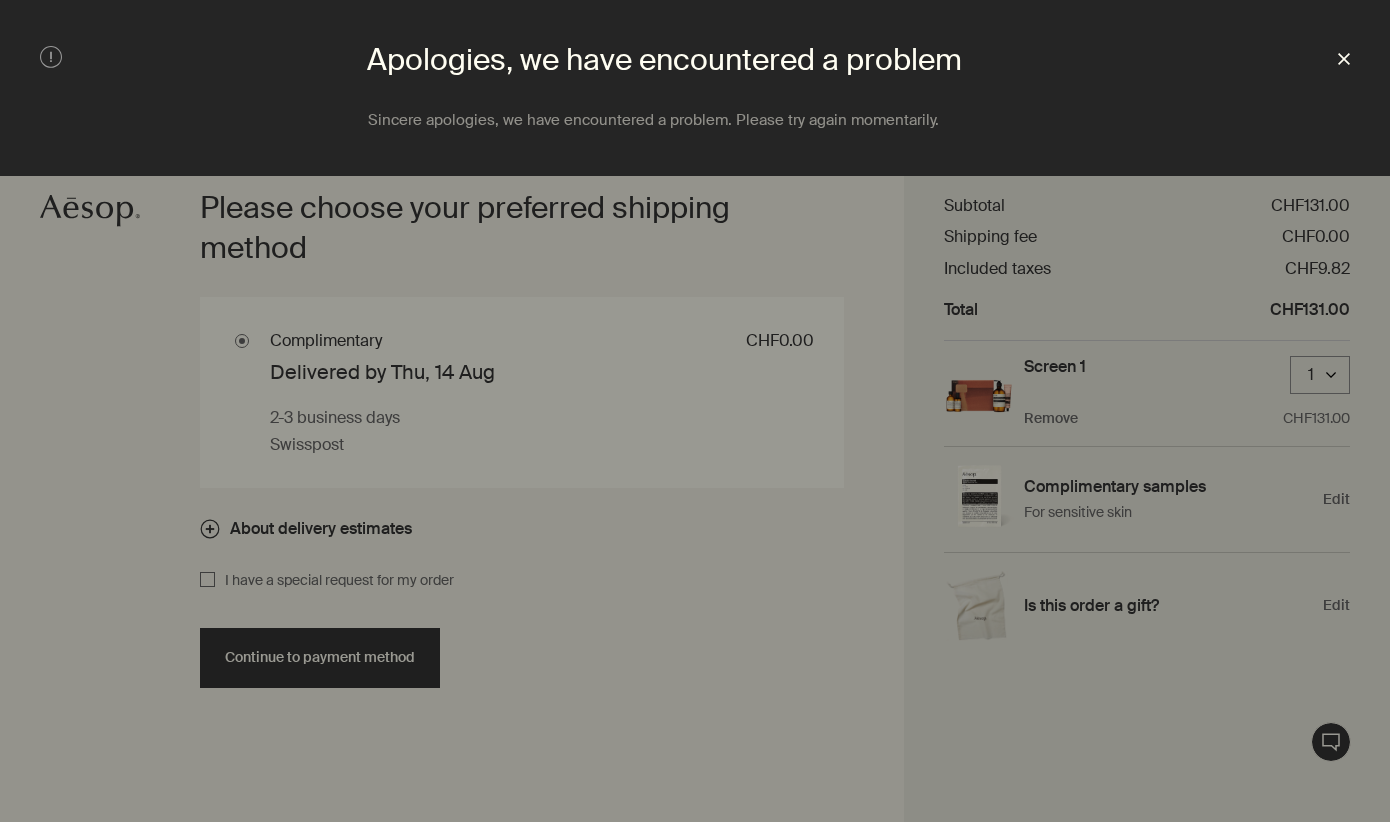 click 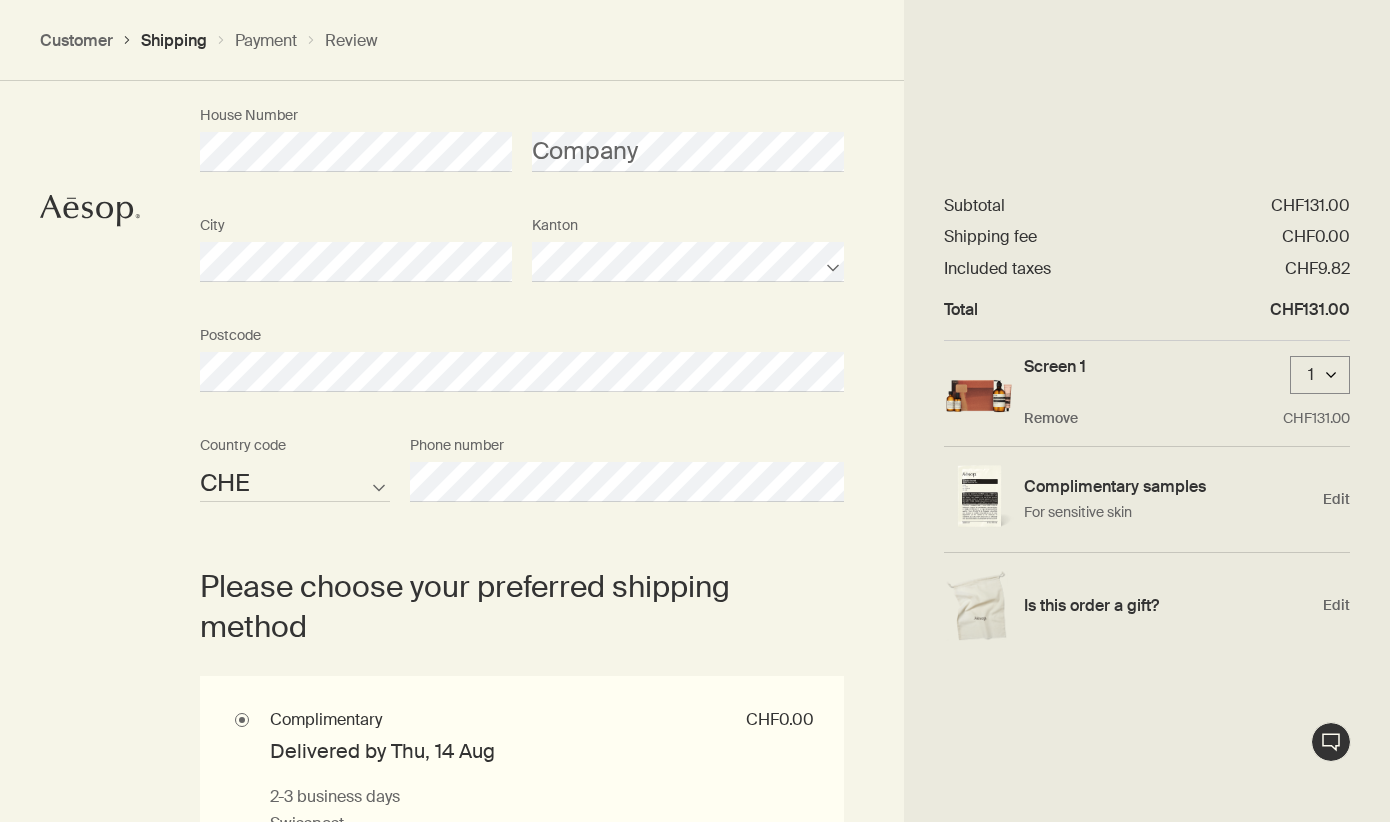 scroll, scrollTop: 1364, scrollLeft: 0, axis: vertical 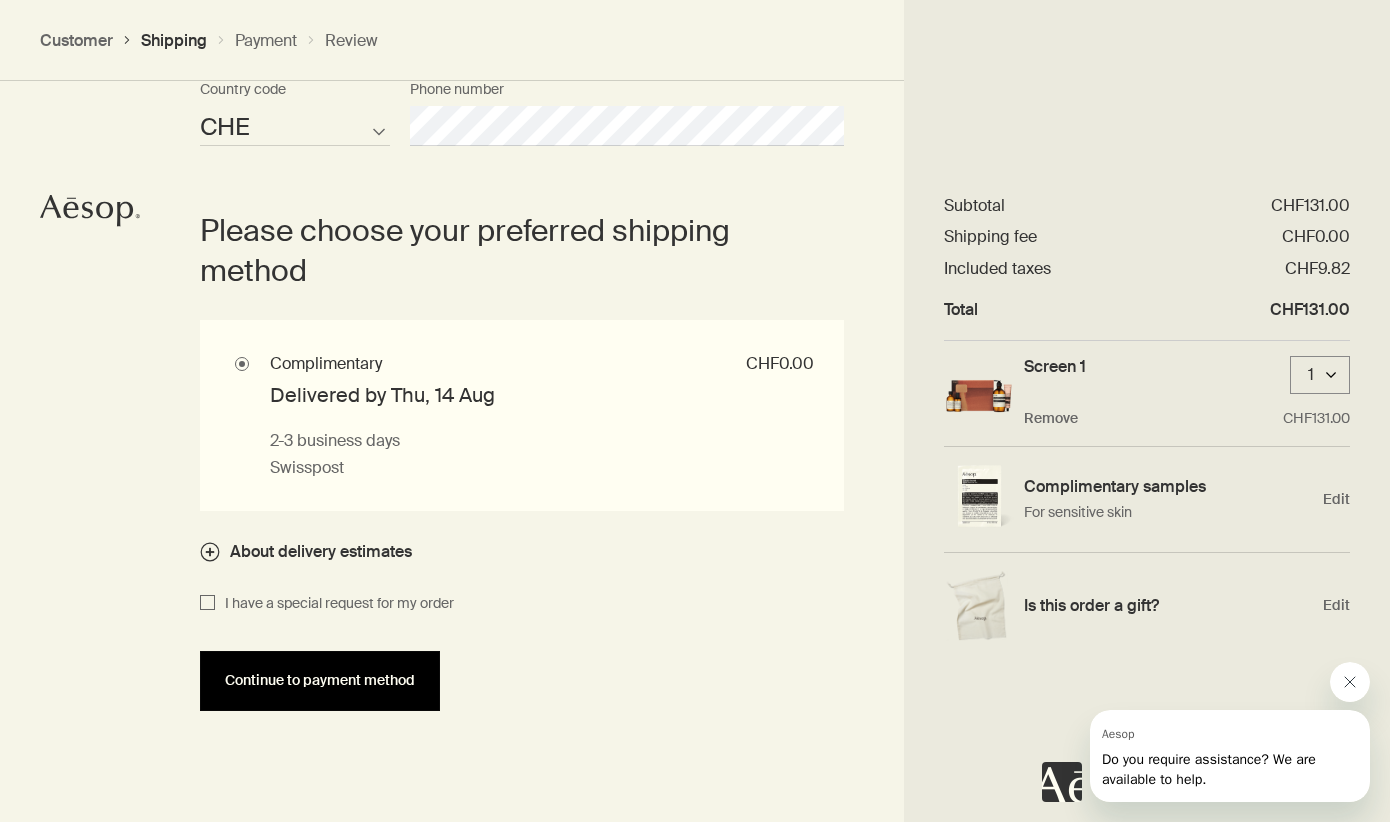 click on "Continue to payment method" at bounding box center [320, 680] 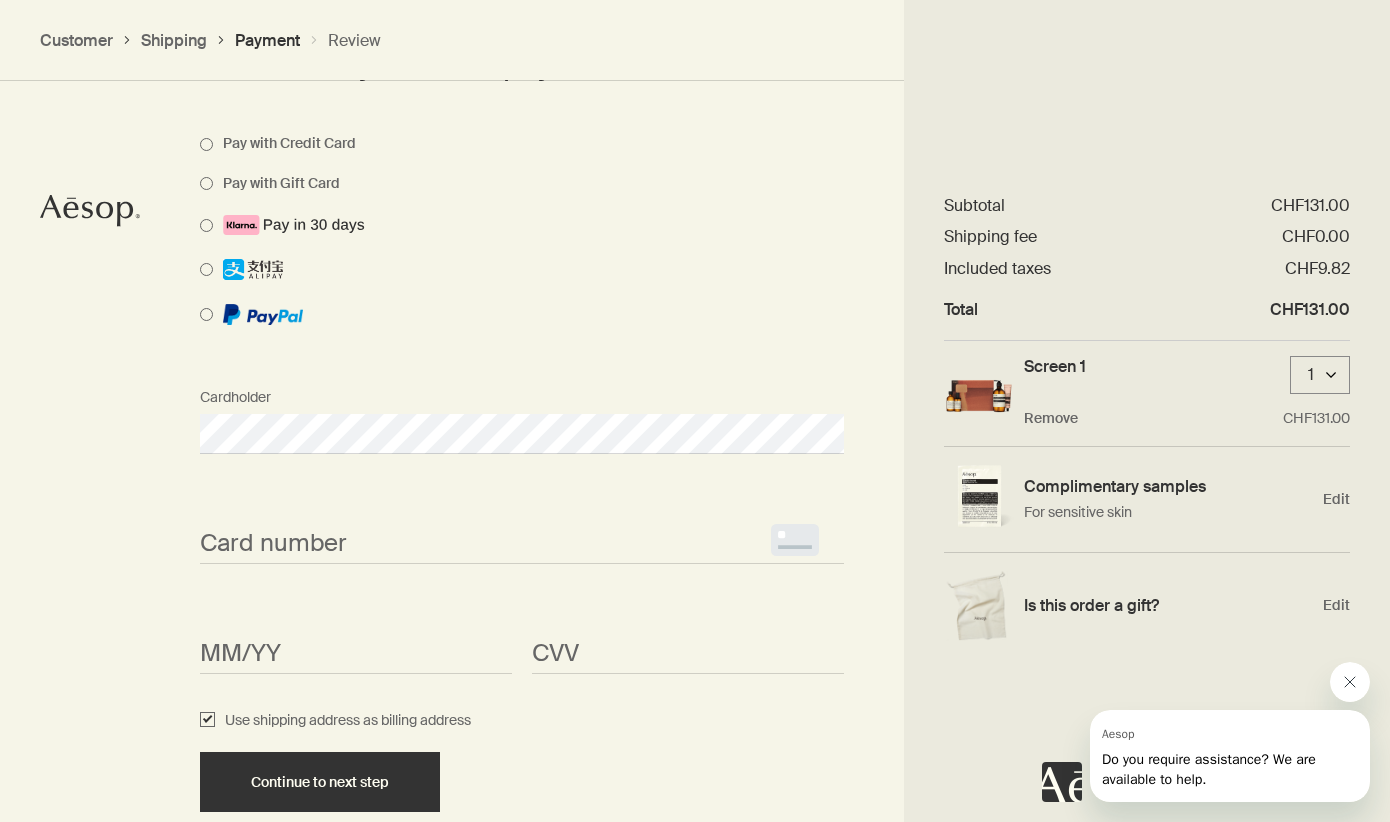 scroll, scrollTop: 1690, scrollLeft: 0, axis: vertical 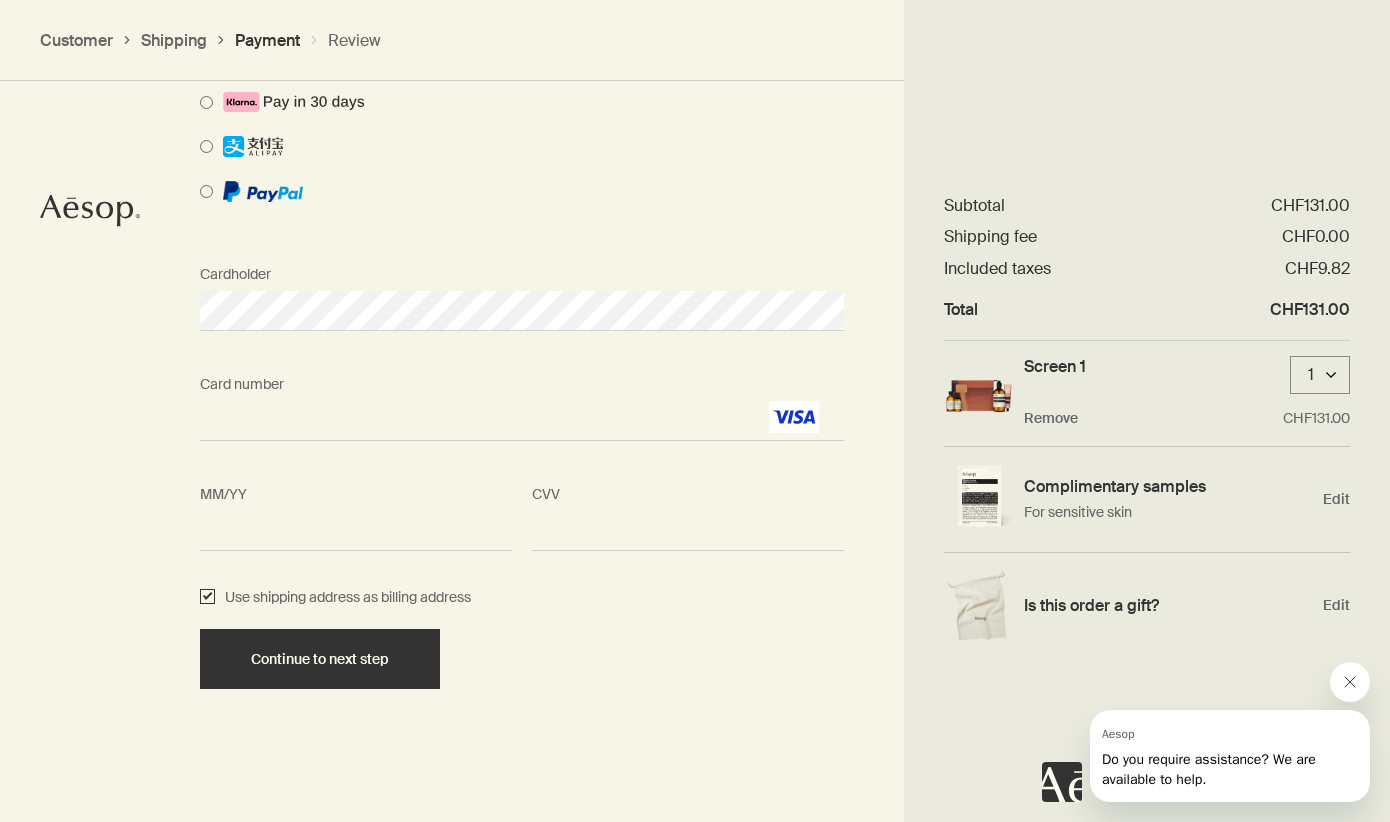 click on "Use shipping address as billing address" at bounding box center [207, 598] 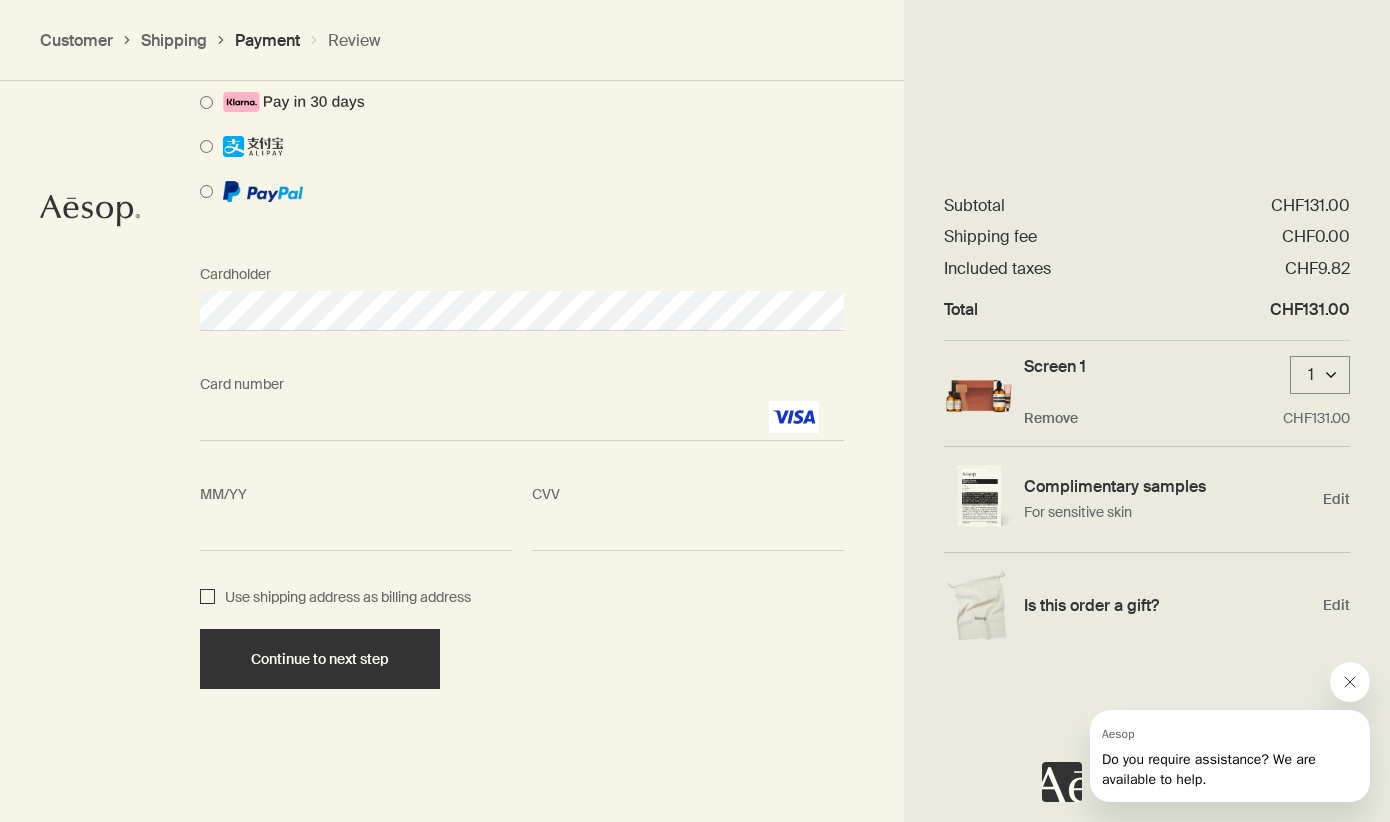 checkbox on "false" 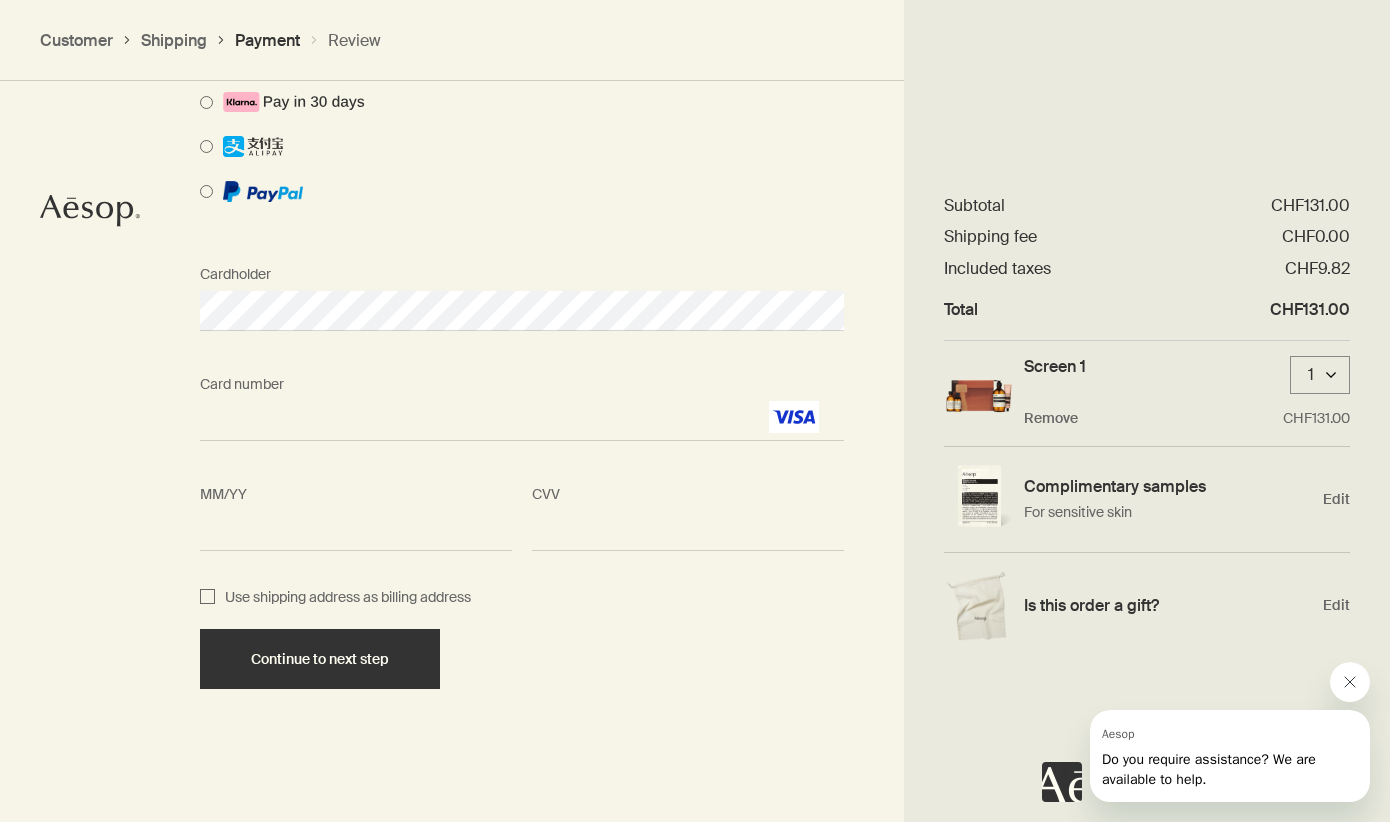 select on "CH" 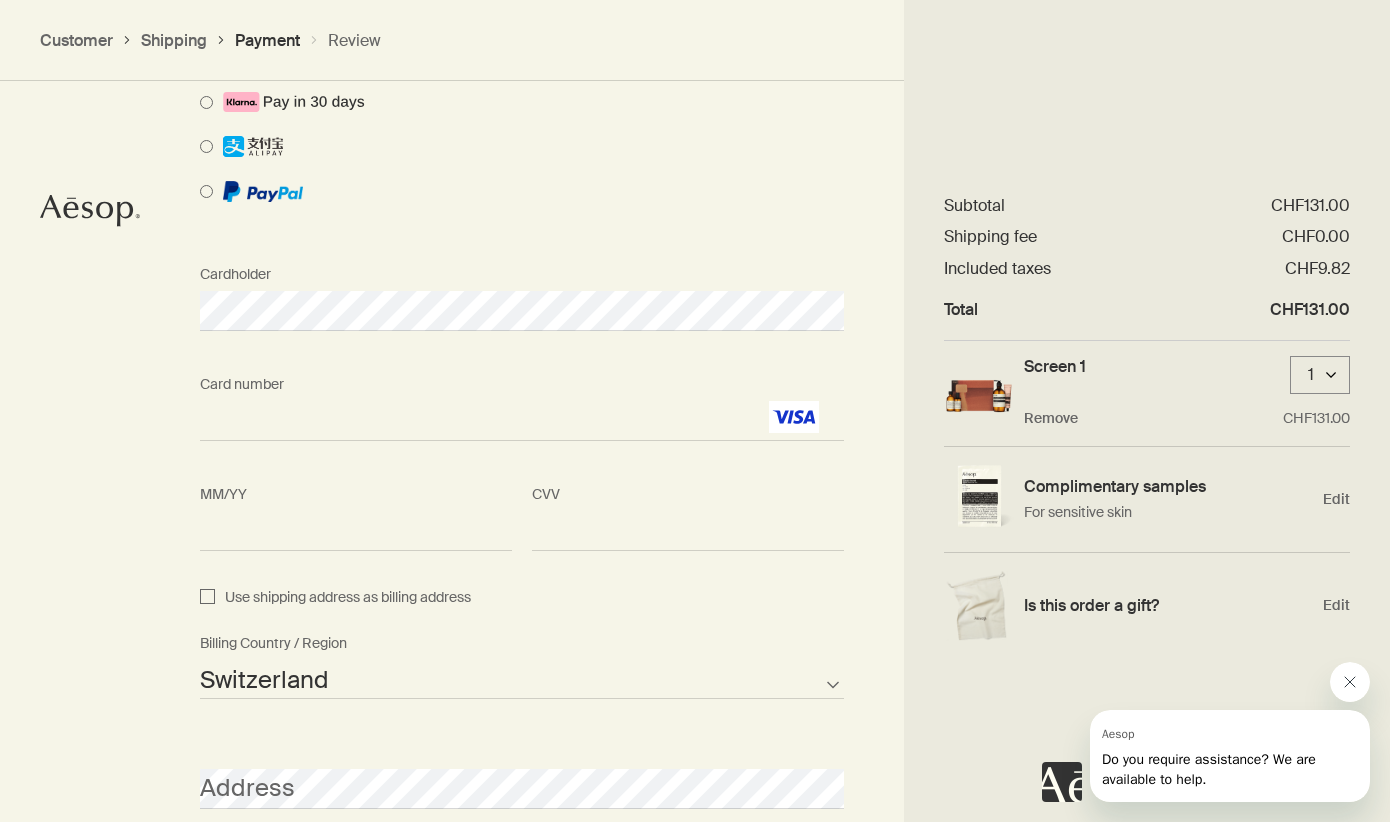 click on "Afghanistan Albania Algeria American Samoa Andorra Angola Anguilla Antarctica Antigua and Barbuda Argentina Armenia Aruba Australia Austria Azerbaijan Bahamas Bahrain Bangladesh Barbados Belarus Belgium Belize Benin Bermuda Bhutan Bolivia Bosnia and Herzegovina Botswana Brazil British Indian Ocean Territory British Virgin Islands Brunei Bulgaria Burkina Faso Burundi Cambodia Cameroon Canada Cape Verde Cayman Islands Central African Republic Chad Chile Chinese Mainland Christmas Island Cocos Islands Colombia Comoros Cook Islands Costa Rica Croatia Cuba Curacao Cyprus Czech Republic Democratic Republic of the Congo Denmark Djibouti Dominica Dominican Republic East Timor Ecuador Egypt El Salvador Equatorial Guinea Eritrea Estonia Ethiopia Falkland Islands Faroe Islands Fiji Finland France French Polynesia Gabon Gambia Georgia Germany Ghana Gibraltar Greece Greenland Grenada Guam Guatemala Guernsey Guinea Guinea-Bissau Guyana Haiti Honduras Hong Kong, SAR Hungary Iceland India Indonesia Iran Iraq Ireland Israel" at bounding box center [522, 679] 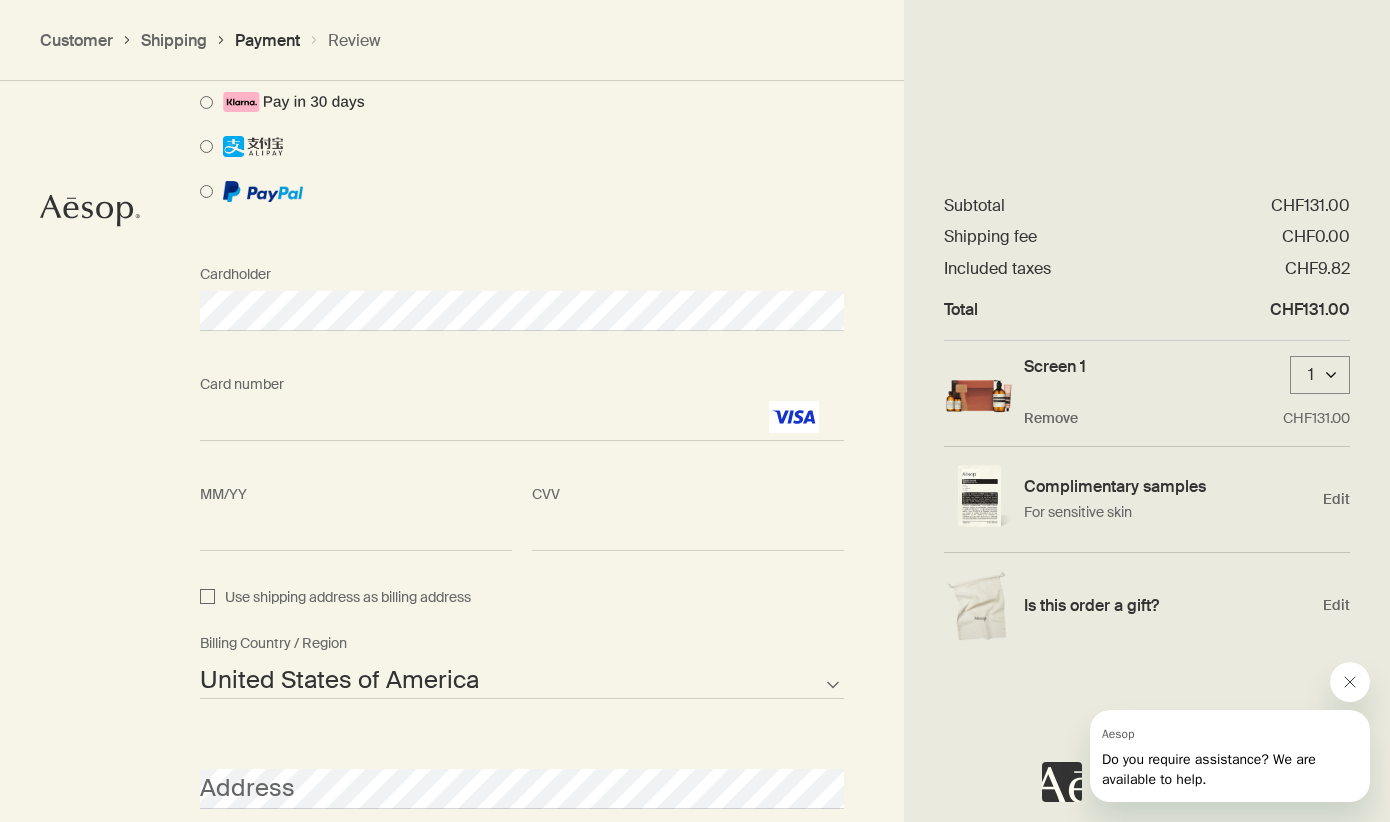 select on "US" 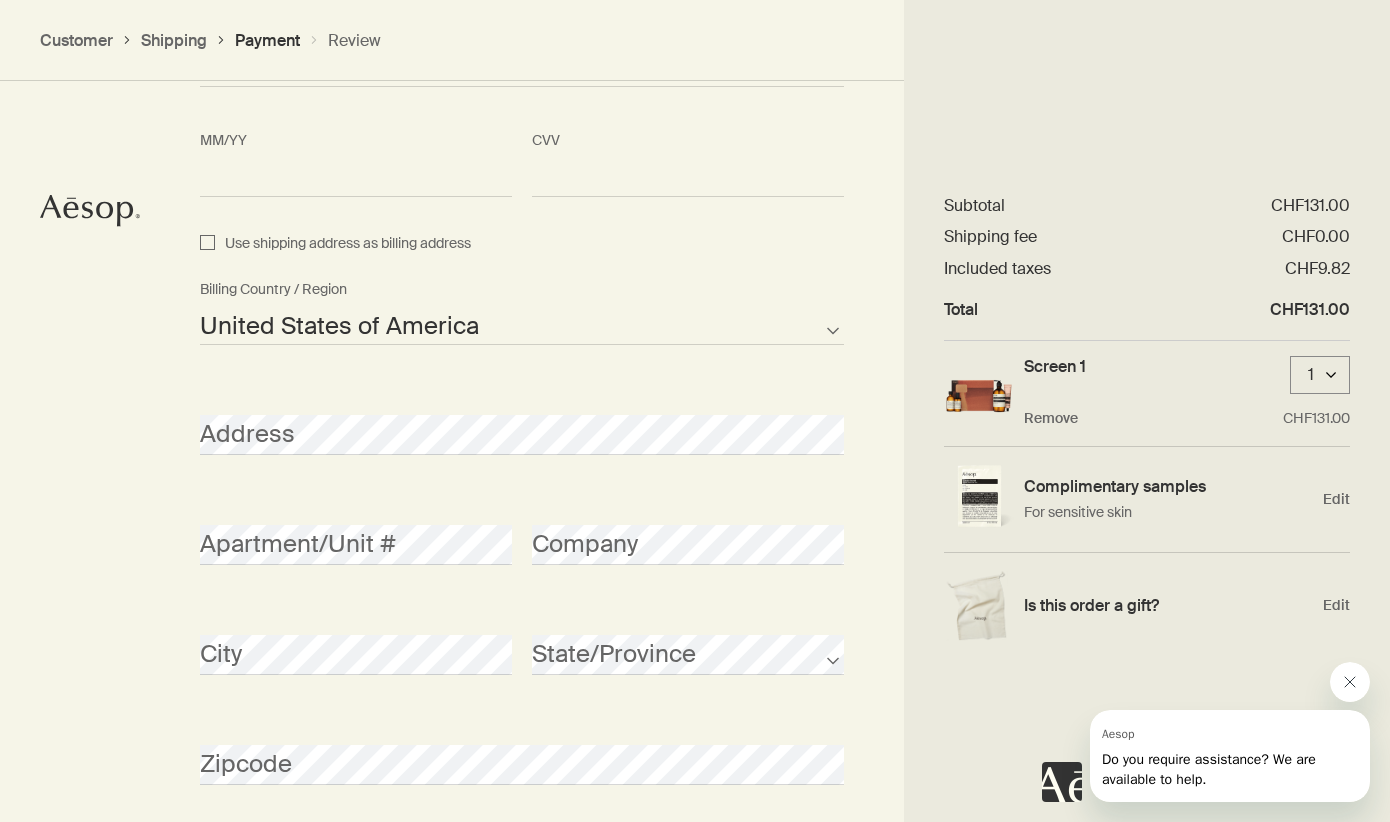 scroll, scrollTop: 2051, scrollLeft: 0, axis: vertical 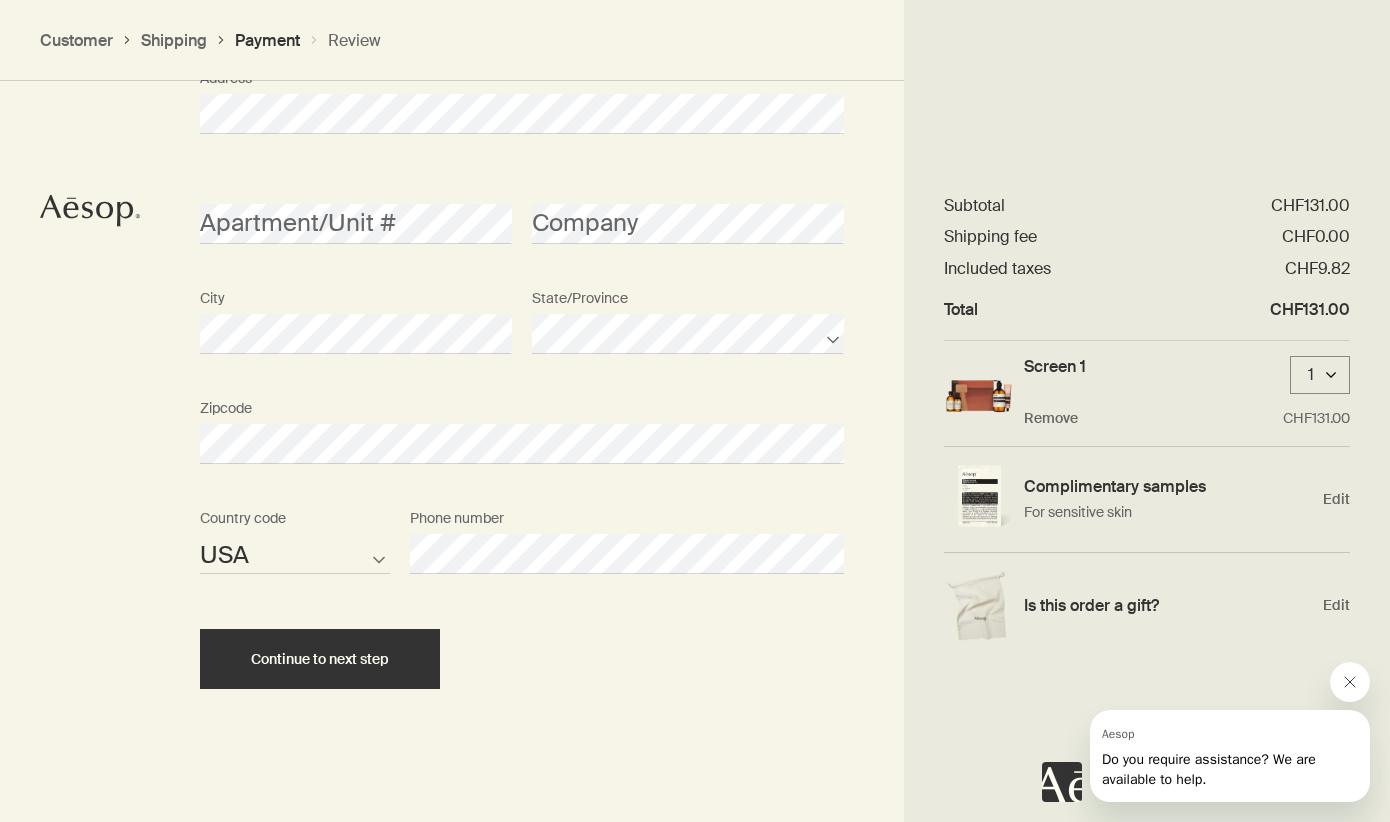 click on "How would you like to pay? Pay with Credit Card Pay with Gift Card Cardholder Card number <p>Your browser does not support iframes.</p> MM/YY <p>Your browser does not support iframes.</p> CVV <p>Your browser does not support iframes.</p> Use shipping address as billing address Afghanistan Albania Algeria American Samoa Andorra Angola Anguilla Antarctica Antigua and Barbuda Argentina Armenia Aruba Australia Austria Azerbaijan Bahamas Bahrain Bangladesh Barbados Belarus Belgium Belize Benin Bermuda Bhutan Bolivia Bosnia and Herzegovina Botswana Brazil British Indian Ocean Territory British Virgin Islands Brunei Bulgaria Burkina Faso Burundi Cambodia Cameroon Canada Cape Verde Cayman Islands Central African Republic Chad Chile Chinese Mainland Christmas Island Cocos Islands Colombia Comoros Cook Islands Costa Rica Croatia Cuba Curacao Cyprus Czech Republic Democratic Republic of the Congo Denmark Djibouti Dominica Dominican Republic East Timor Ecuador Egypt El Salvador Equatorial Guinea Eritrea Estonia Ethiopia" at bounding box center [695, -32] 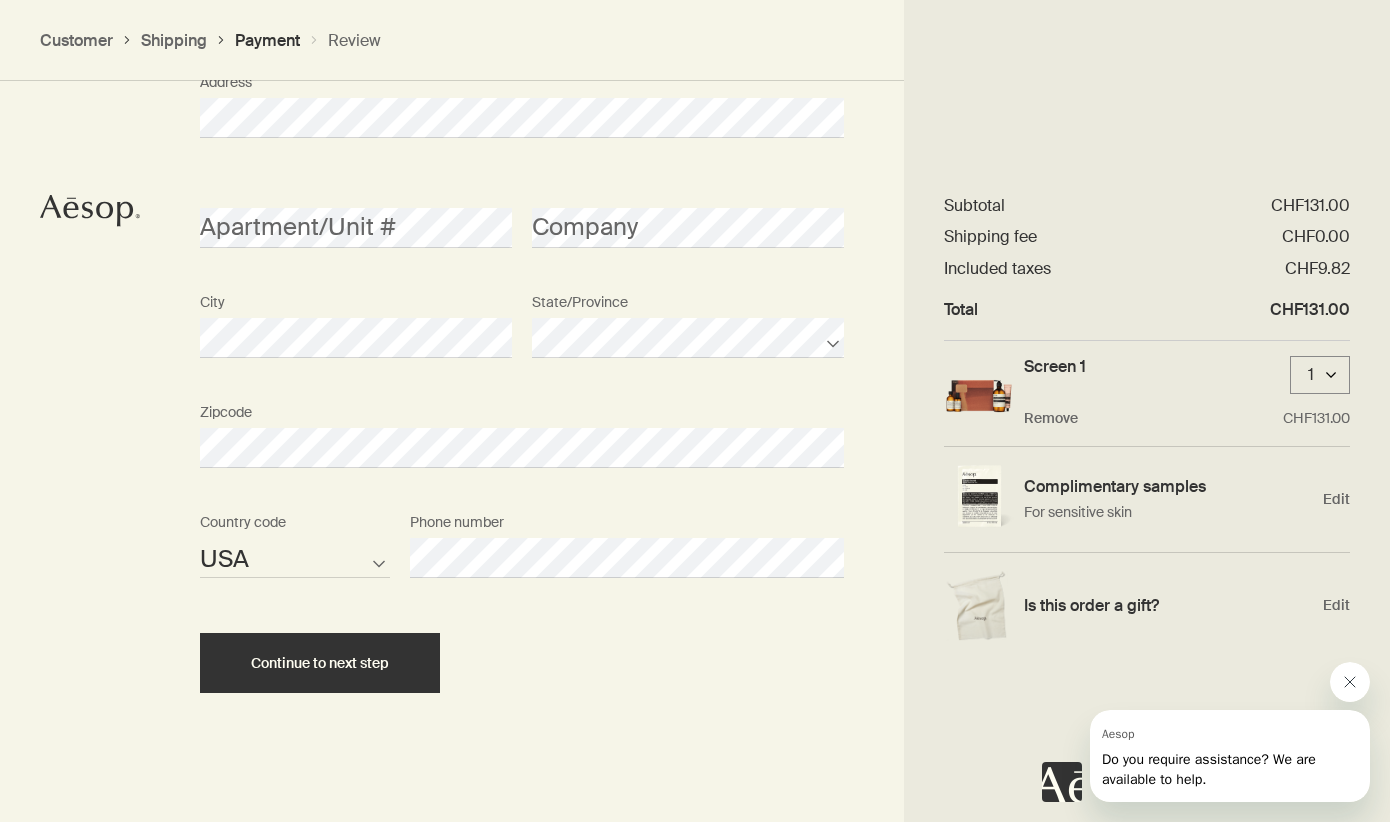 scroll, scrollTop: 2365, scrollLeft: 0, axis: vertical 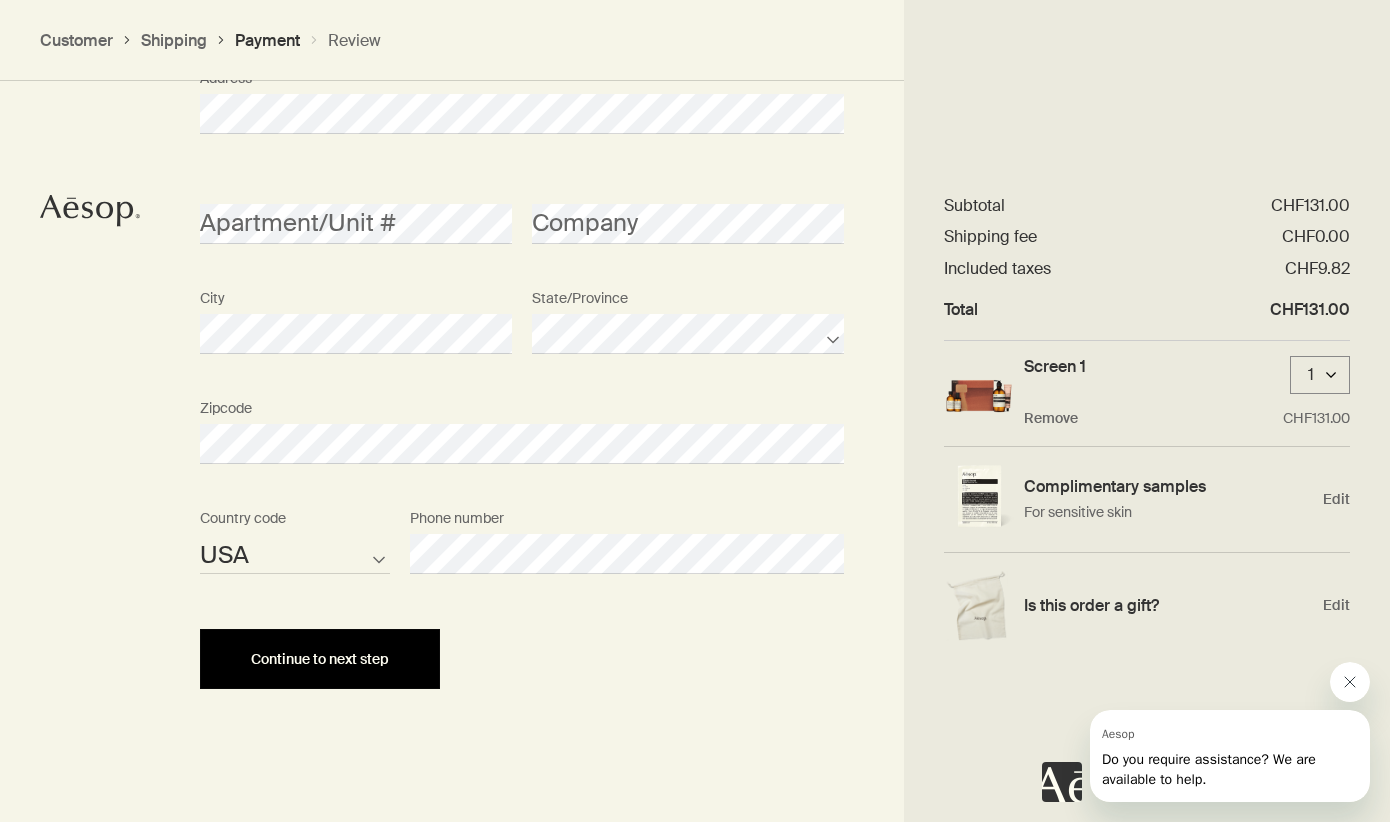 click on "Continue to next step" at bounding box center (320, 659) 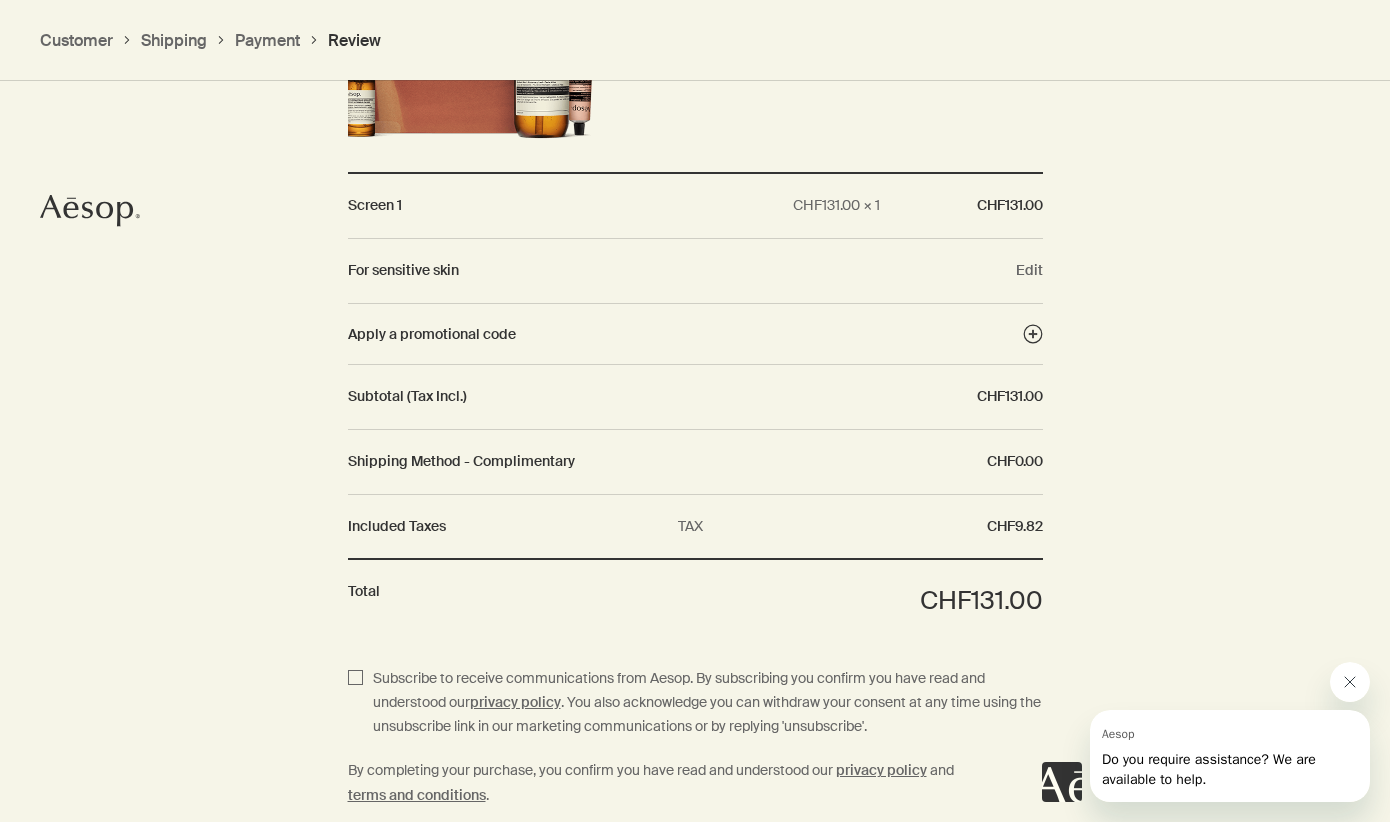 scroll, scrollTop: 2107, scrollLeft: 0, axis: vertical 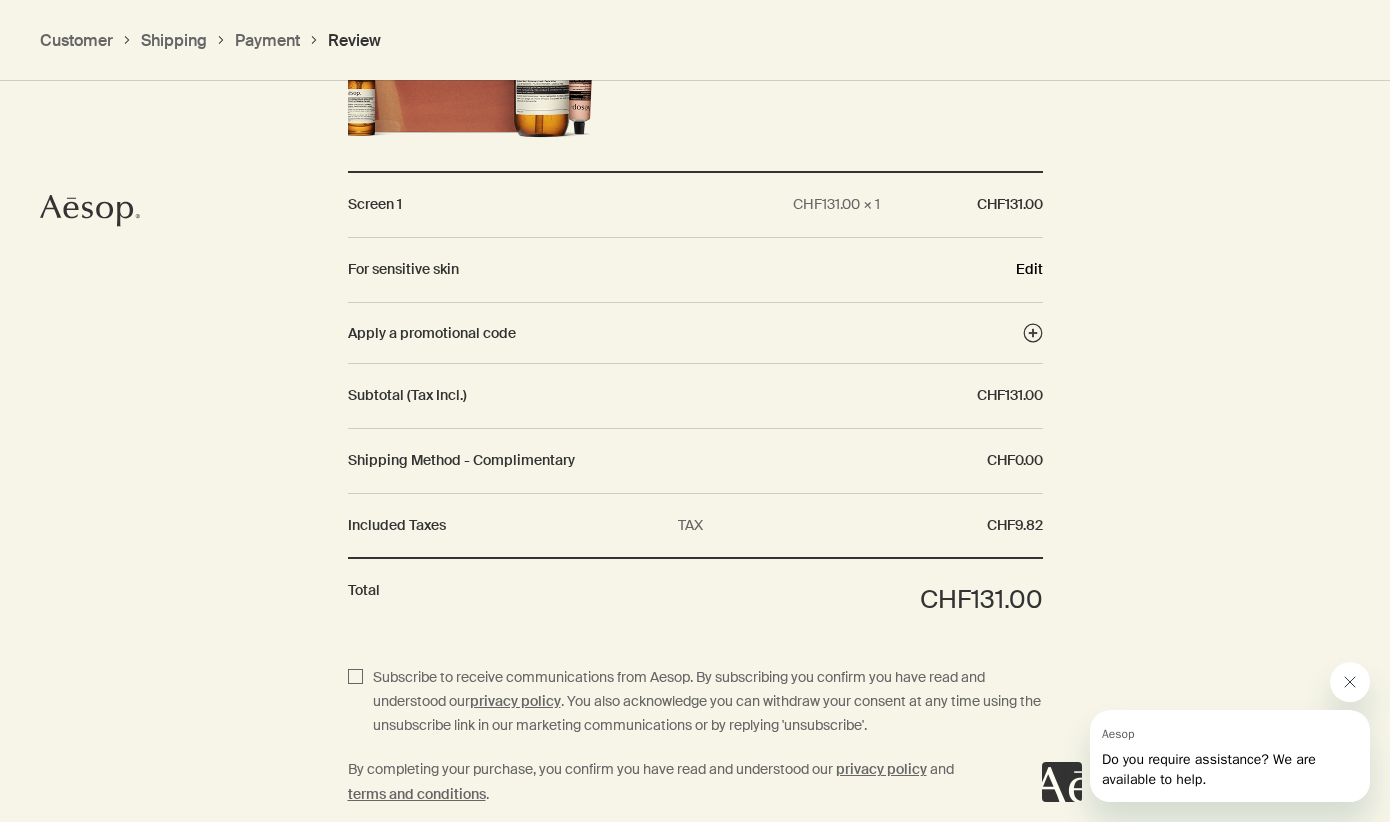 click on "Edit" at bounding box center (1029, 269) 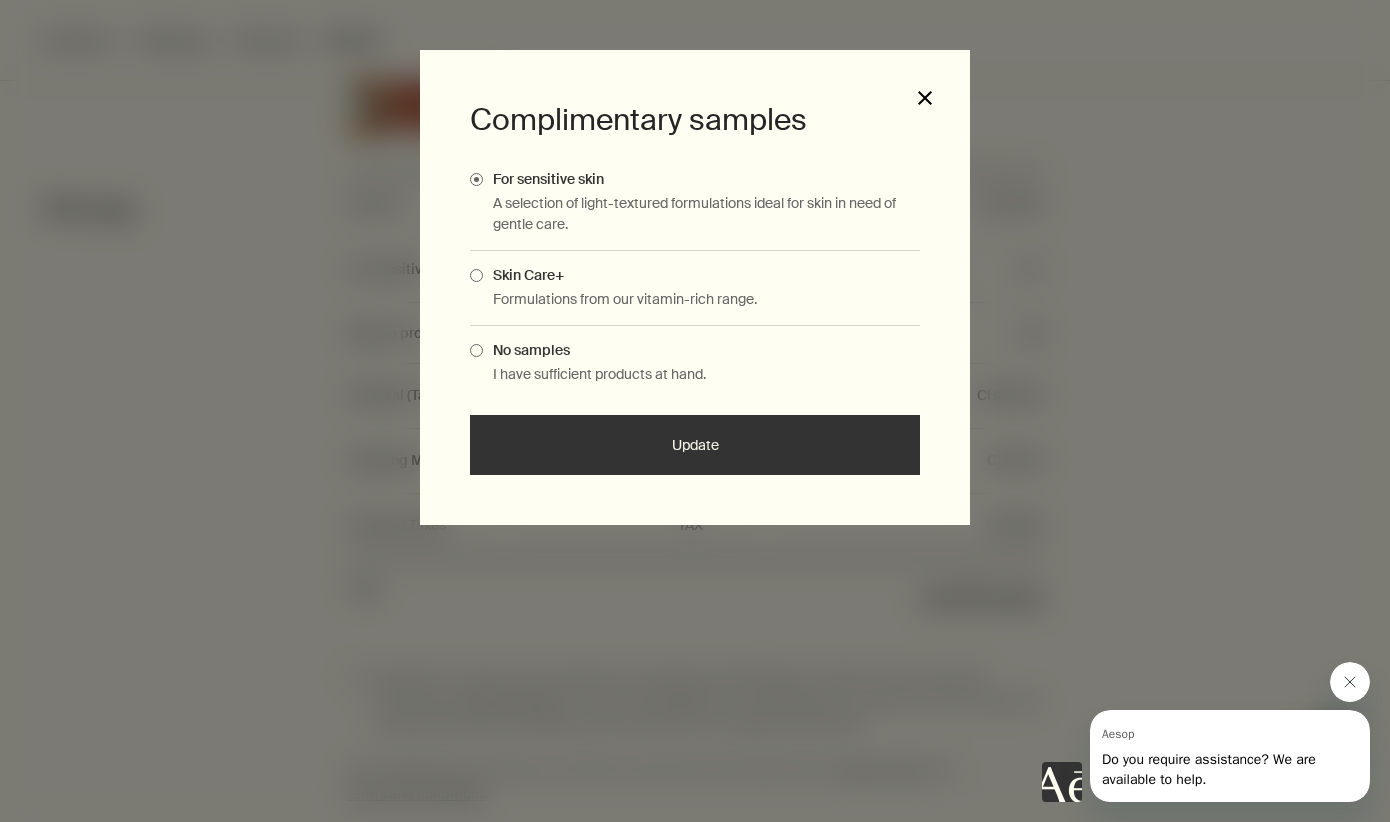 click on "close" at bounding box center [925, 98] 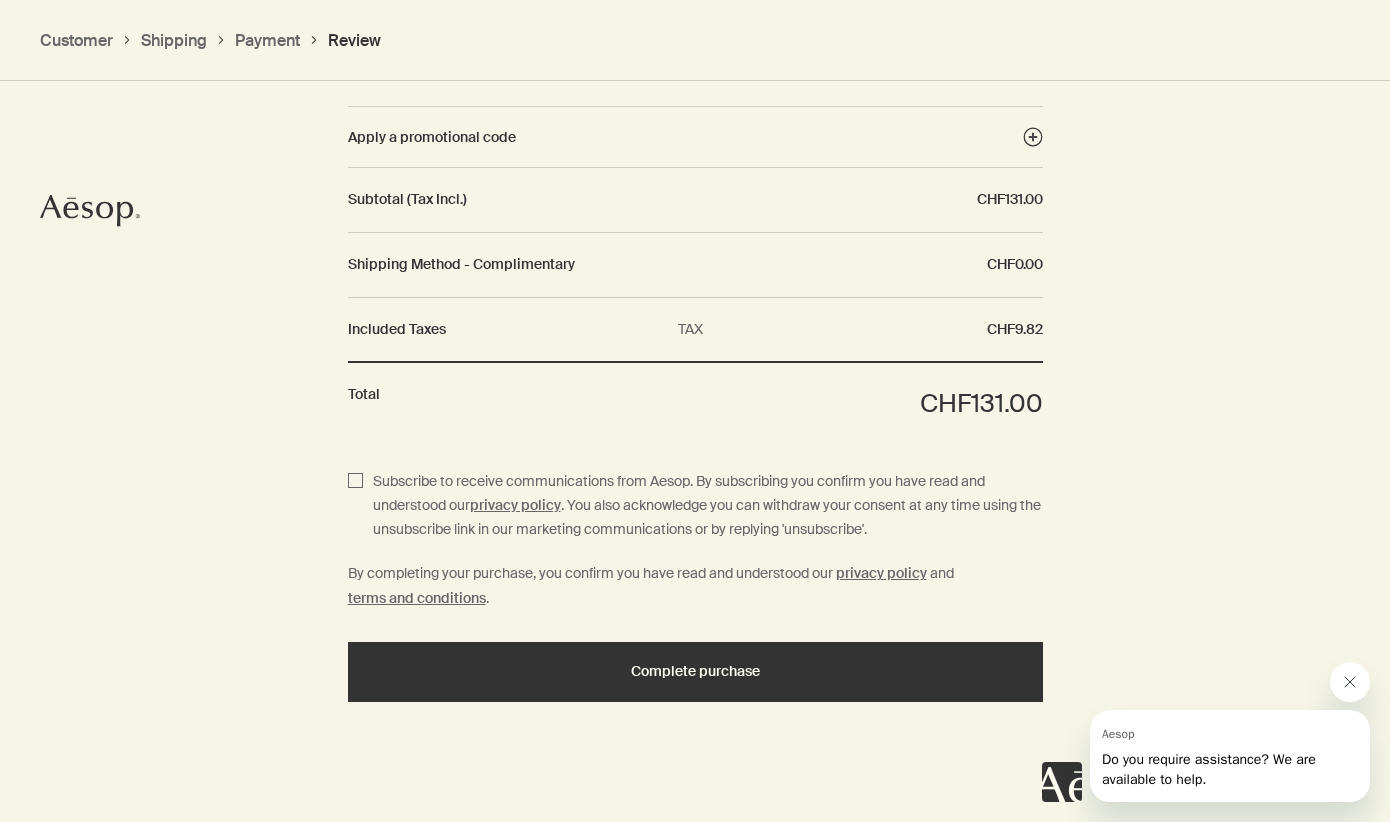 scroll, scrollTop: 2315, scrollLeft: 0, axis: vertical 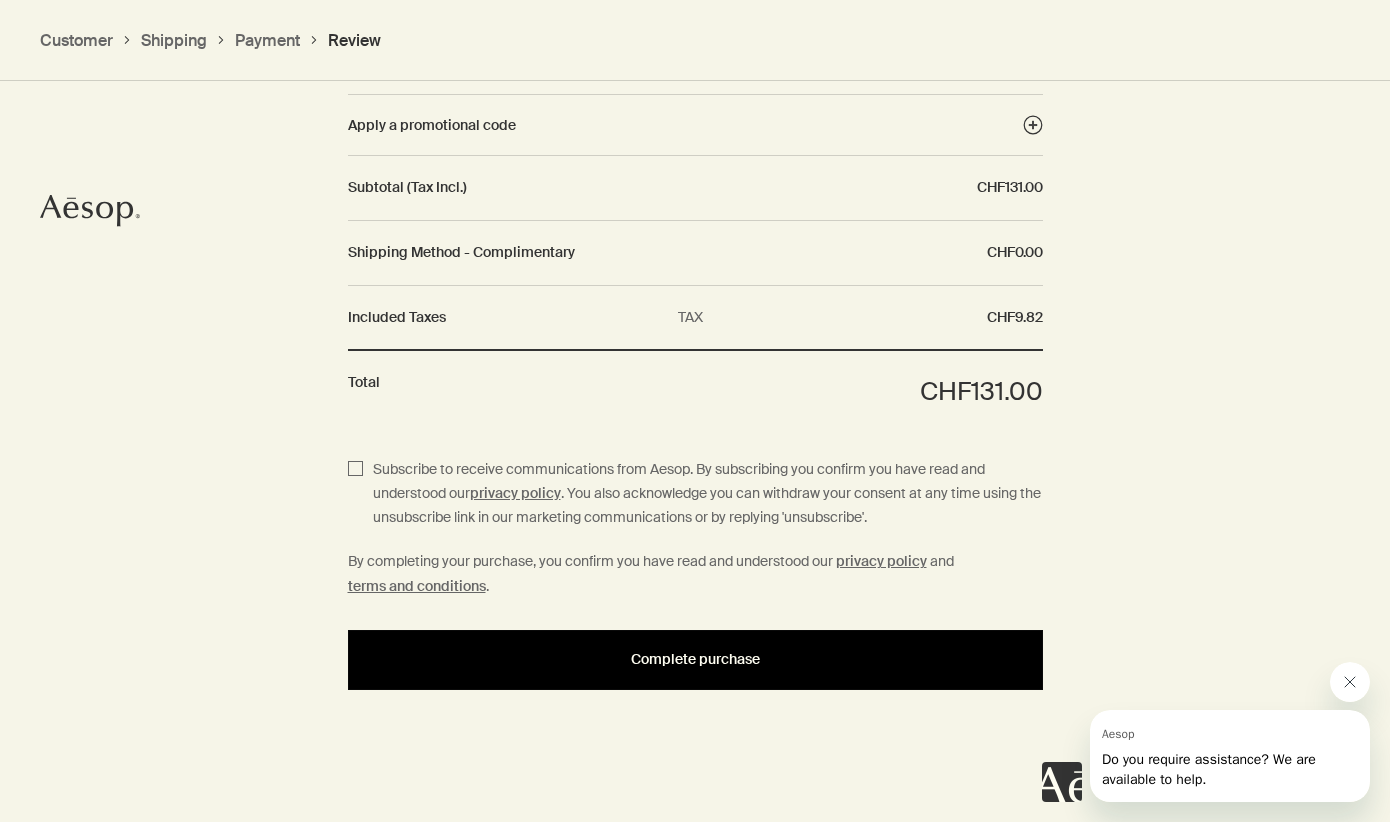 click on "Complete purchase" at bounding box center [695, 659] 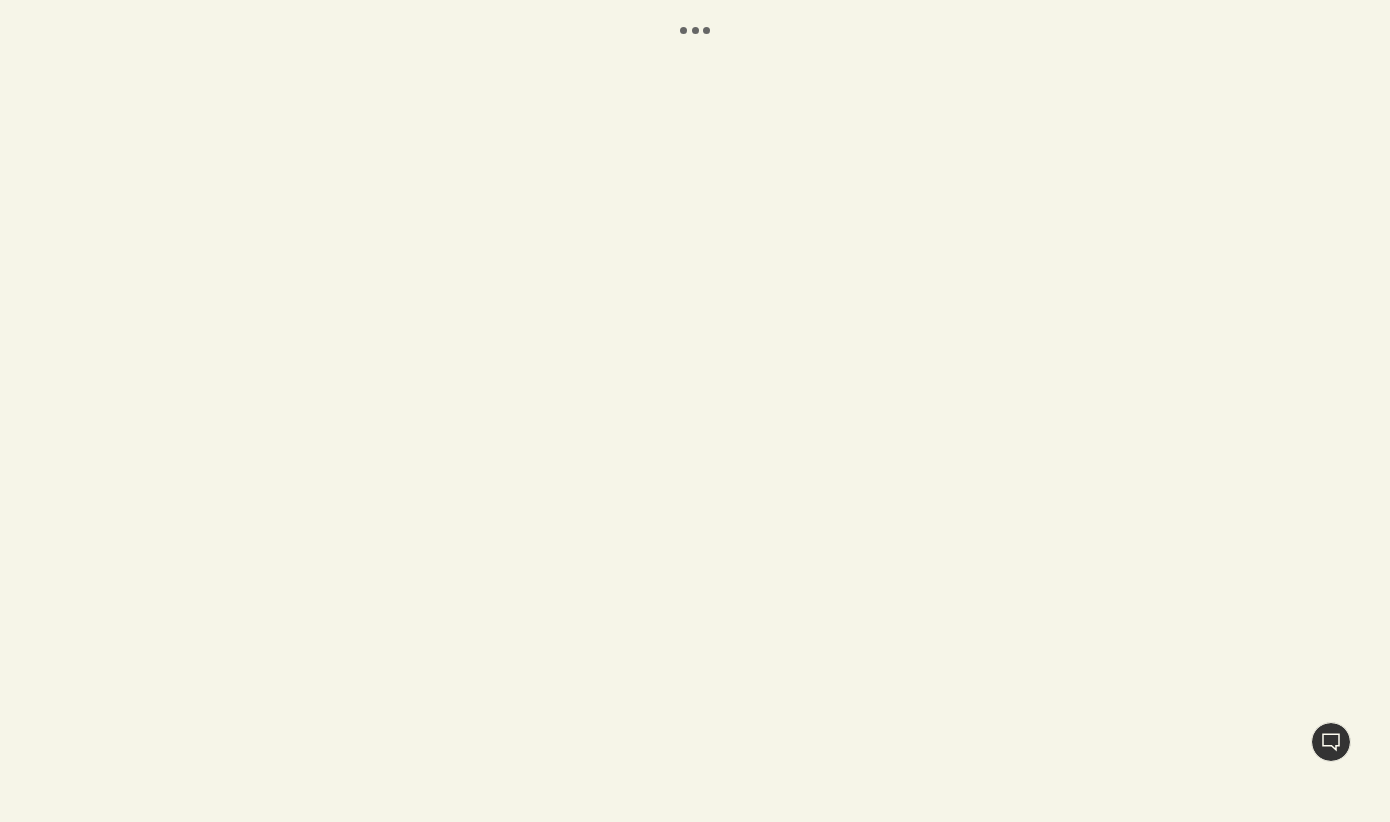 scroll, scrollTop: 0, scrollLeft: 0, axis: both 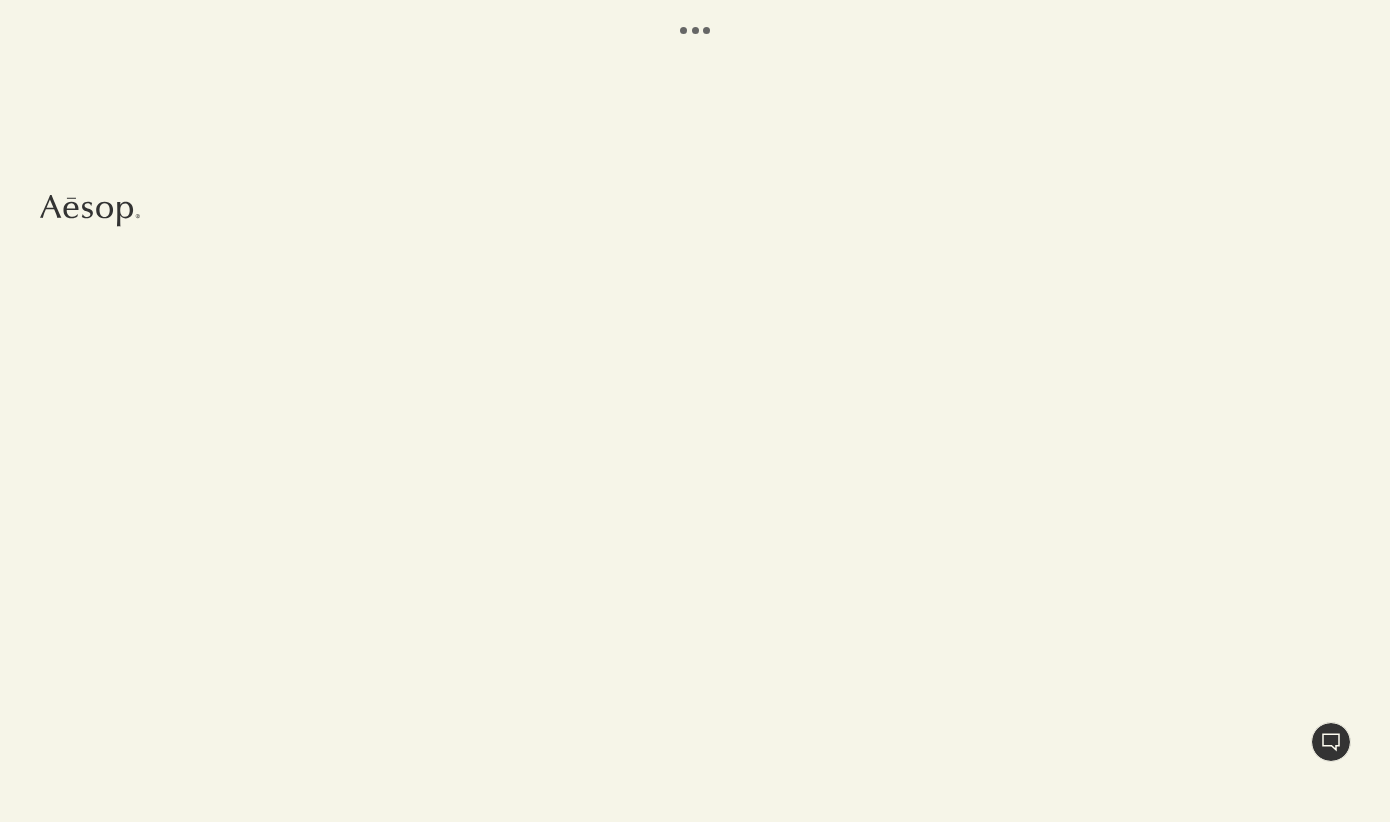 select on "CH" 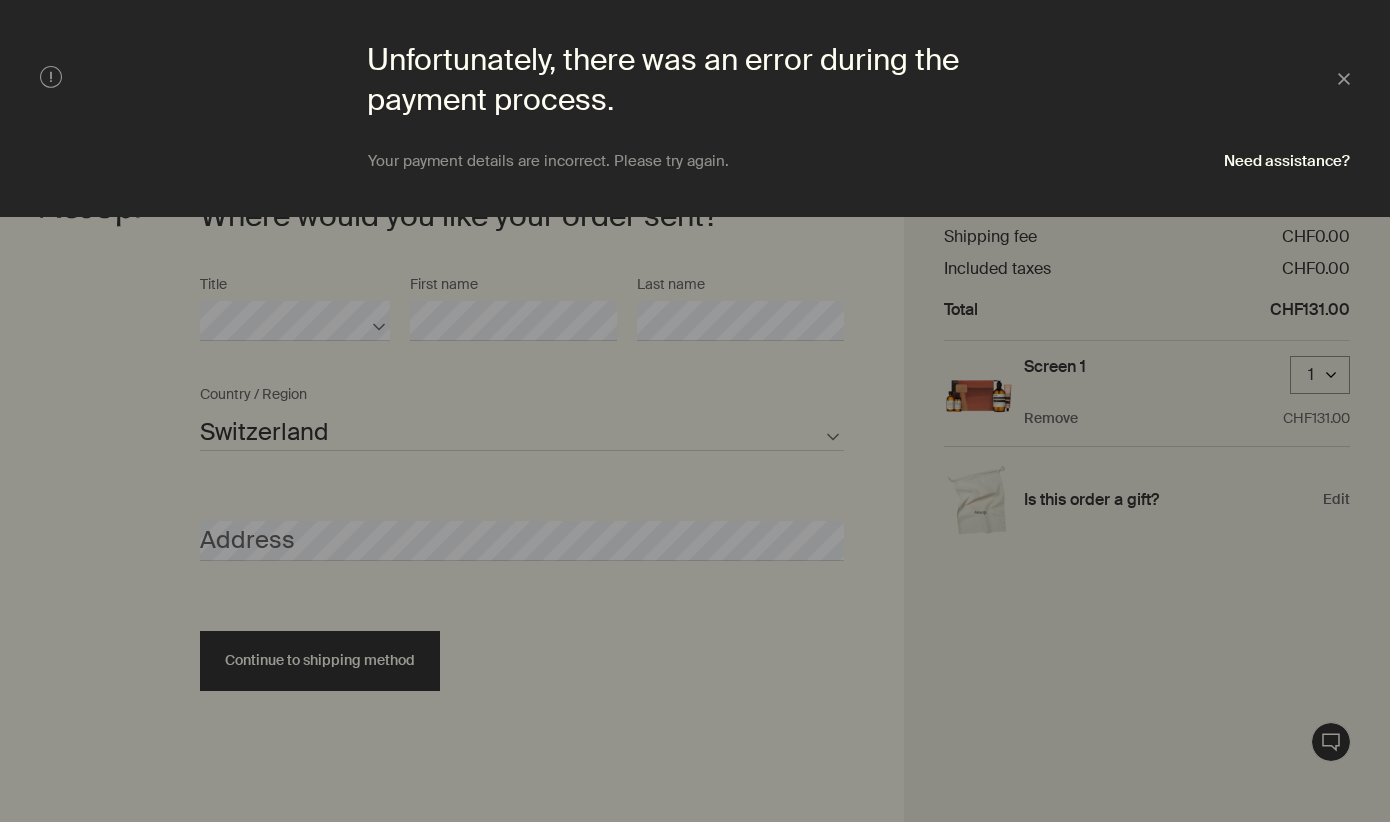 scroll, scrollTop: 865, scrollLeft: 0, axis: vertical 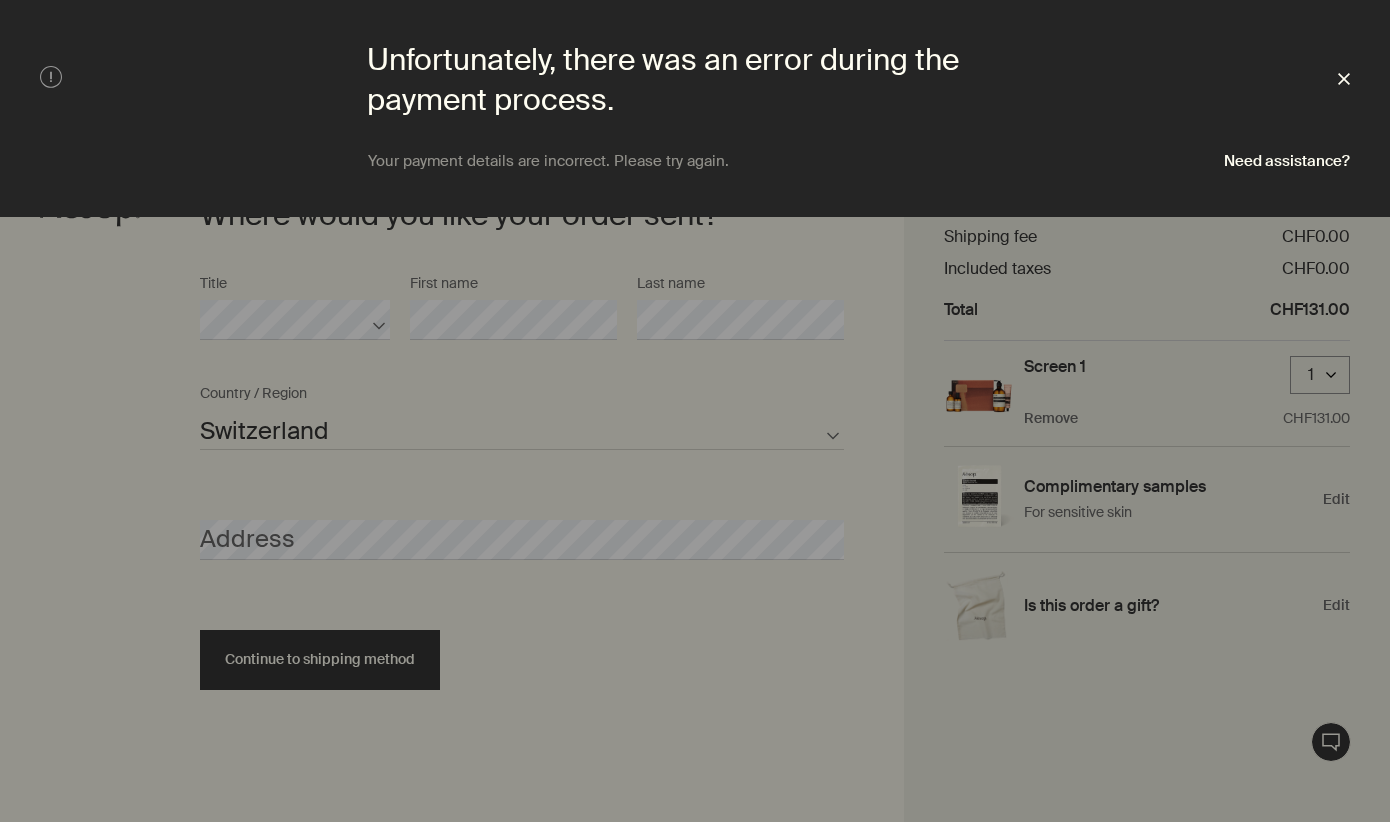 click on "Close" 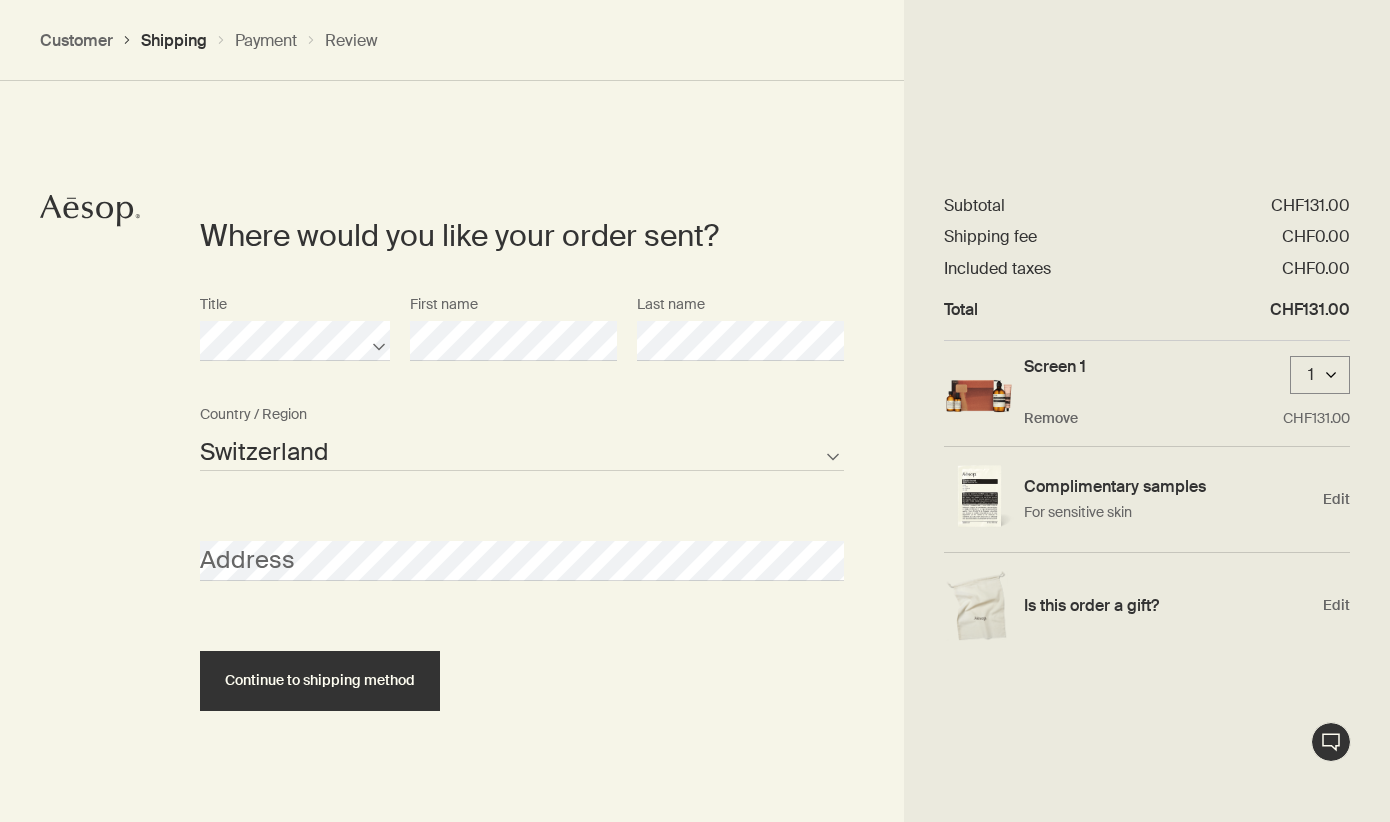 scroll, scrollTop: 927, scrollLeft: 0, axis: vertical 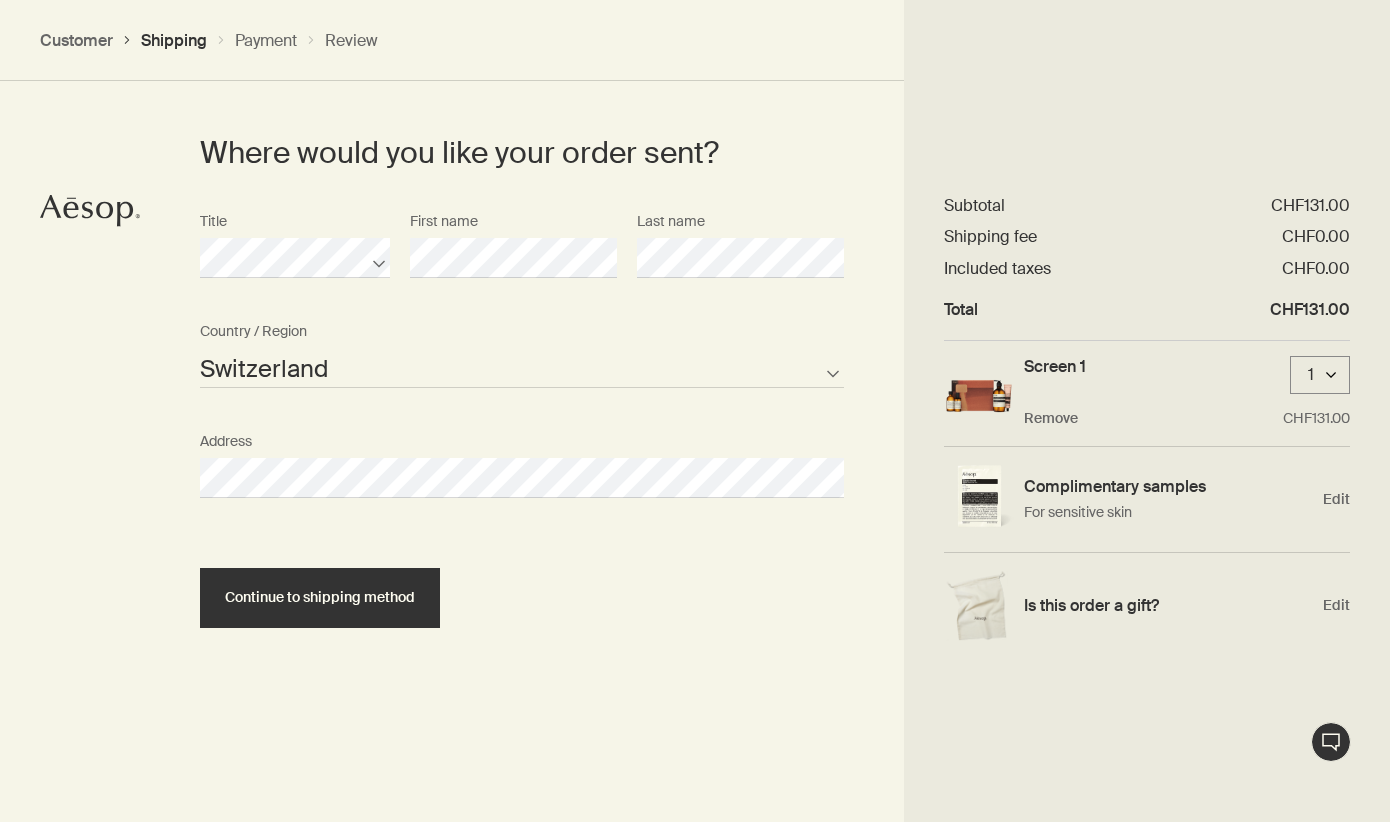 select on "CH" 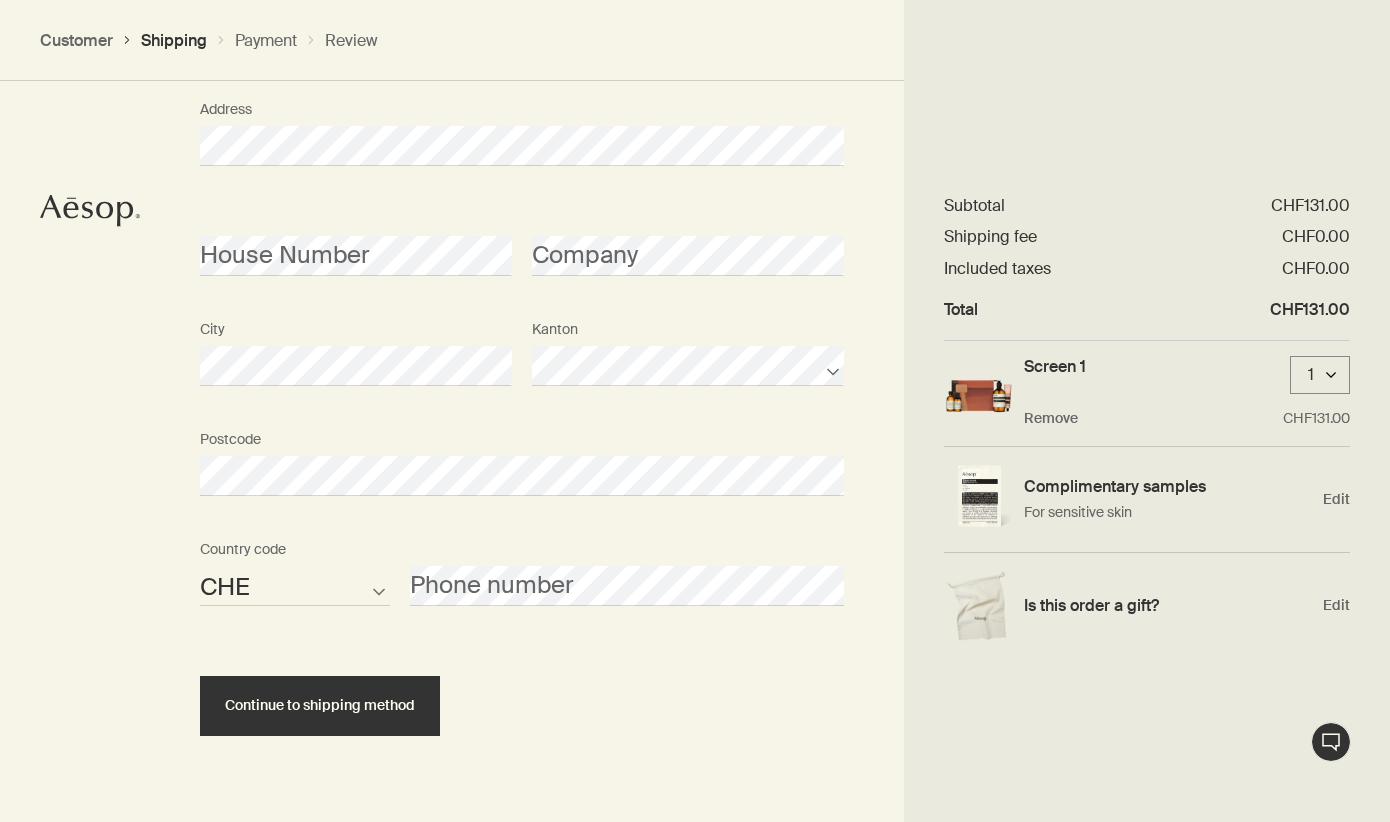 scroll, scrollTop: 1260, scrollLeft: 0, axis: vertical 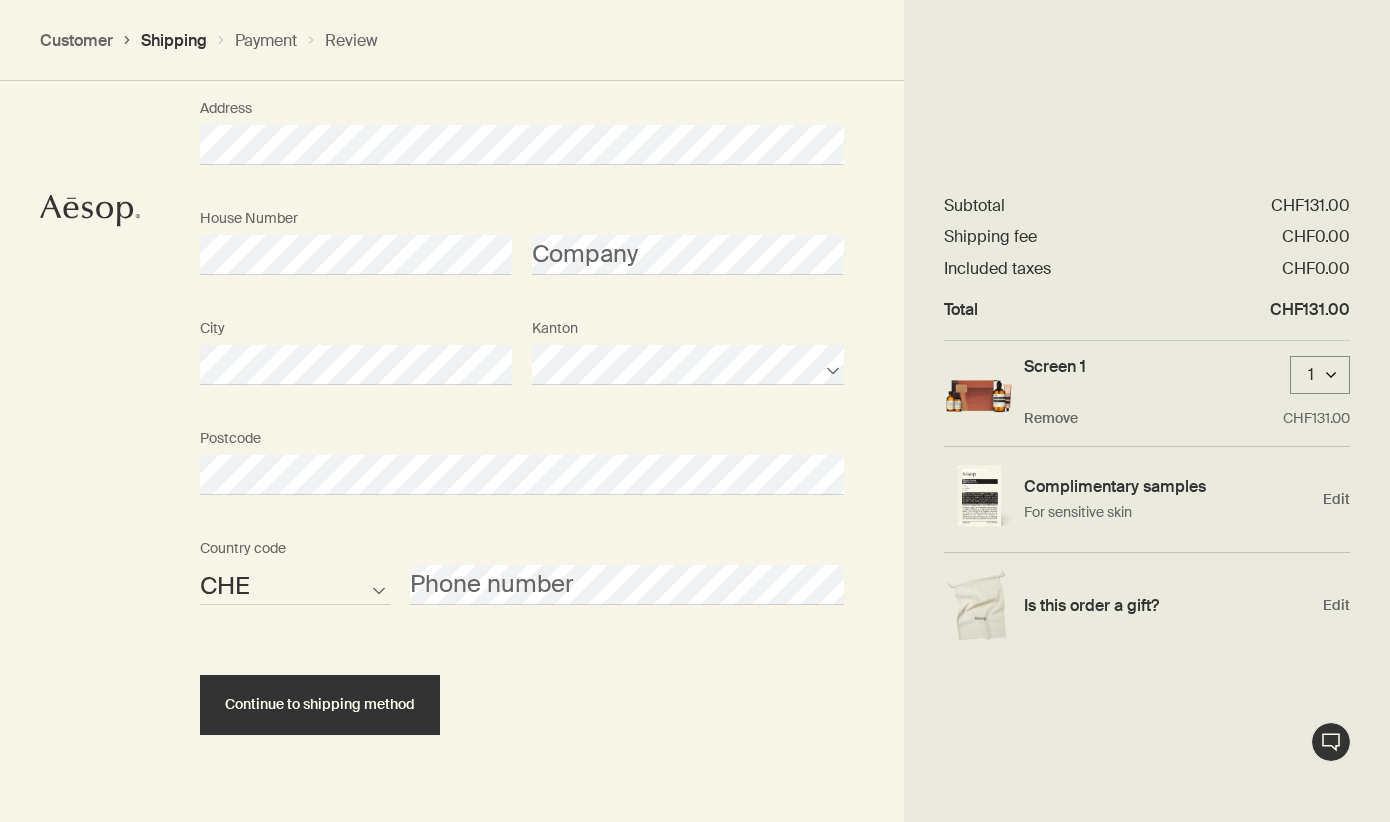 click on "Where would you like your order sent? Title [FIRST] [LAST] [LOCATION] Not listed Country / Region Address [NUMBER] [STREET] [CITY] [STATE] [POSTAL_CODE] AFG ALB DZA ASM AND AGO AIA ATA ATG ARG ARM ABW AUS AUT AZE BHS BHR BGD BRB BLR BEL BLZ BEN BMU BTN BOL BIH BWA BRA IOT VGB BRN BGR BFA BDI KHM CMR CAN CPV CYM CAF TCD CHL CHN CXR CCK COL COM COK CRI HRV CUB CUW CYP CZE COD DNK DJI DMA DOM TLS ECU EGY SLV GNQ ERI EST ETH FLK FRO FJI FIN FRA PYF GAB GMB GEO DEU GHA GIB GRC GRL GRD GUM GTM GGY GIN GNB GUY HTI HND HKG HUN ISL IND IDN IRN IRQ IRL IMN ISR ITA CIV JAM JPN JEY JOR KAZ KEN KIR XKX KWT KGZ LAO LVA LBN LSO LBR LBY LIE LTU LUX MAC MKD MDG MWI MYS MDV MLI MLT MHL MRT MUS MYT MEX FSM MDA MCO MNG MNE MSR MAR MOZ MMR NAM NRU NPL NLD ANT NCL NZL NIC NER NGA NIU PRK MNP NOR OMN PAK PLW PSE PAN PNG PRY PER PHL PCN POL PRT PRI QAT COG REU ROU RUS RWA BLM SHN KNA LCA MAF SPM VCT WSM SMR STP SAU SEN SRB SYC SLE SGP SXM SVK SVN SLB SOM KOR ZAF SSD ESP LKA SDN SUR SJM SWZ SWE CHE SYR TWN TJK TZA THA" at bounding box center (695, 267) 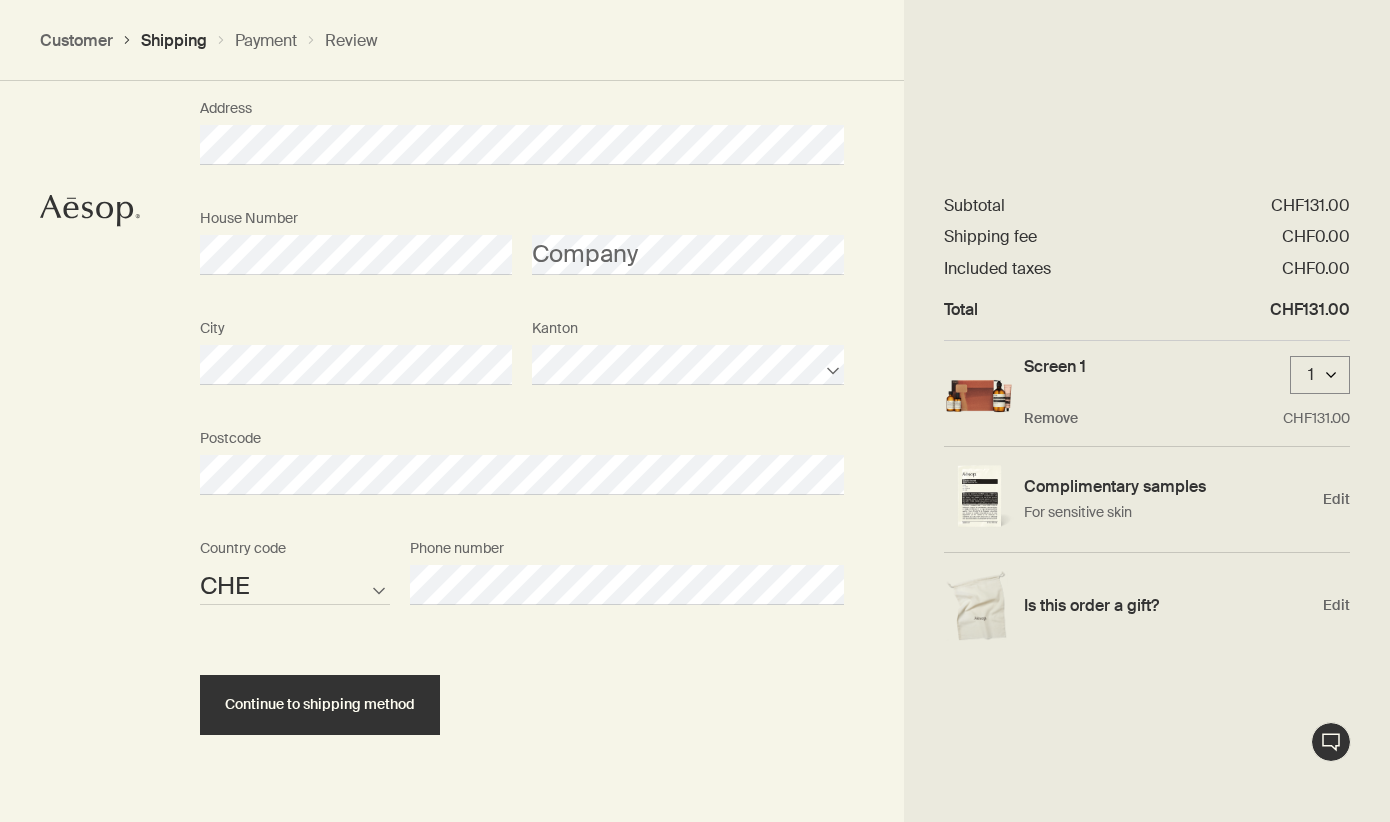 click on "Where would you like your order sent? Title First name Last name Liechtenstein Switzerland Not listed Country / Region Address House Number Company City Kanton Postcode AFG ALB DZA ASM AND AGO AIA ATA ATG ARG ARM ABW AUS AUT AZE BHS BHR BGD BRB BLR BEL BLZ BEN BMU BTN BOL BIH BWA BRA IOT VGB BRN BGR BFA BDI KHM CMR CAN CPV CYM CAF TCD CHL CHN CXR CCK COL COM COK CRI HRV CUB CUW CYP CZE COD DNK DJI DMA DOM TLS ECU EGY SLV GNQ ERI EST ETH FLK FRO FJI FIN FRA PYF GAB GMB GEO DEU GHA GIB GRC GRL GRD GUM GTM GGY GIN GNB GUY HTI HND HKG HUN ISL IND IDN IRN IRQ IRL IMN ISR ITA CIV JAM JPN JEY JOR KAZ KEN KIR XKX KWT KGZ LAO LVA LBN LSO LBR LBY LIE LTU LUX MAC MKD MDG MWI MYS MDV MLI MLT MHL MRT MUS MYT MEX FSM MDA MCO MNG MNE MSR MAR MOZ MMR NAM NRU NPL NLD ANT NCL NZL NIC NER NGA NIU PRK MNP NOR OMN PAK PLW PSE PAN PNG PRY PER PHL PCN POL PRT PRI QAT COG REU ROU RUS RWA BLM SHN KNA LCA MAF SPM VCT WSM SMR STP SAU SEN SRB SYC SLE SGP SXM SVK SVN SLB SOM KOR ZAF SSD ESP LKA SDN SUR SJM SWZ SWE CHE SYR TWN TJK TZA THA" at bounding box center [522, 267] 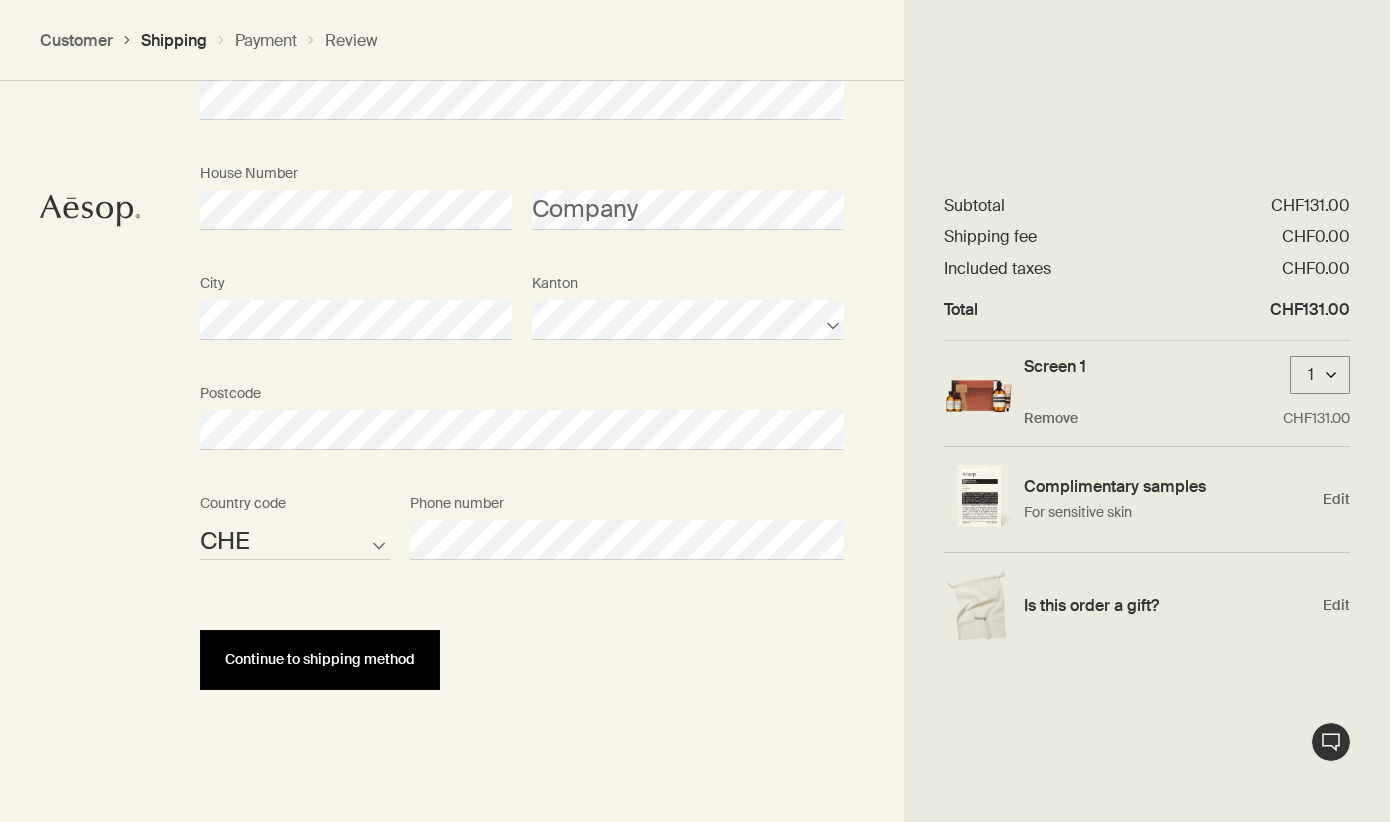 click on "Continue to shipping method" at bounding box center (320, 660) 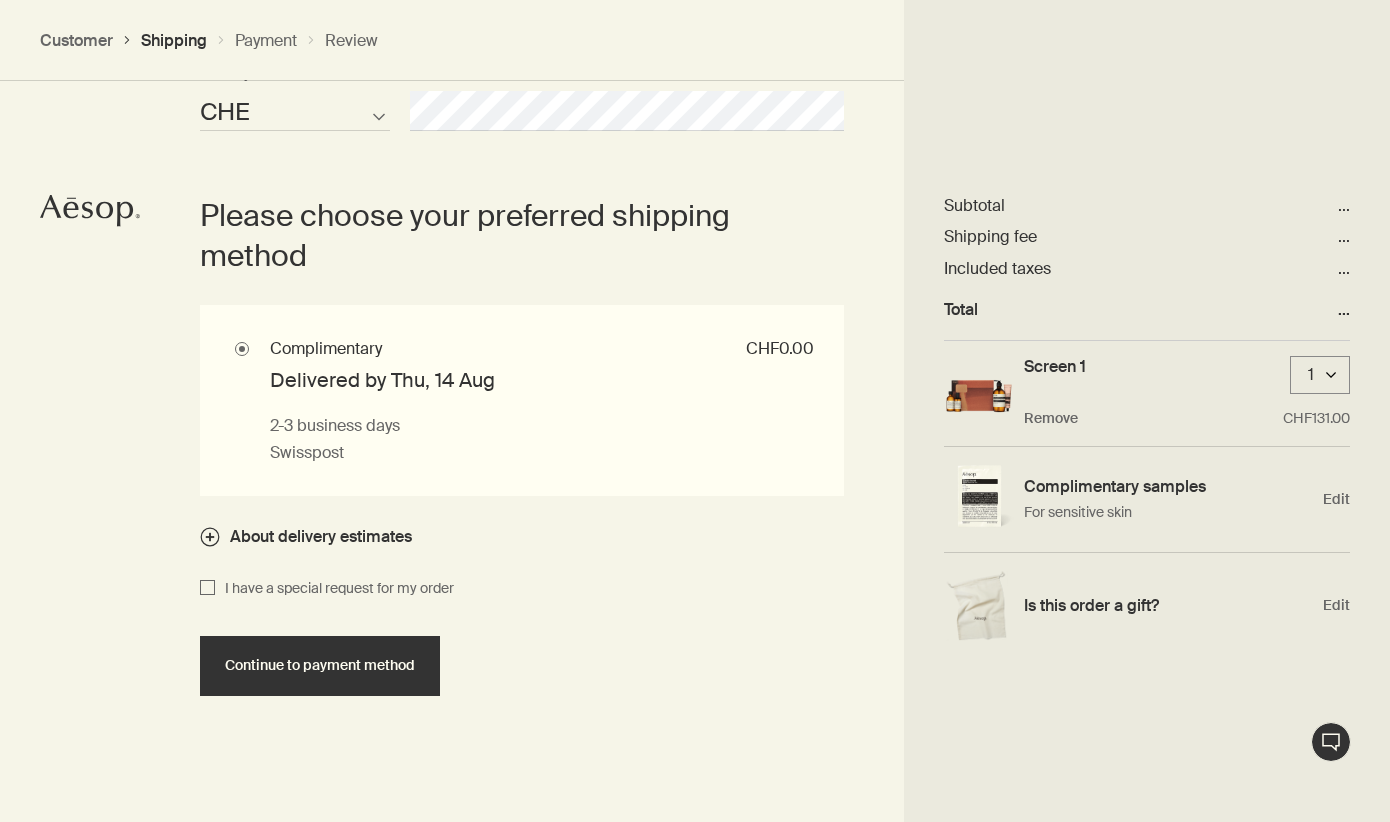 scroll, scrollTop: 1742, scrollLeft: 0, axis: vertical 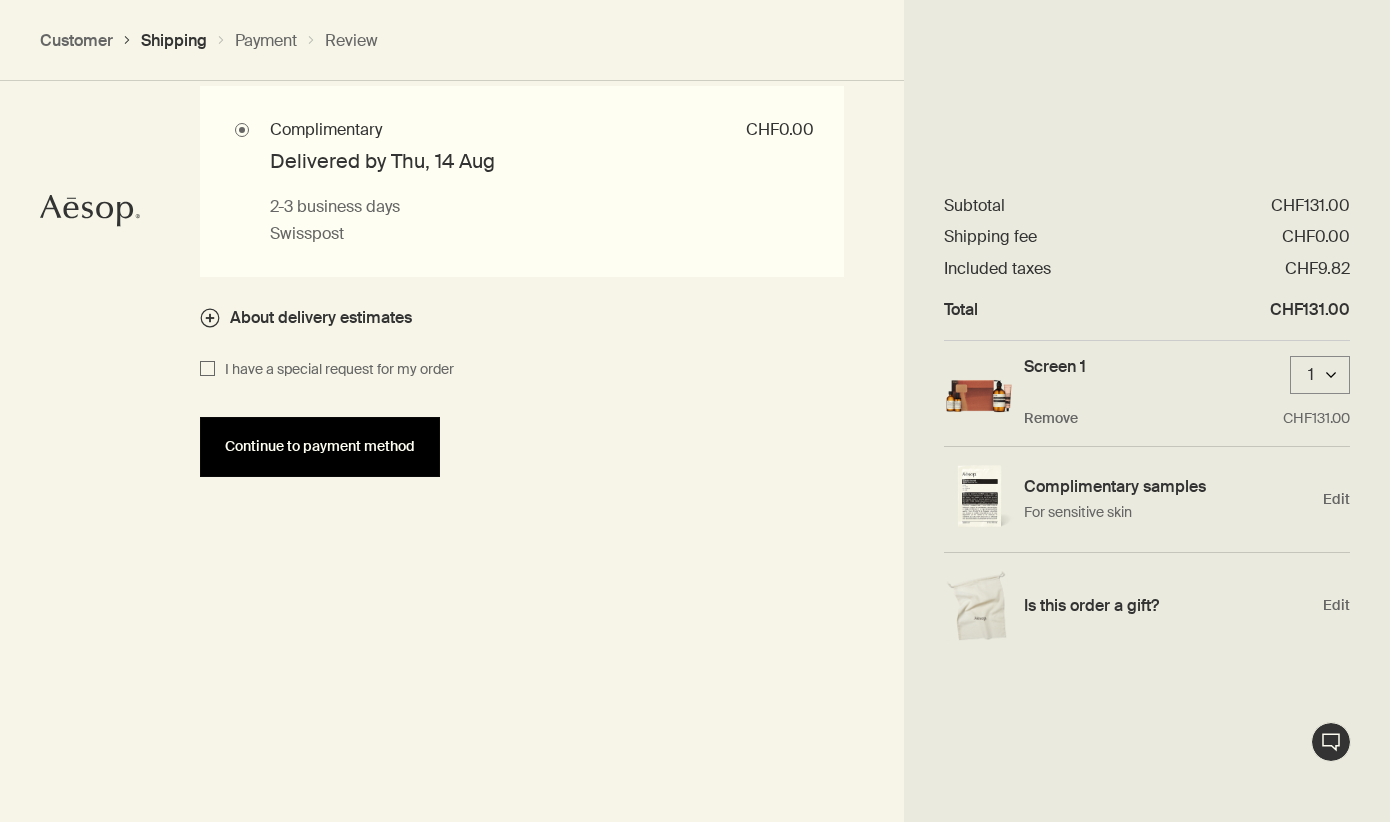 click on "Continue to payment method" at bounding box center (320, 447) 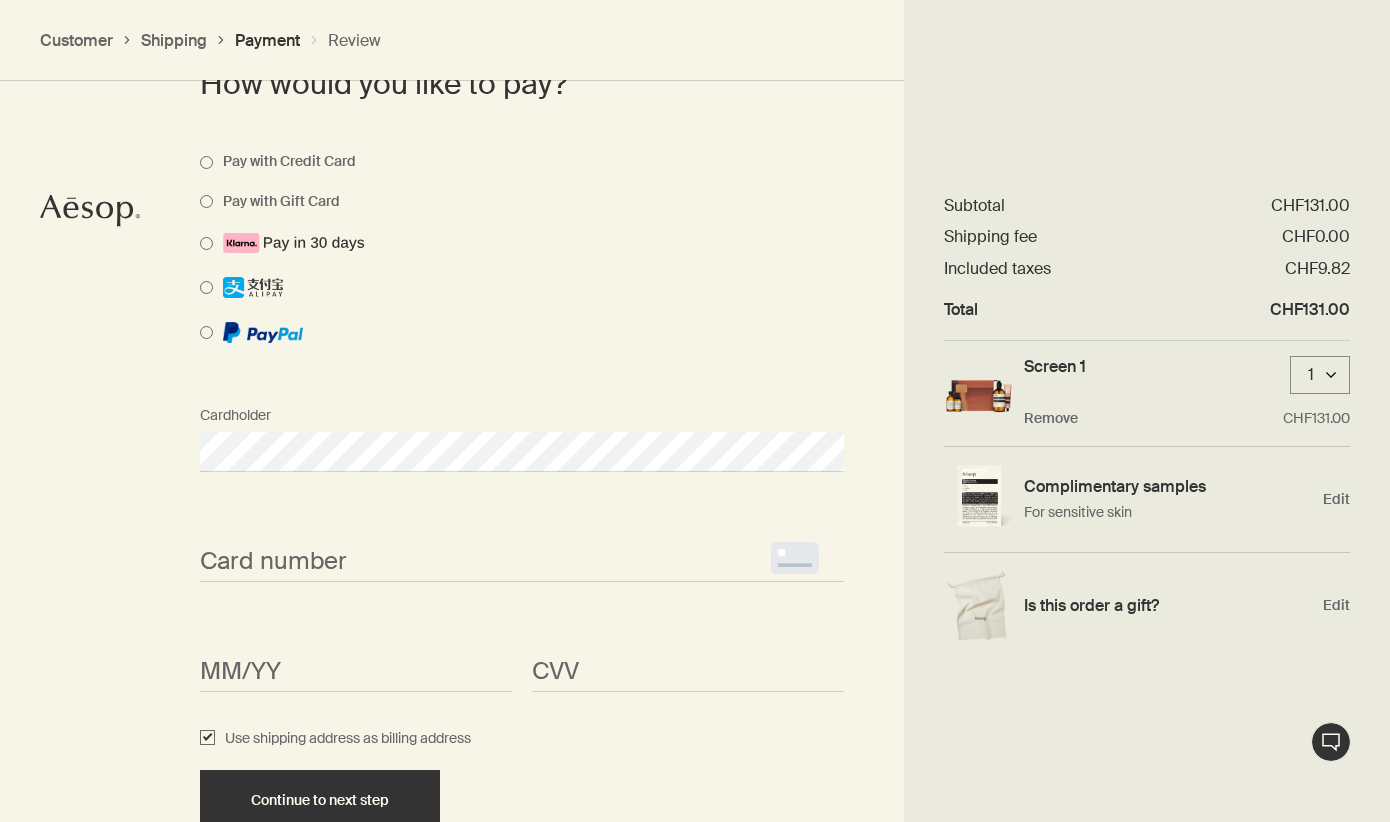 scroll, scrollTop: 1690, scrollLeft: 0, axis: vertical 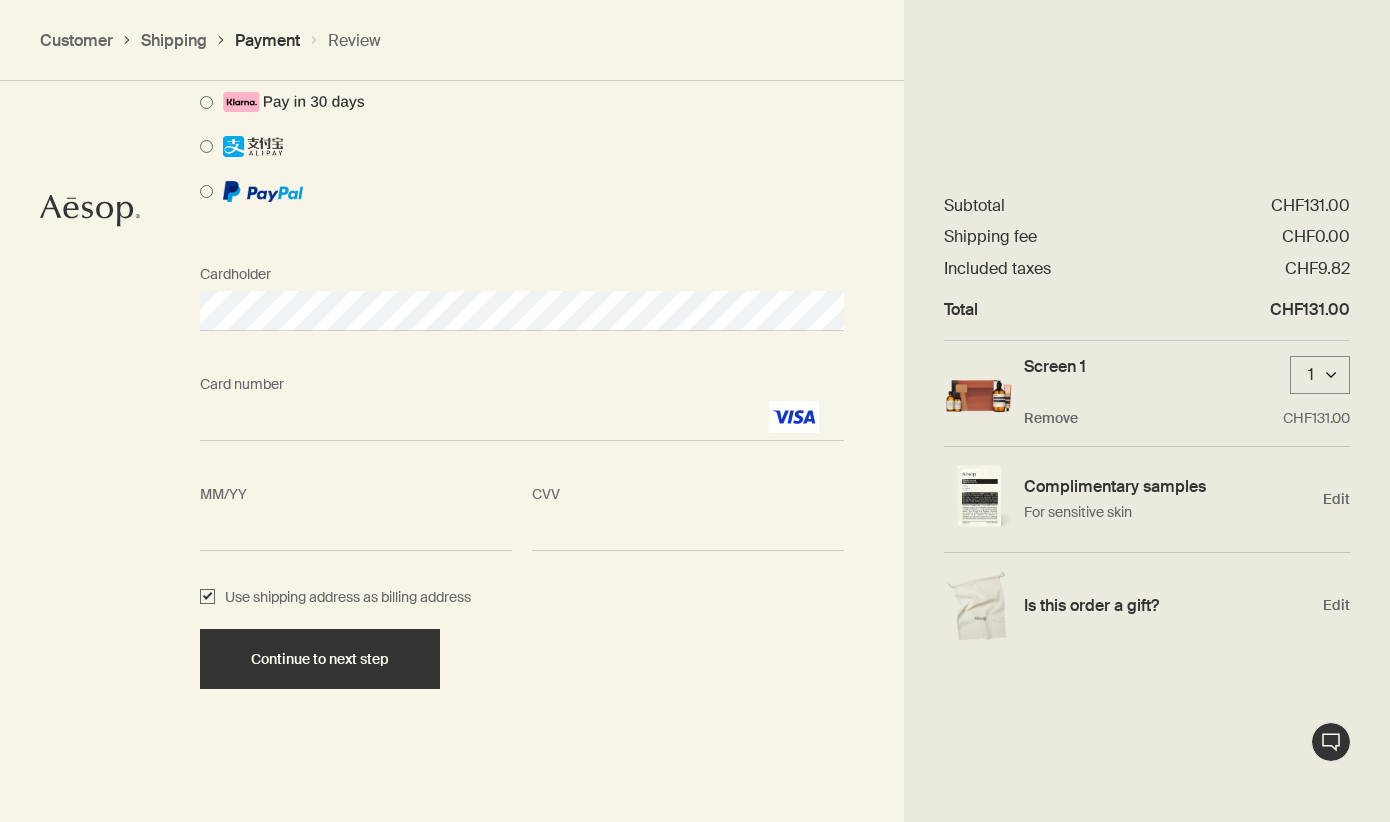 click on "<p>Your browser does not support iframes.</p>" at bounding box center [688, 531] 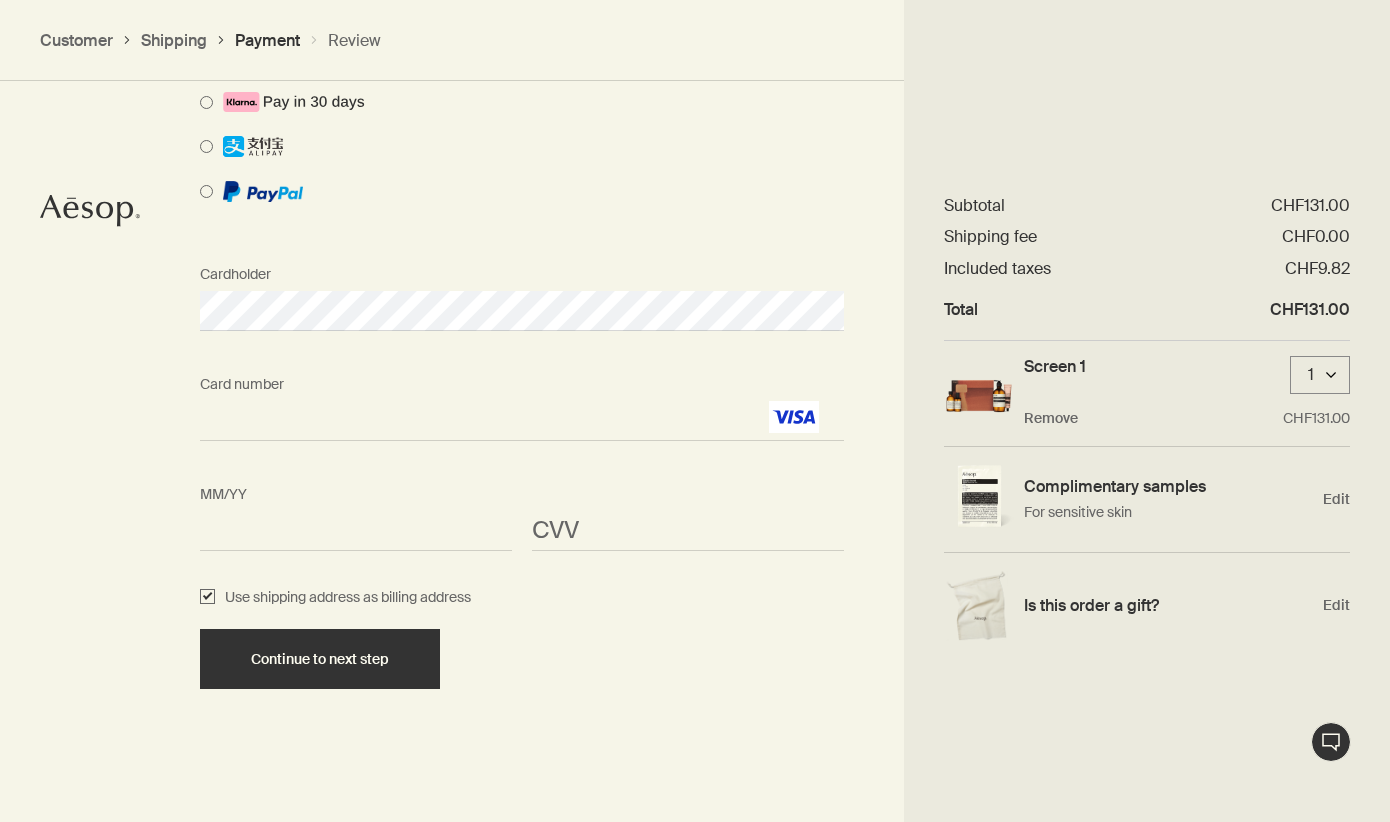 click on "CVV <p>Your browser does not support iframes.</p>" at bounding box center [688, 513] 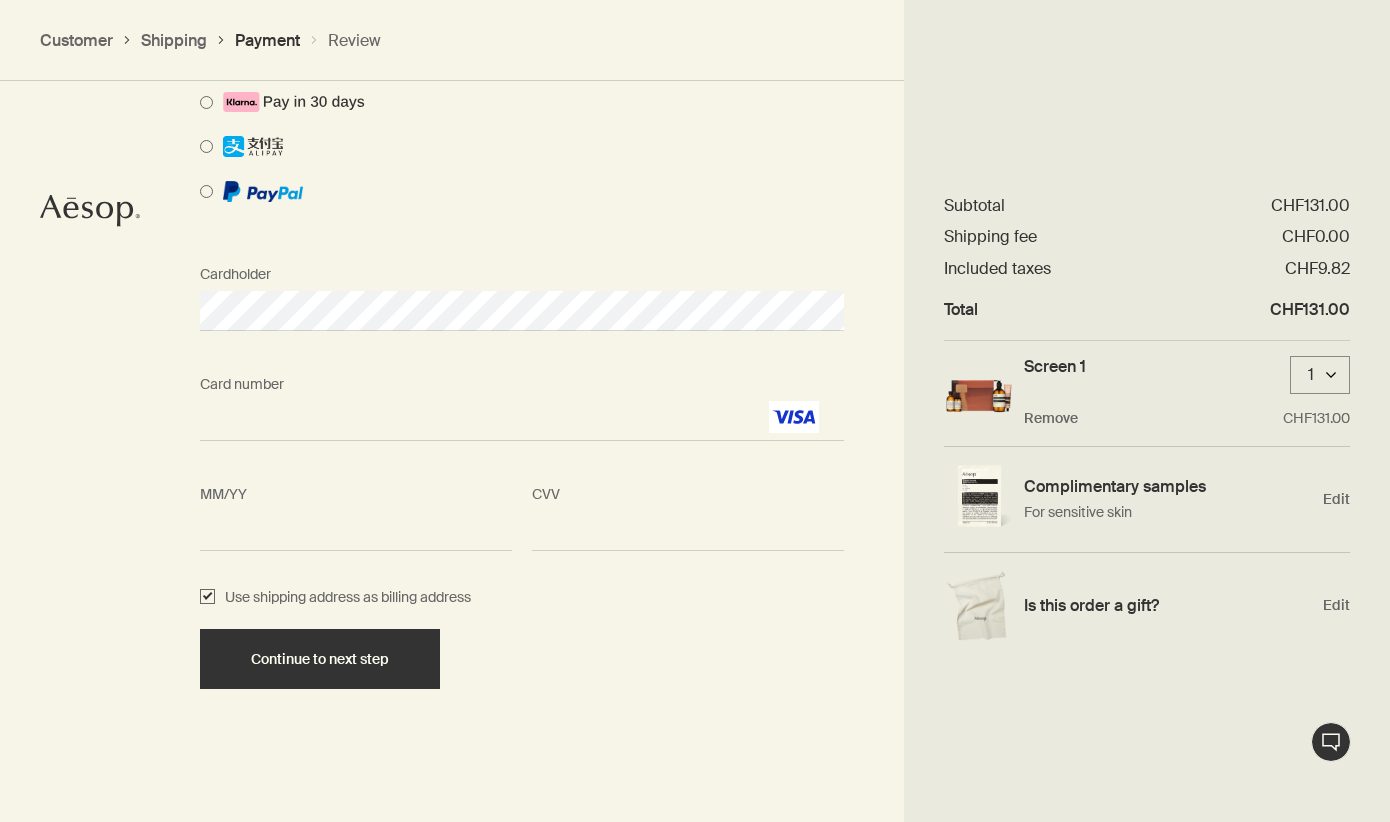 click on "Cardholder Card number <p>Your browser does not support iframes.</p> MM/YY <p>Your browser does not support iframes.</p> CVV <p>Your browser does not support iframes.</p> Use shipping address as billing address Continue to next step" at bounding box center [522, 473] 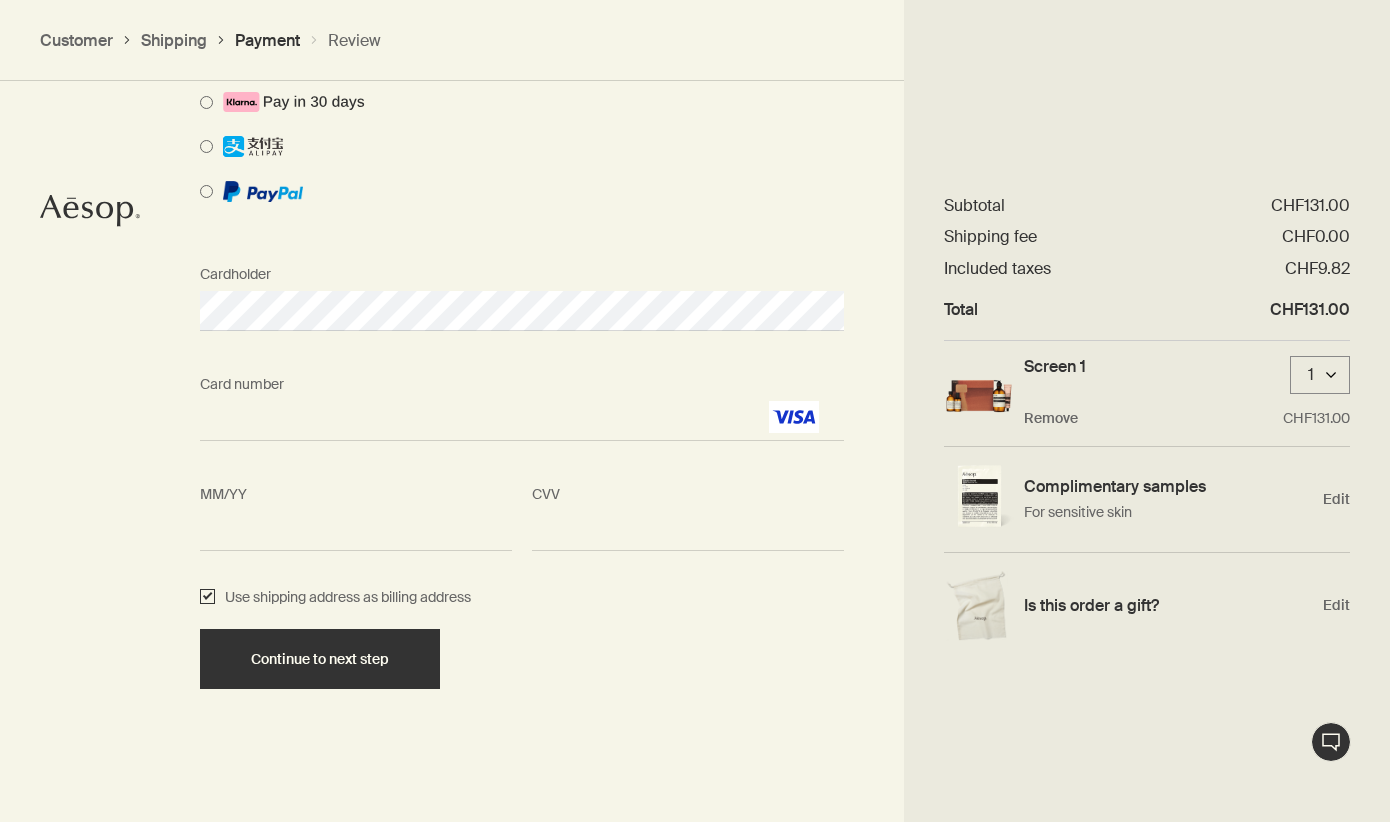 click on "Use shipping address as billing address" at bounding box center (207, 598) 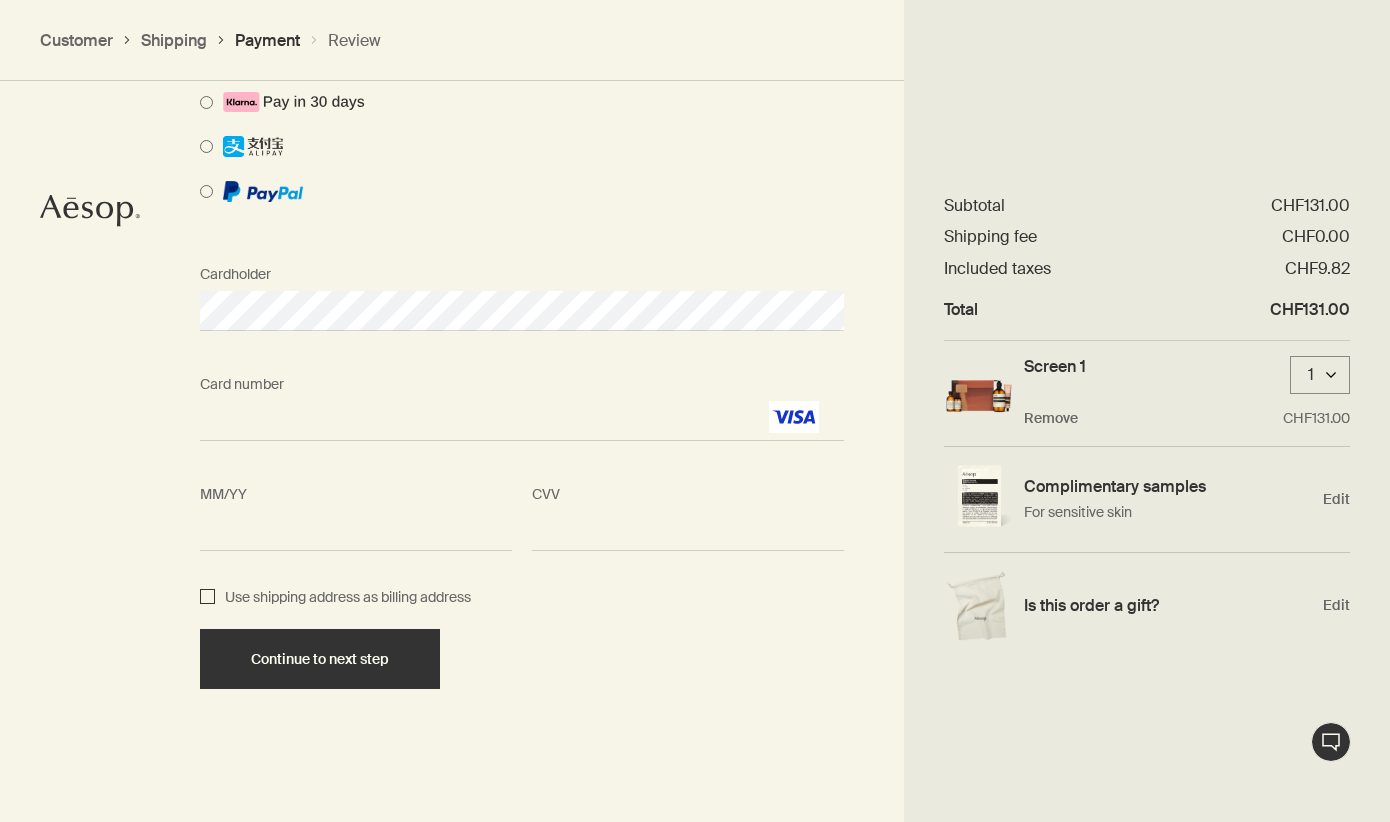 checkbox on "false" 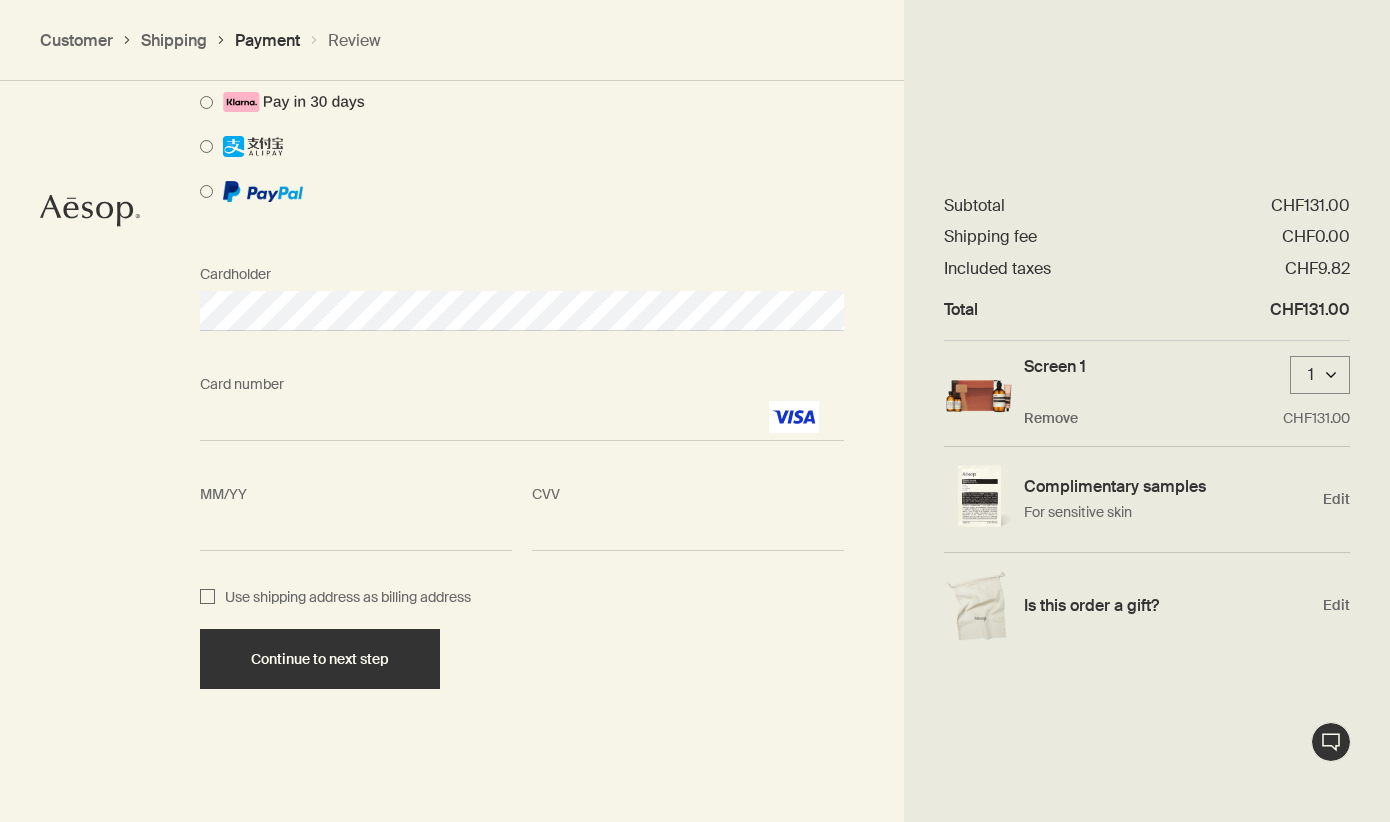select on "CH" 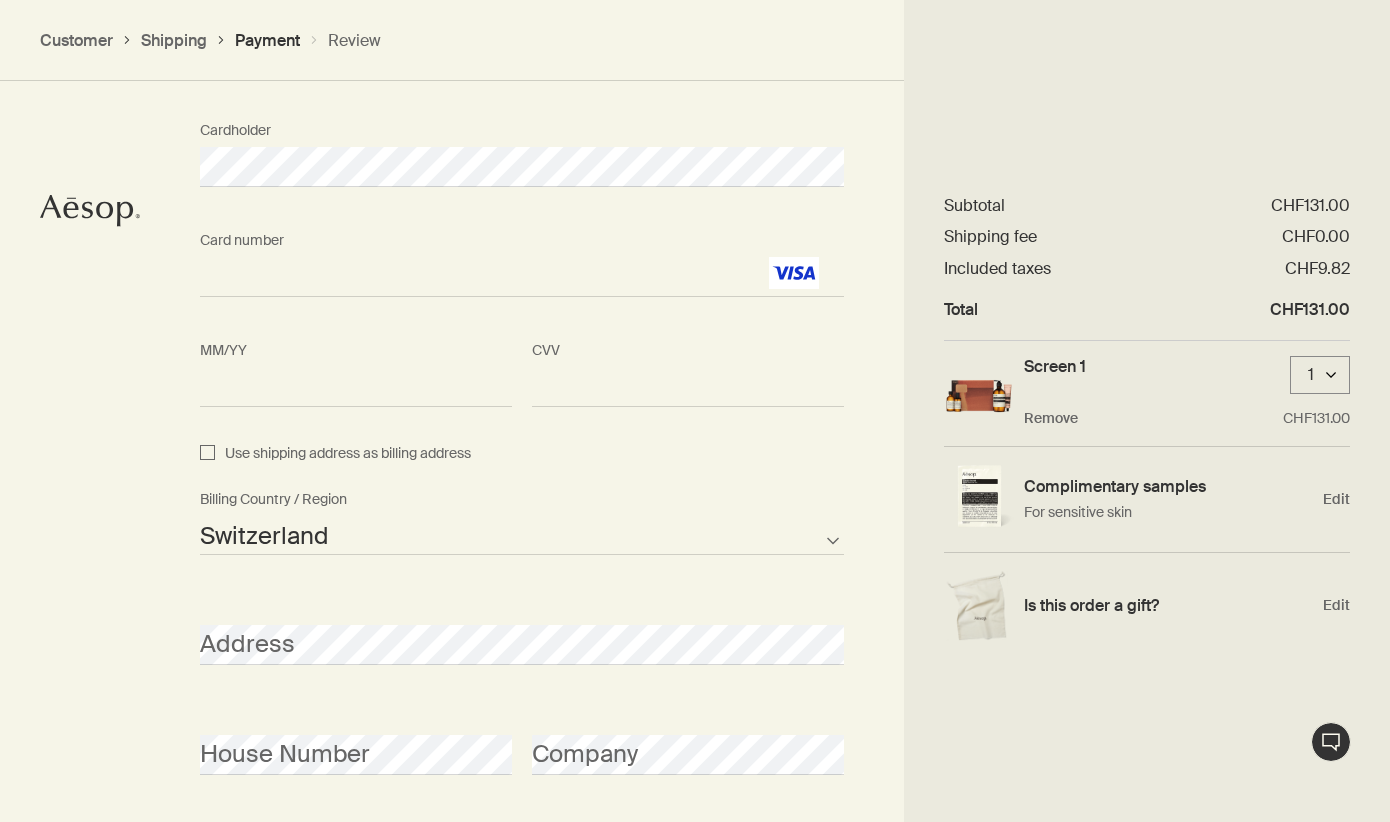 scroll, scrollTop: 1927, scrollLeft: 0, axis: vertical 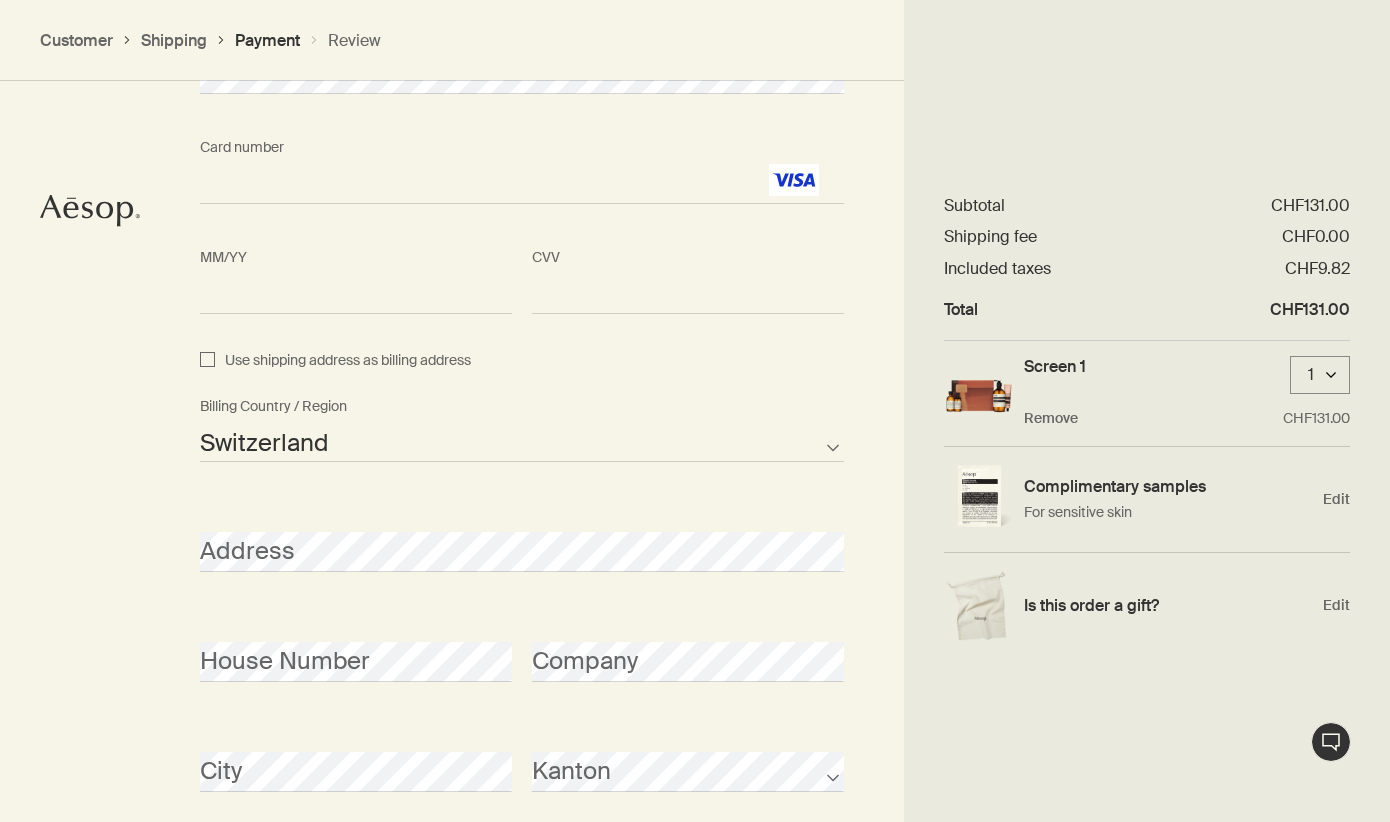 click on "Afghanistan Albania Algeria American Samoa Andorra Angola Anguilla Antarctica Antigua and Barbuda Argentina Armenia Aruba Australia Austria Azerbaijan Bahamas Bahrain Bangladesh Barbados Belarus Belgium Belize Benin Bermuda Bhutan Bolivia Bosnia and Herzegovina Botswana Brazil British Indian Ocean Territory British Virgin Islands Brunei Bulgaria Burkina Faso Burundi Cambodia Cameroon Canada Cape Verde Cayman Islands Central African Republic Chad Chile Chinese Mainland Christmas Island Cocos Islands Colombia Comoros Cook Islands Costa Rica Croatia Cuba Curacao Cyprus Czech Republic Democratic Republic of the Congo Denmark Djibouti Dominica Dominican Republic East Timor Ecuador Egypt El Salvador Equatorial Guinea Eritrea Estonia Ethiopia Falkland Islands Faroe Islands Fiji Finland France French Polynesia Gabon Gambia Georgia Germany Ghana Gibraltar Greece Greenland Grenada Guam Guatemala Guernsey Guinea Guinea-Bissau Guyana Haiti Honduras Hong Kong, SAR Hungary Iceland India Indonesia Iran Iraq Ireland Israel" at bounding box center [522, 442] 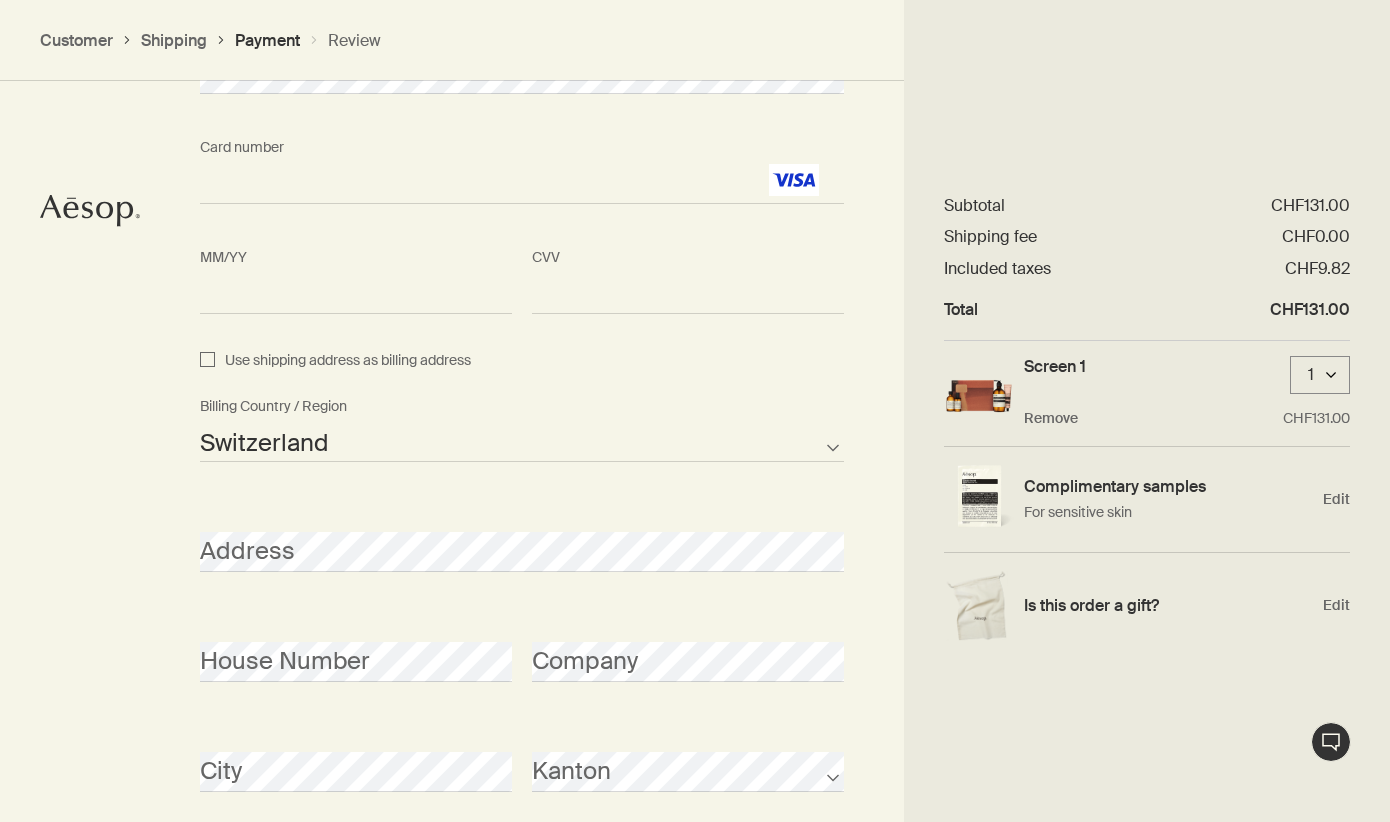select on "US" 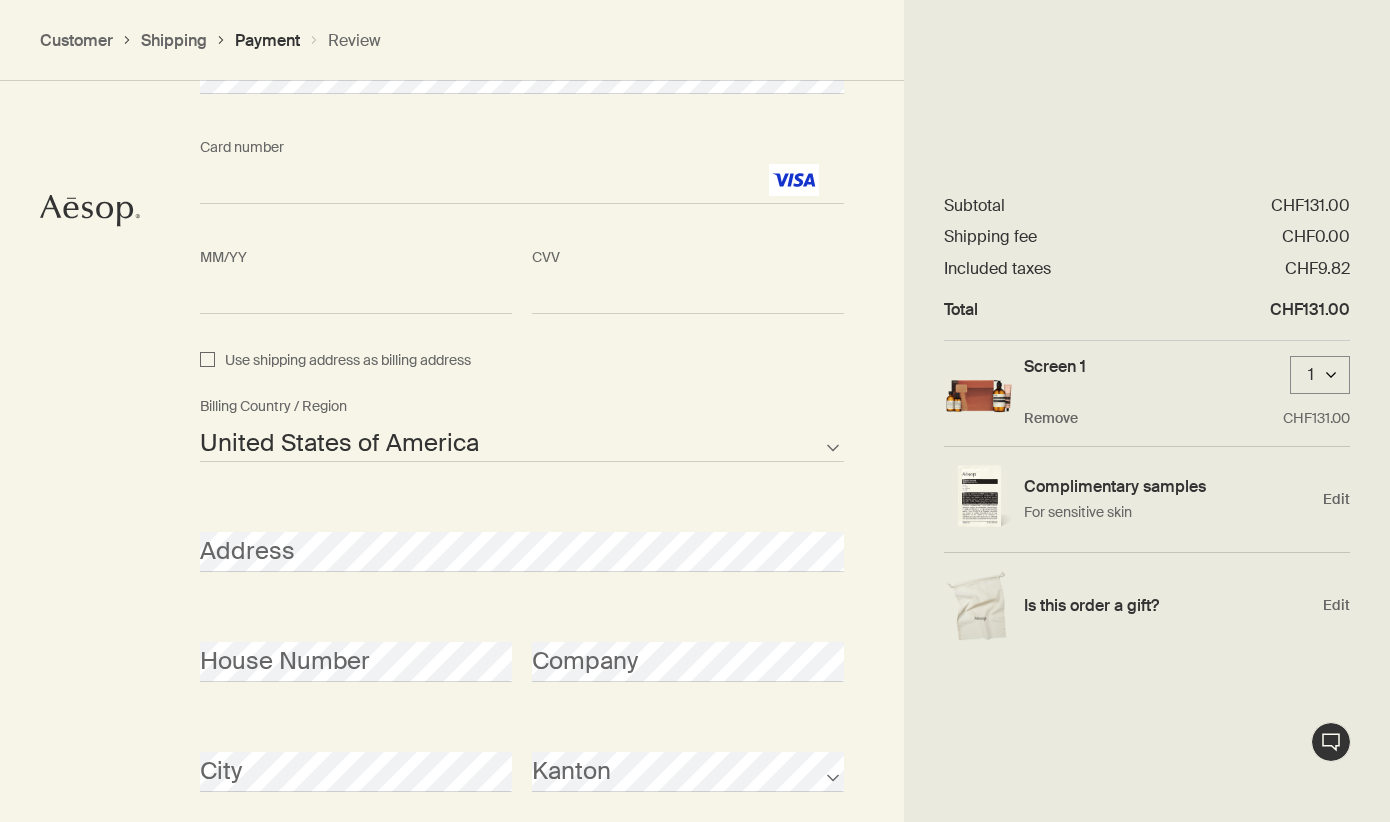 select on "US" 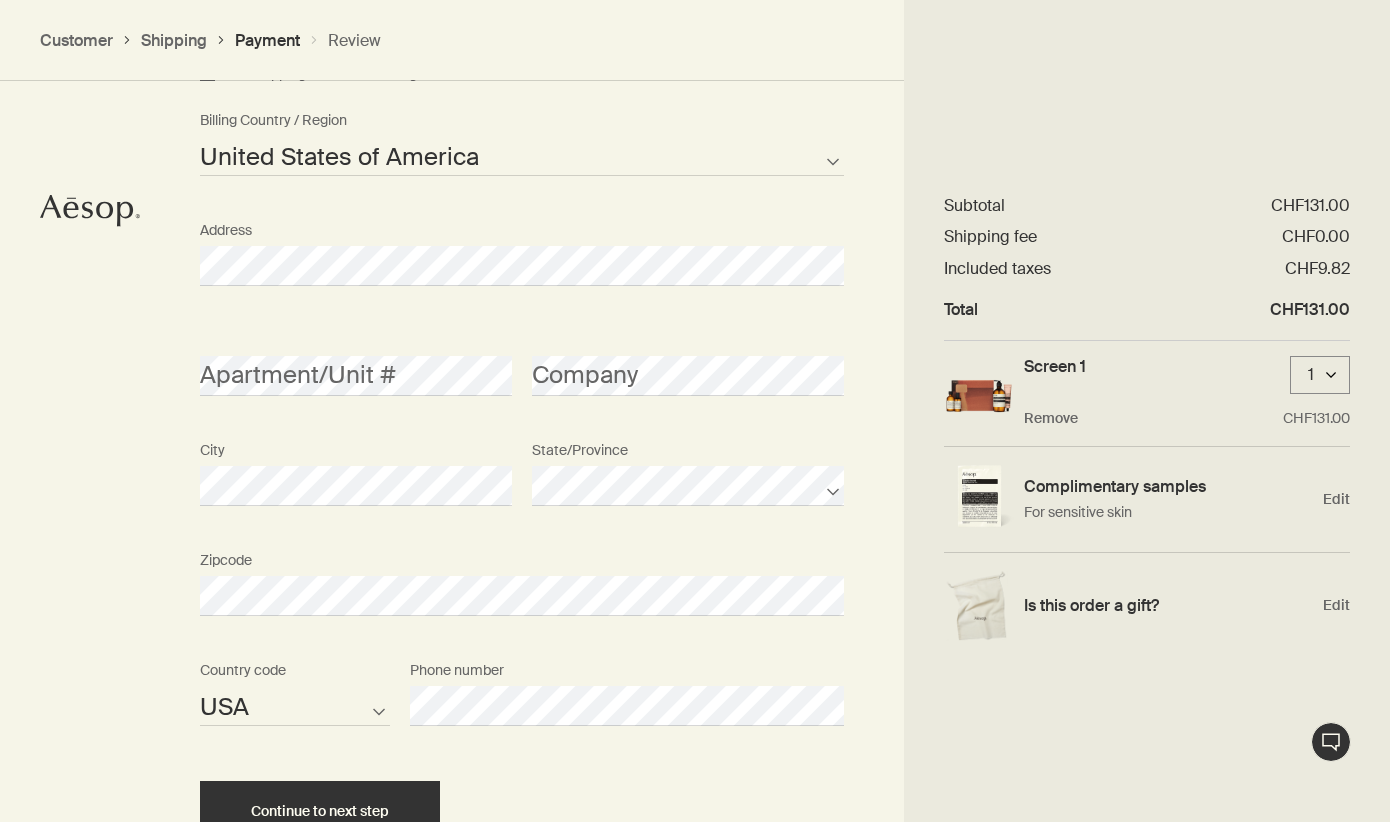 scroll, scrollTop: 2365, scrollLeft: 0, axis: vertical 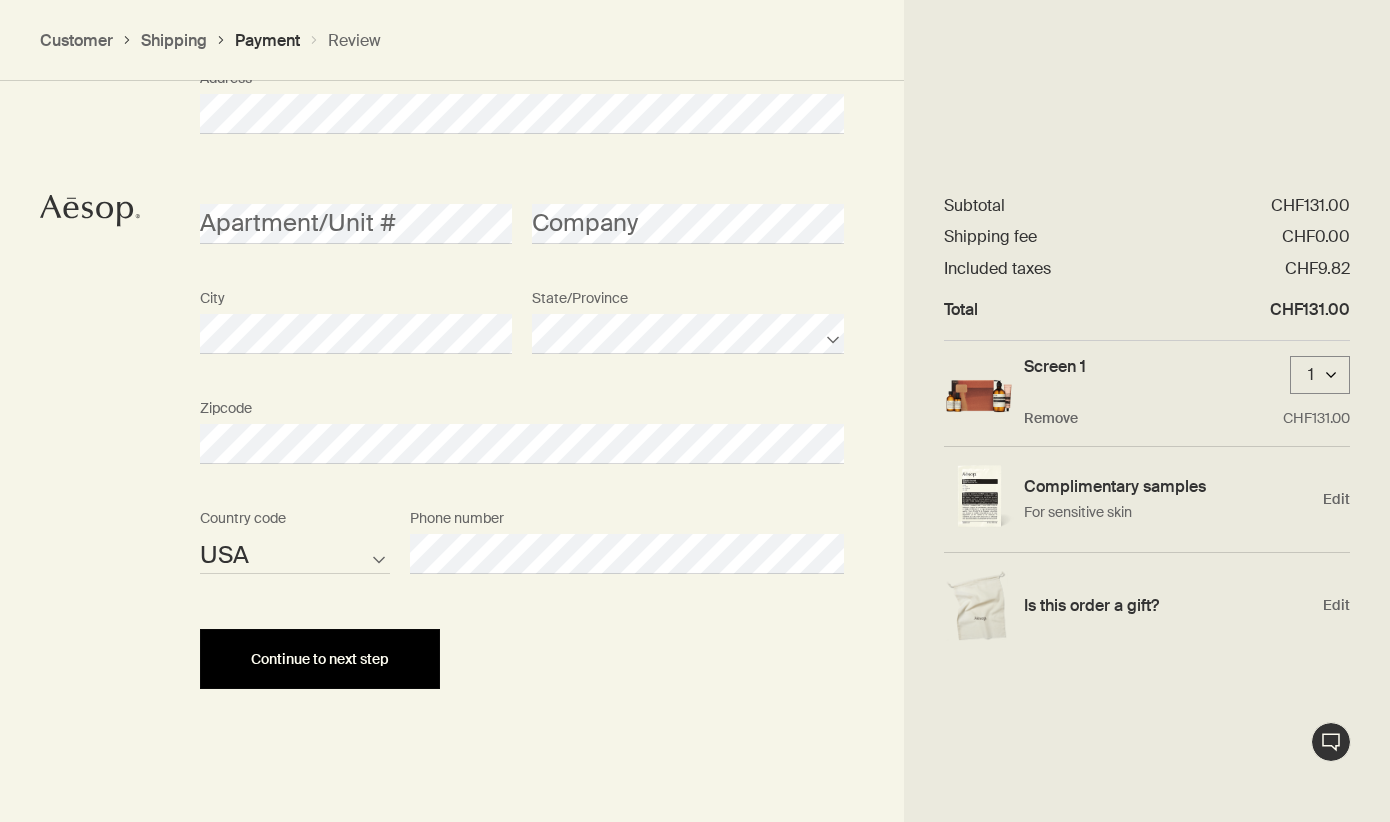 click on "Continue to next step" at bounding box center [320, 659] 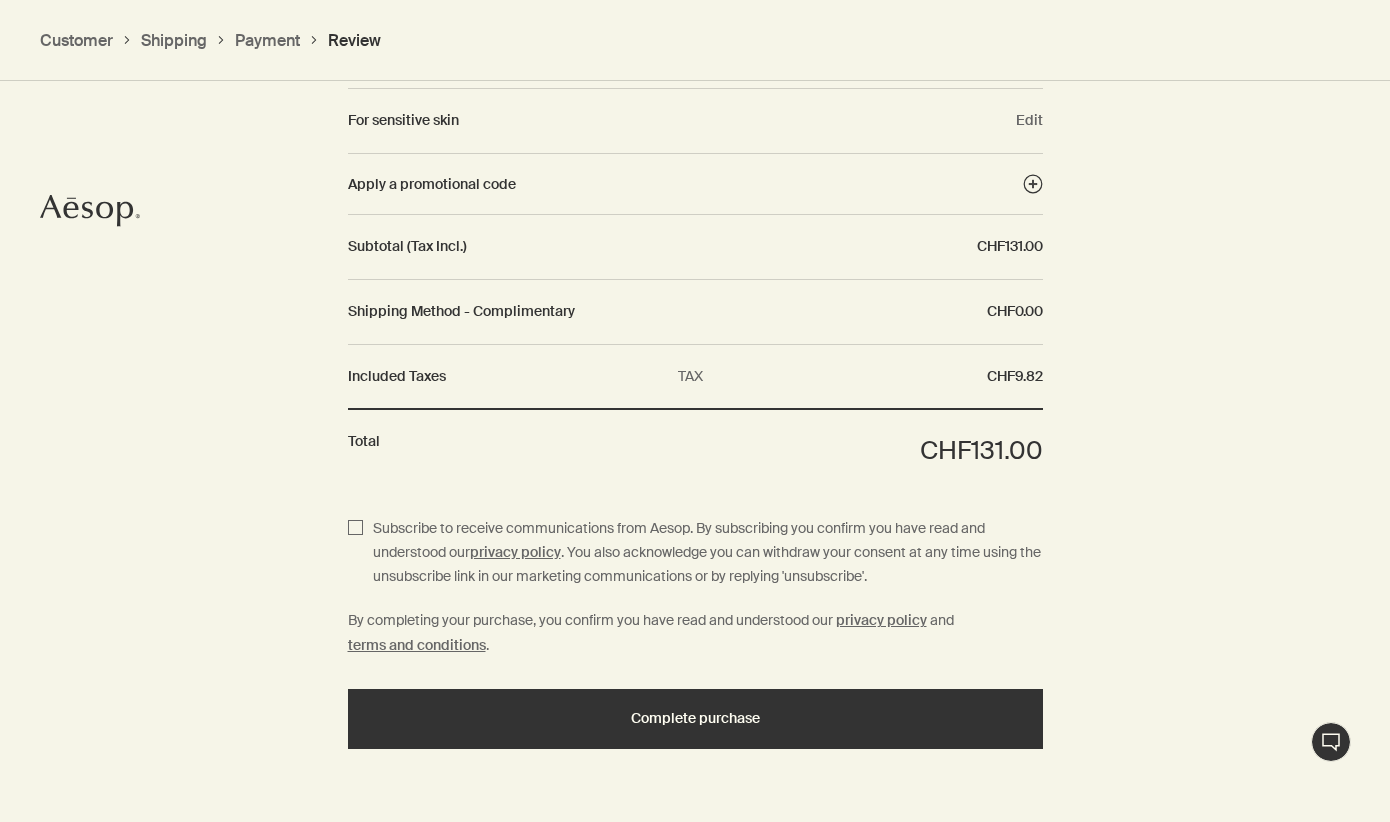 scroll, scrollTop: 2315, scrollLeft: 0, axis: vertical 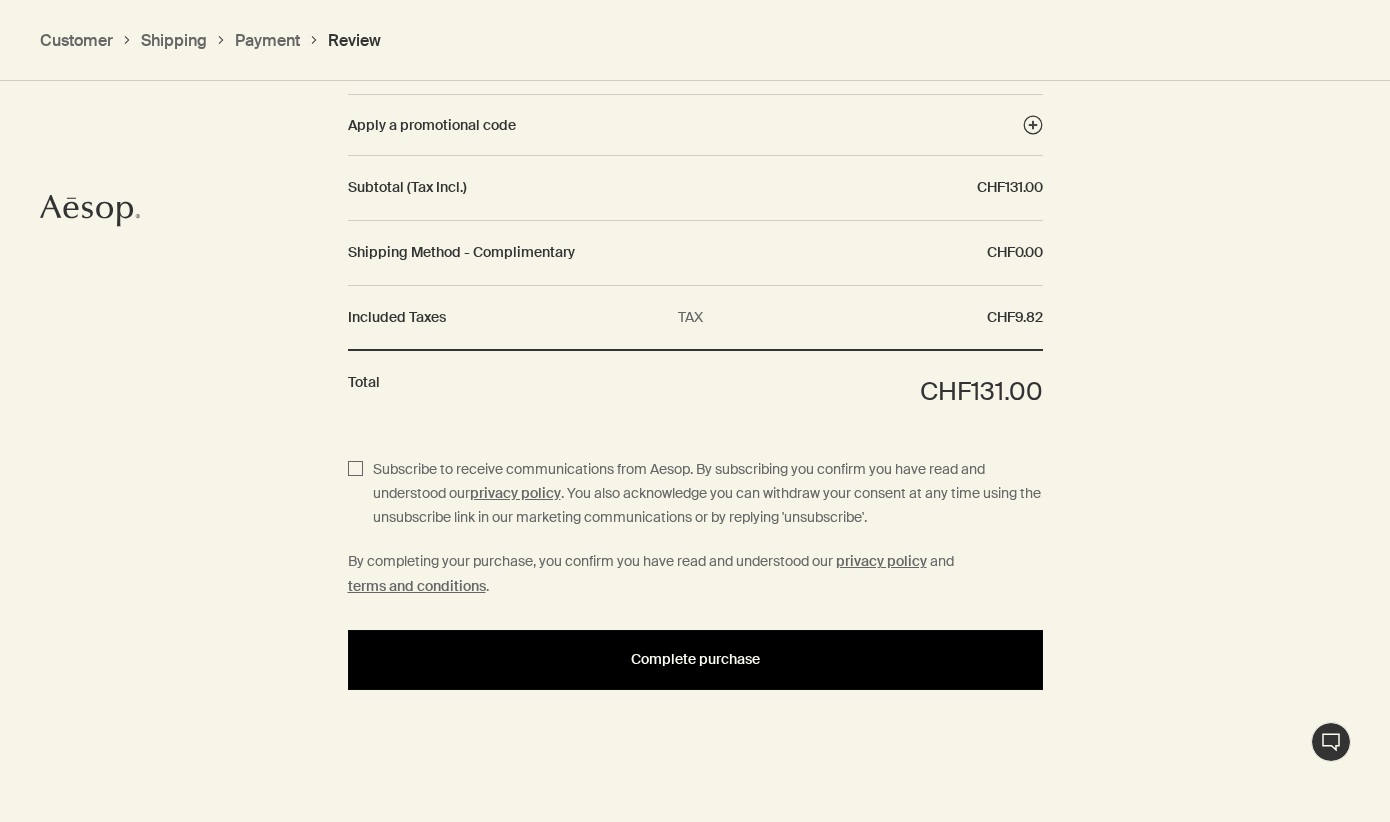 click on "Complete purchase" at bounding box center [695, 659] 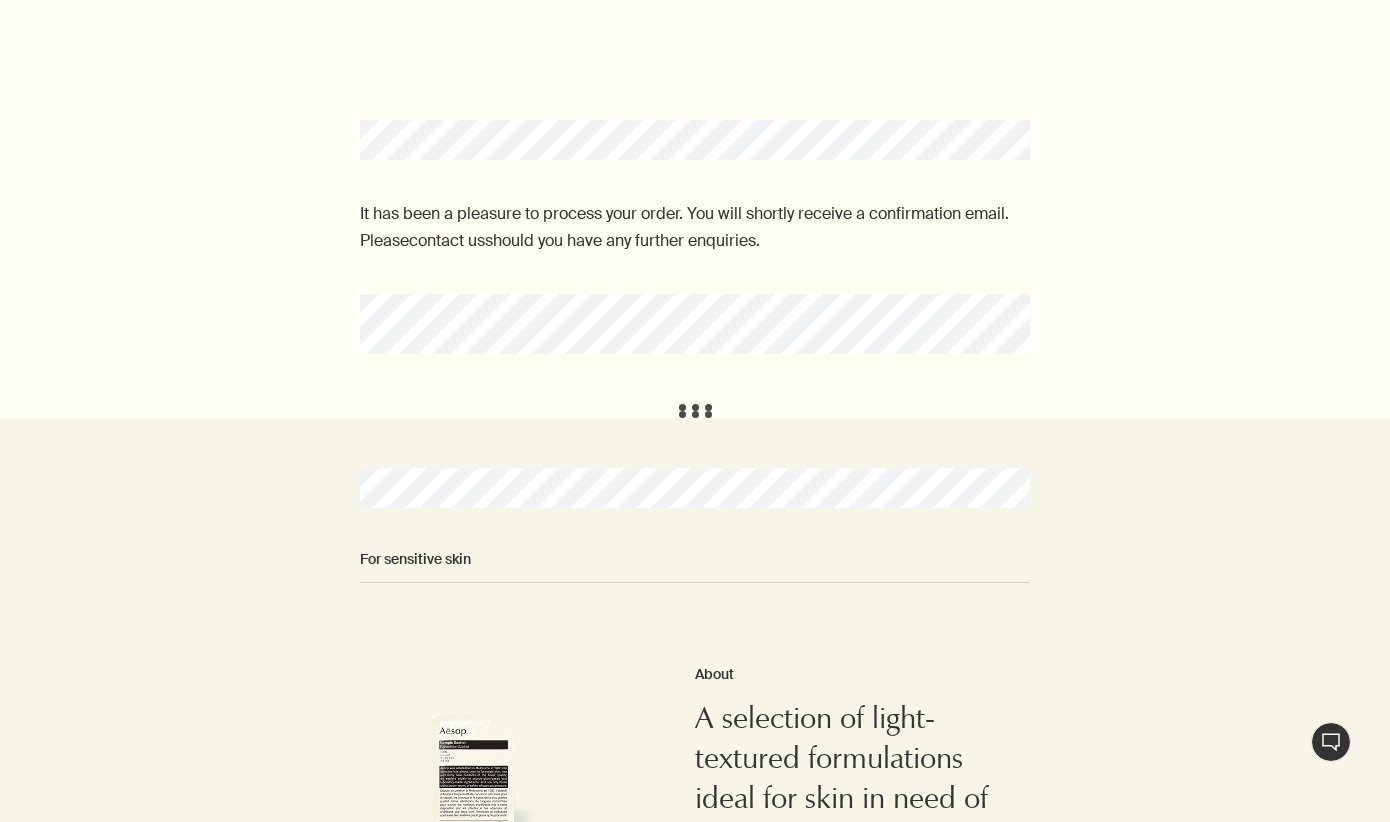 scroll, scrollTop: 0, scrollLeft: 0, axis: both 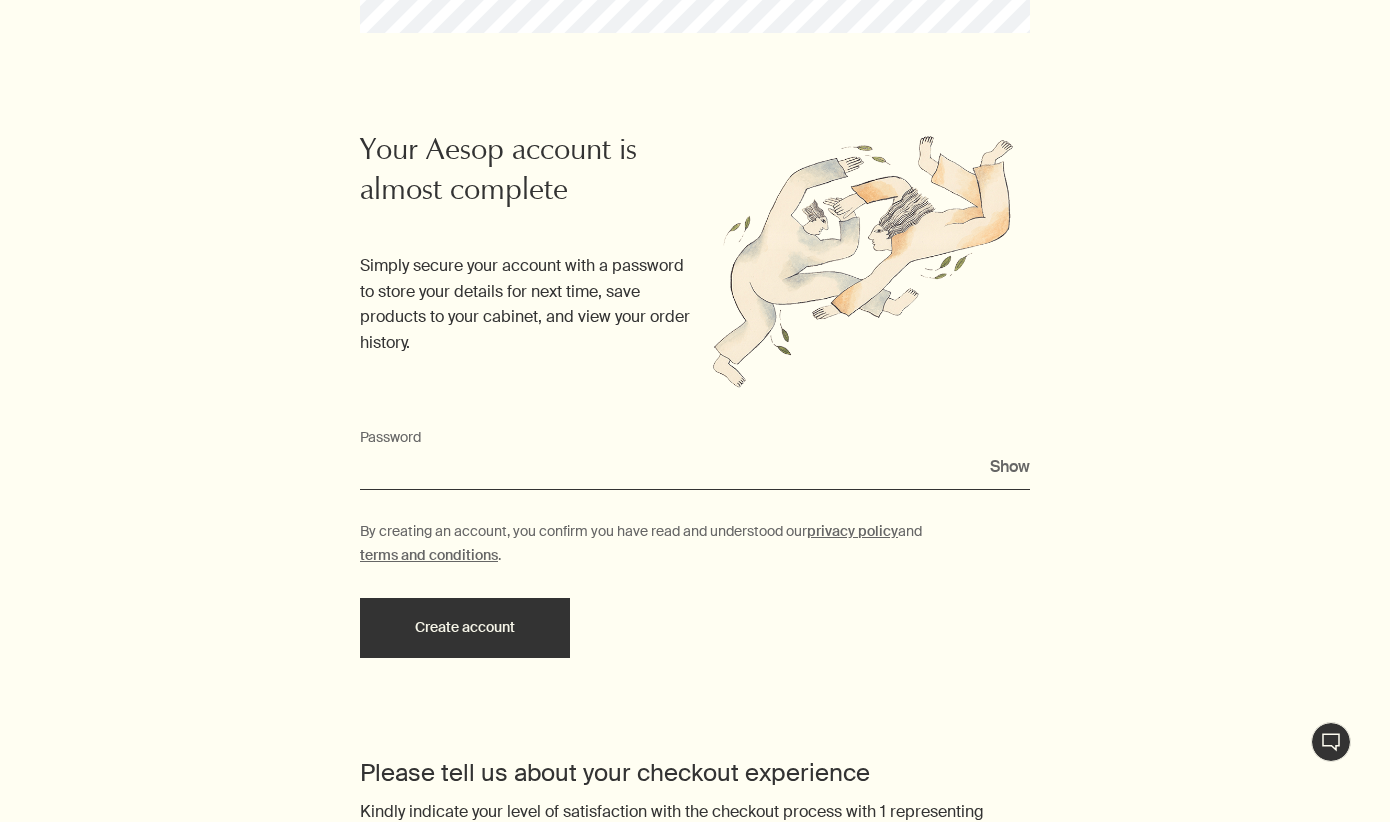 click on "Password" at bounding box center (695, 471) 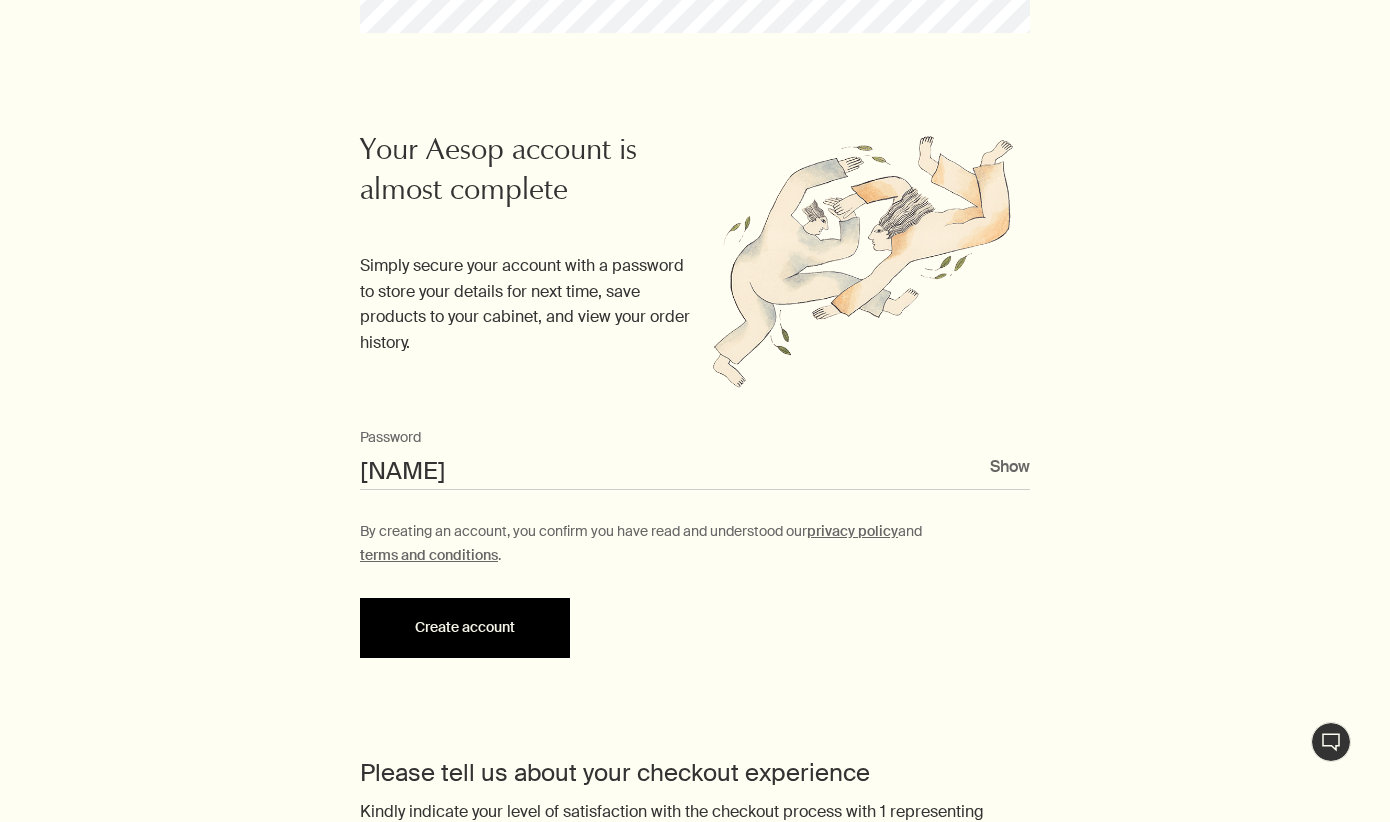 click on "Create account" at bounding box center (465, 628) 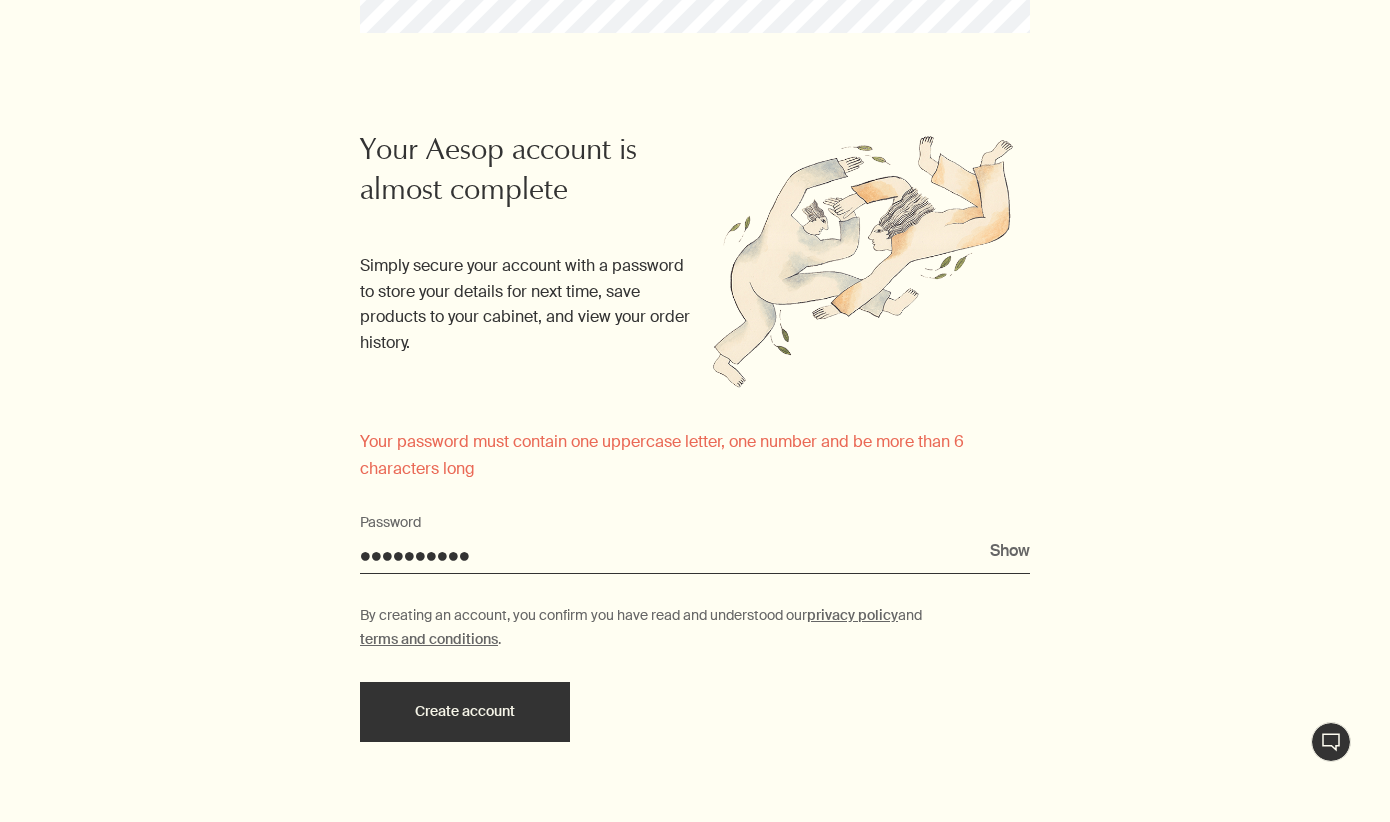 click on "••••••••••" at bounding box center (695, 555) 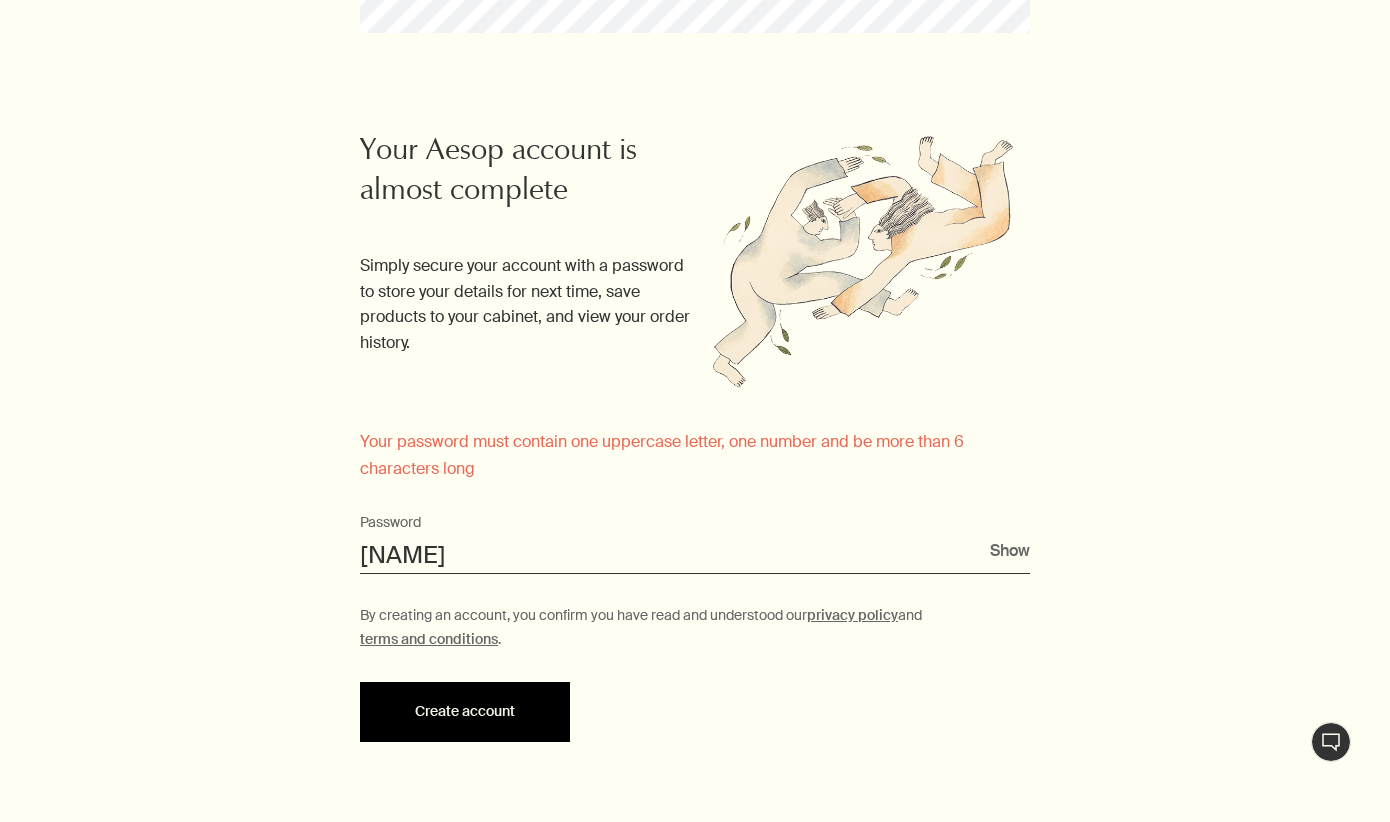 type on "[NAME]" 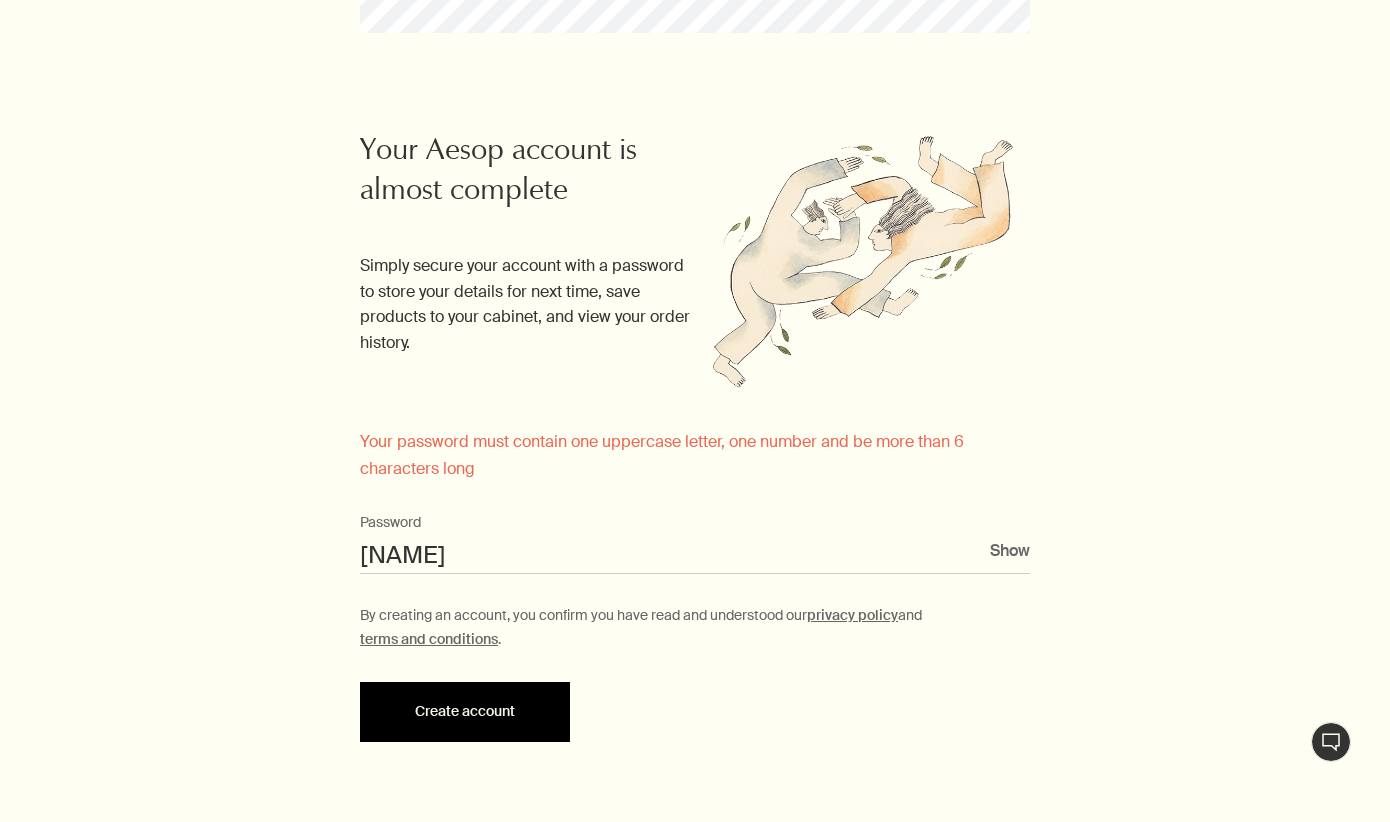 click on "Create account" at bounding box center [465, 712] 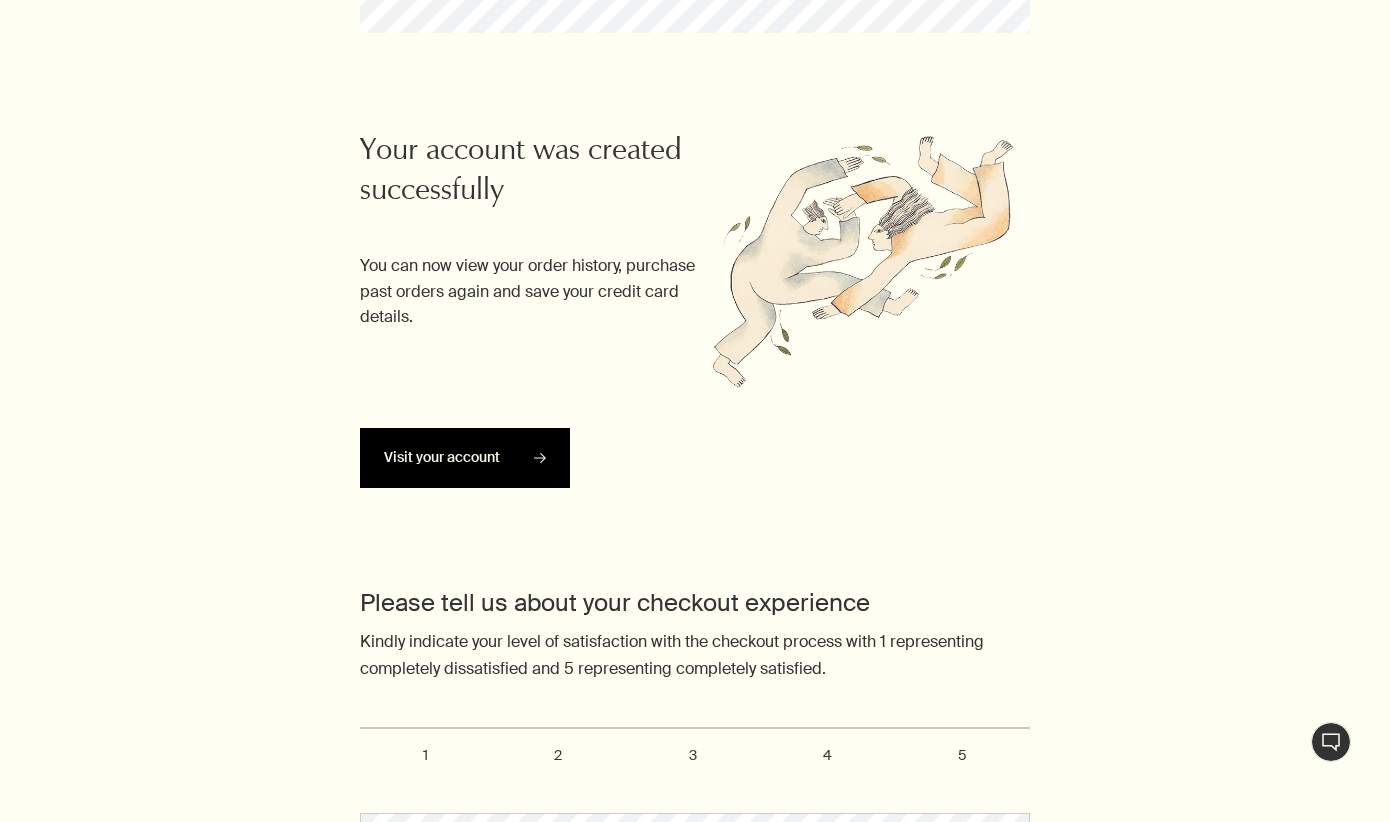 click on "Visit your account   rightArrow" at bounding box center [465, 458] 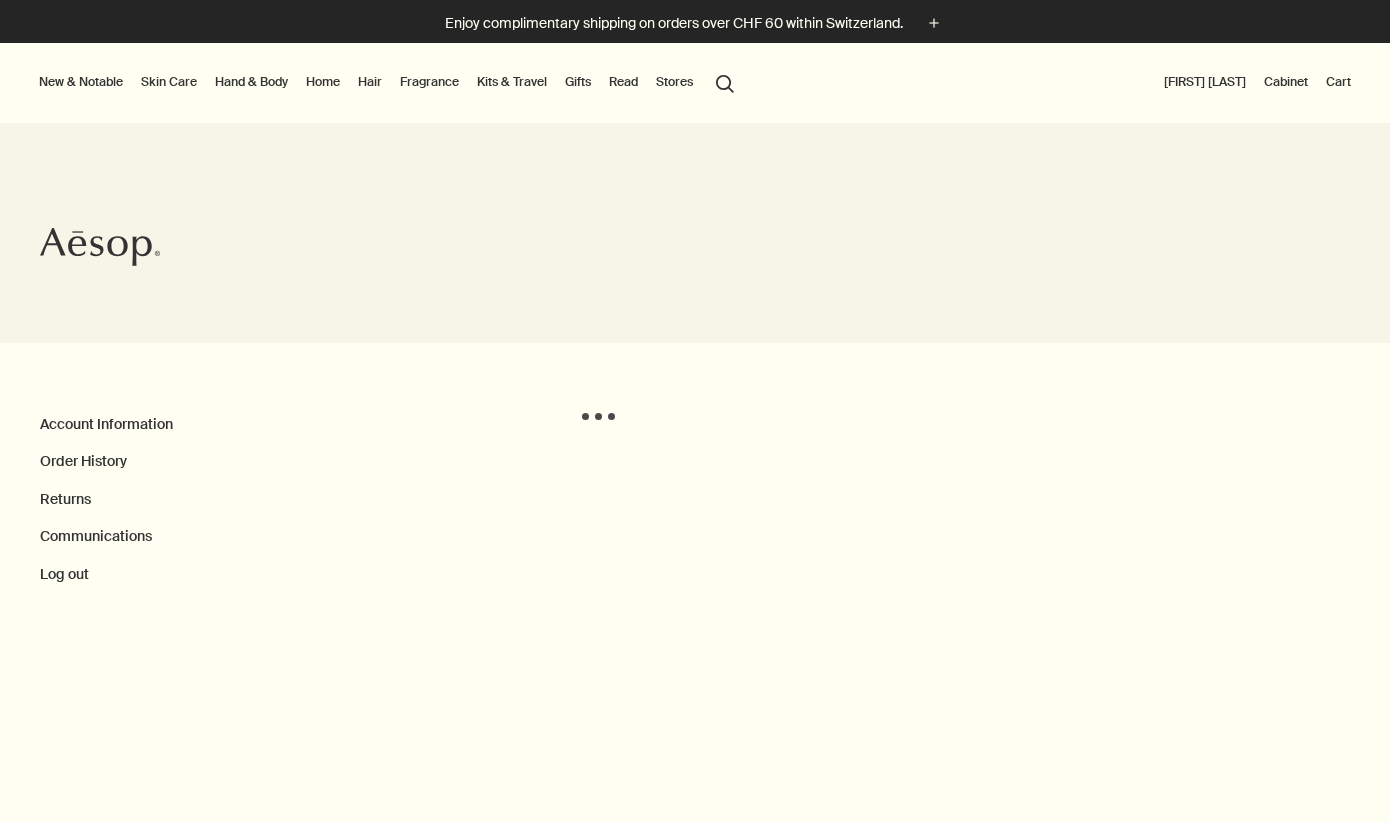 scroll, scrollTop: 0, scrollLeft: 0, axis: both 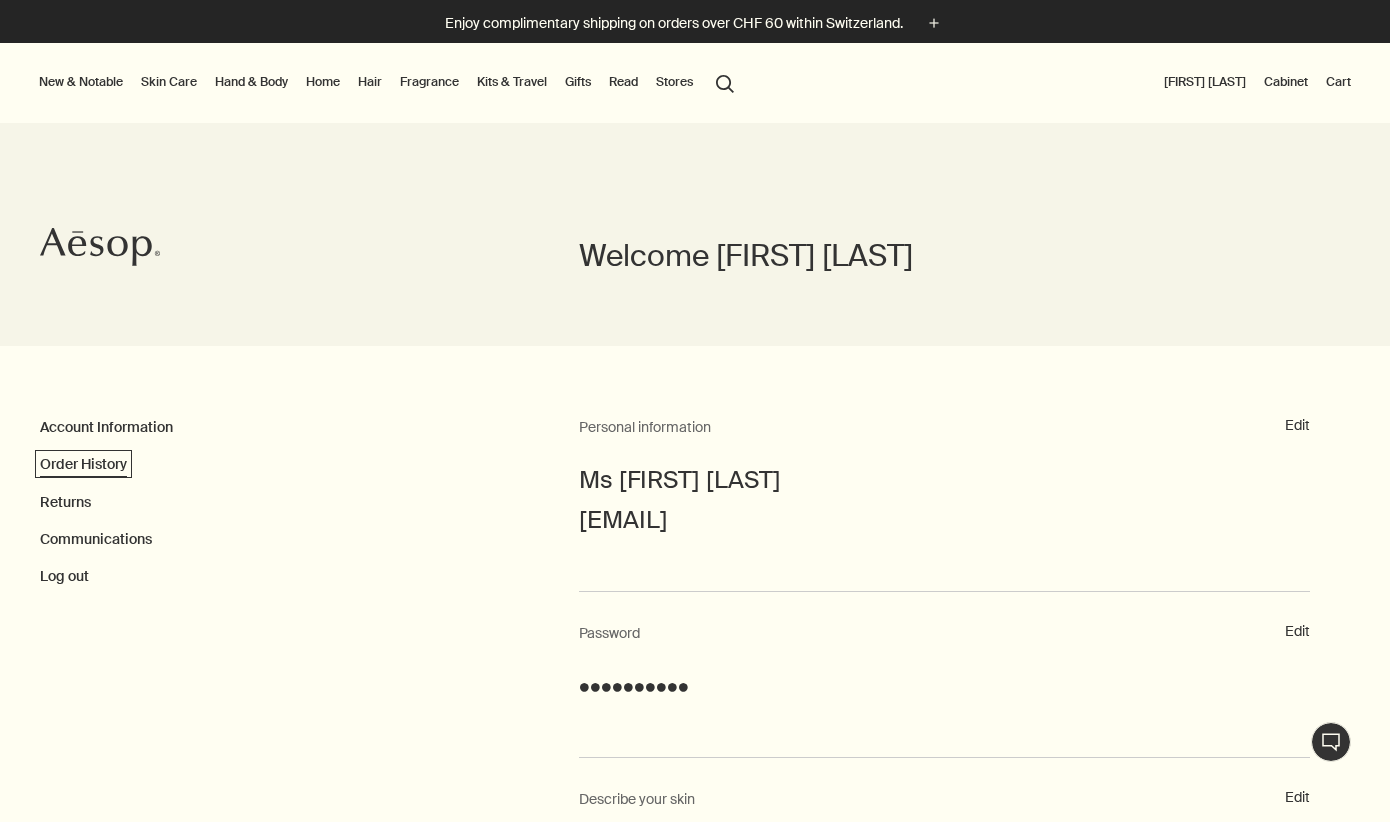 click on "Order History" at bounding box center (83, 464) 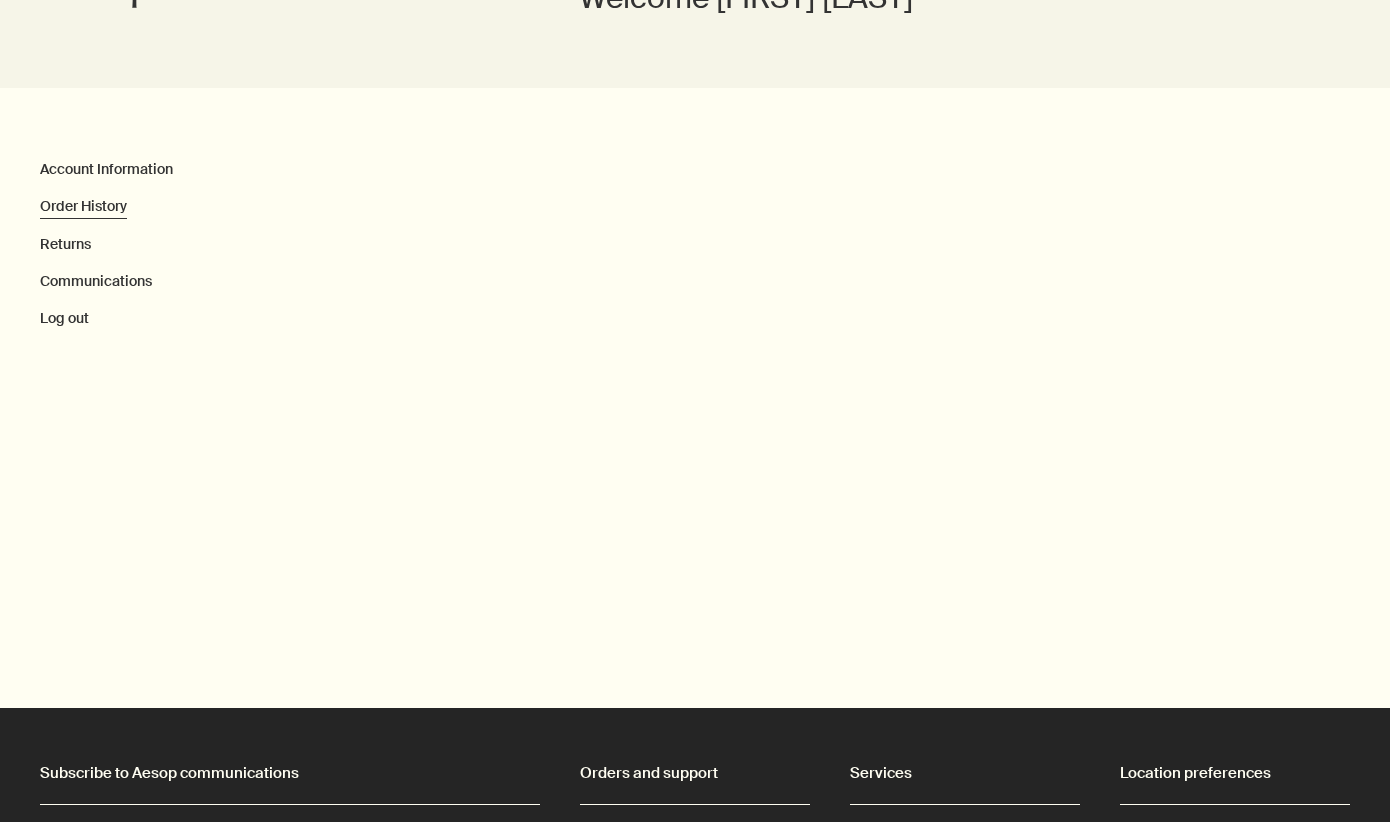 scroll, scrollTop: 0, scrollLeft: 0, axis: both 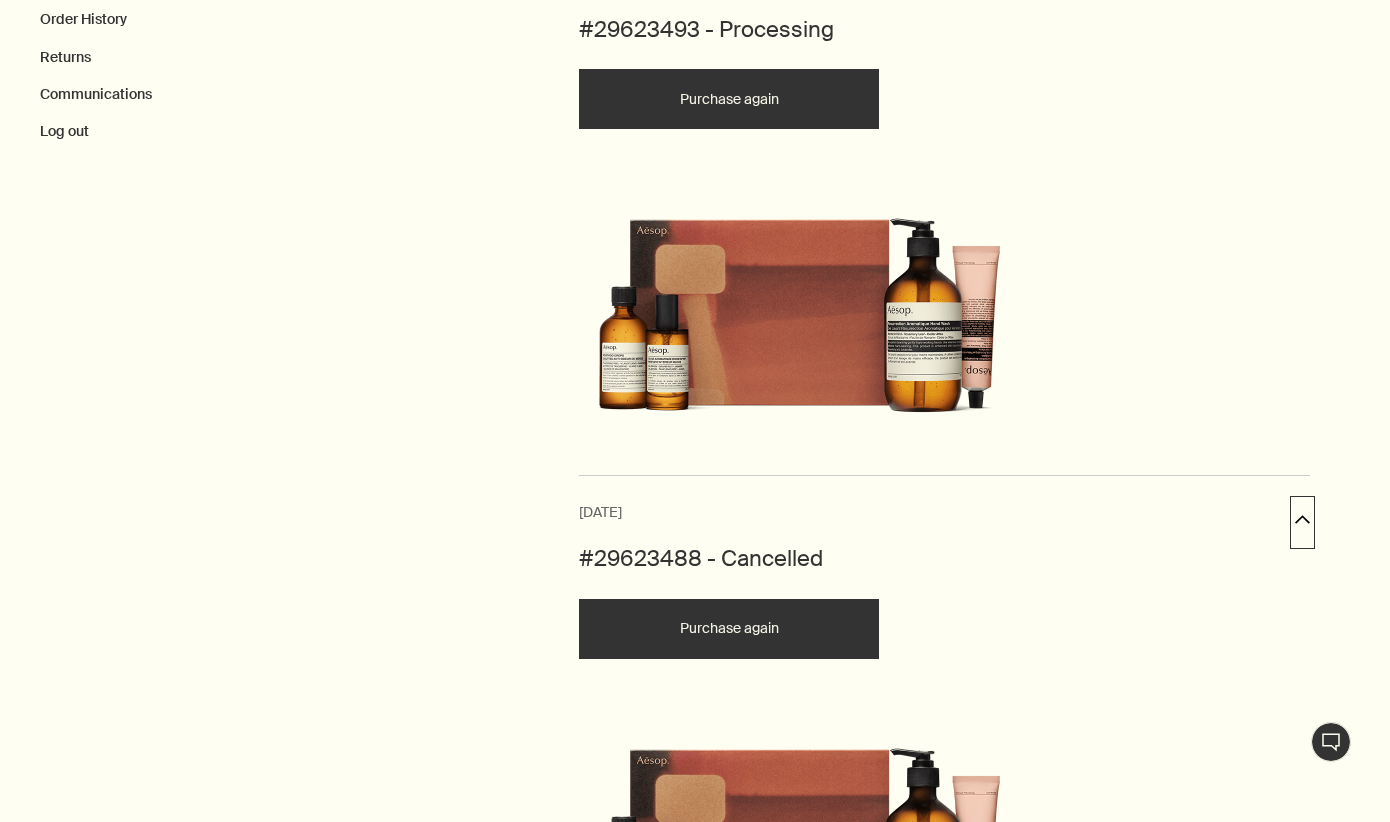 click on "downArrow" at bounding box center (1302, 523) 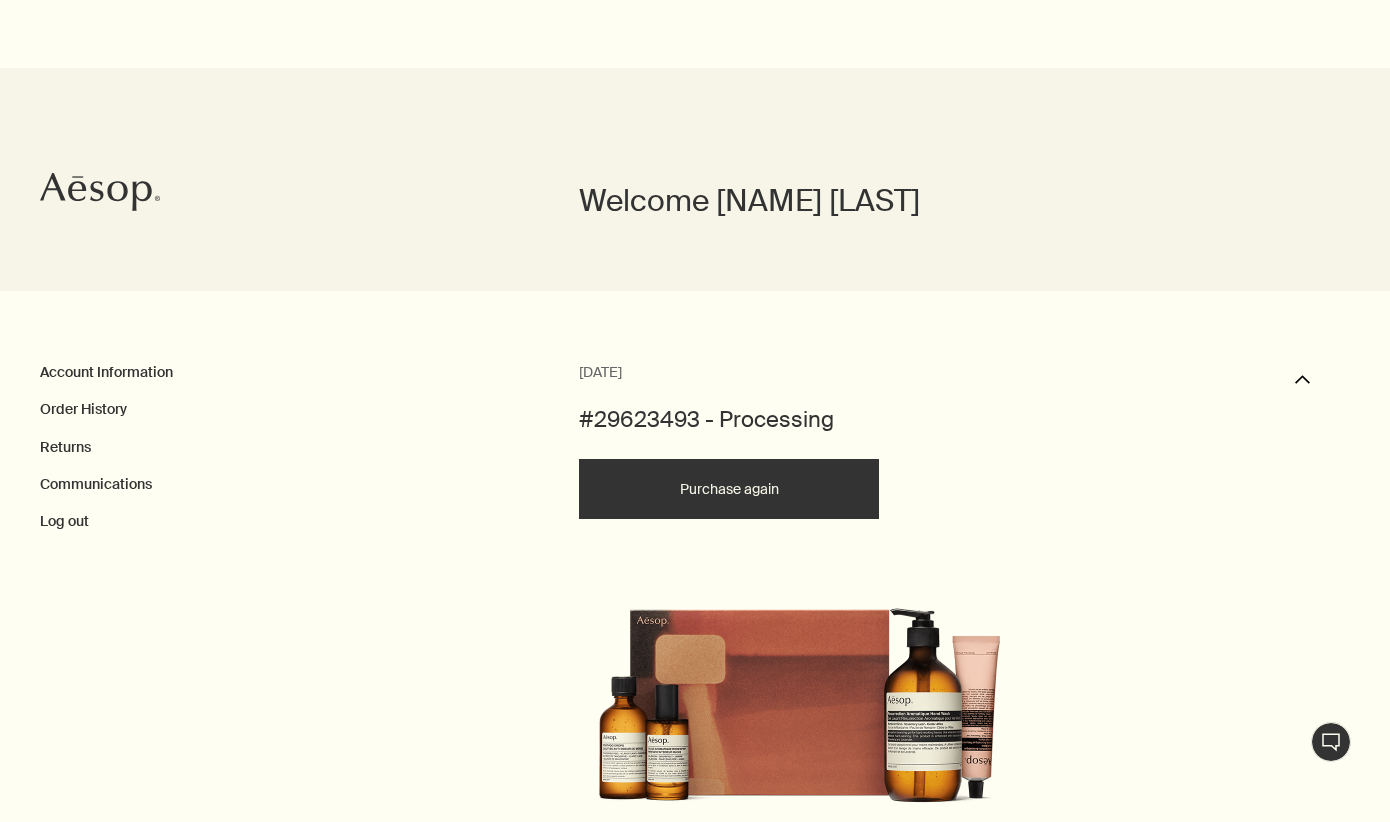 scroll, scrollTop: 0, scrollLeft: 0, axis: both 